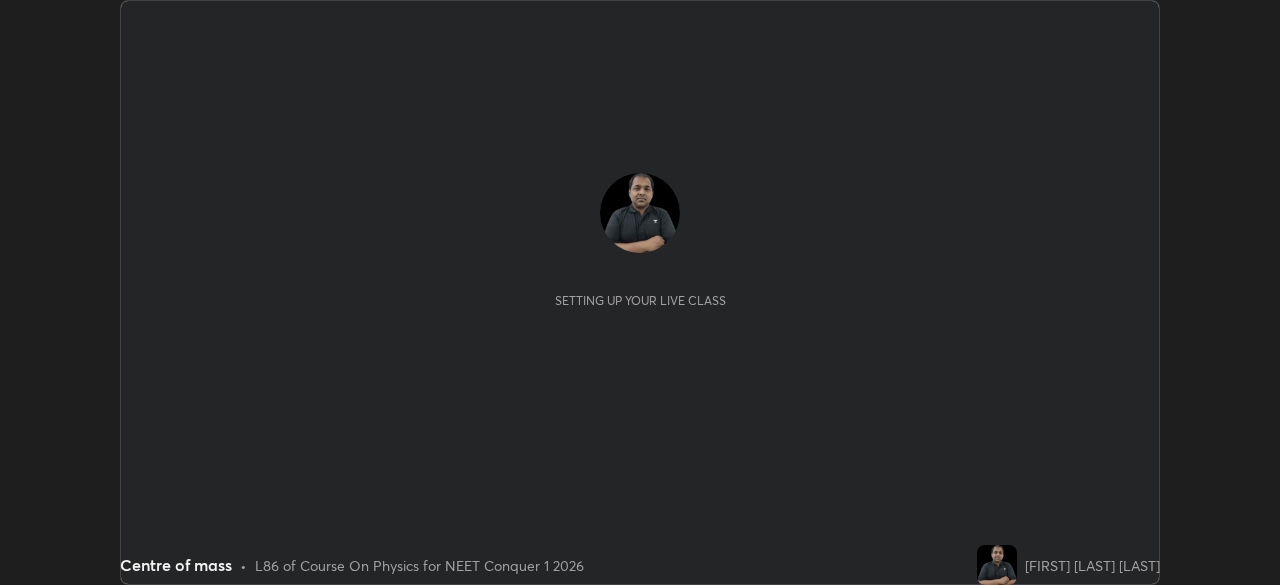 scroll, scrollTop: 0, scrollLeft: 0, axis: both 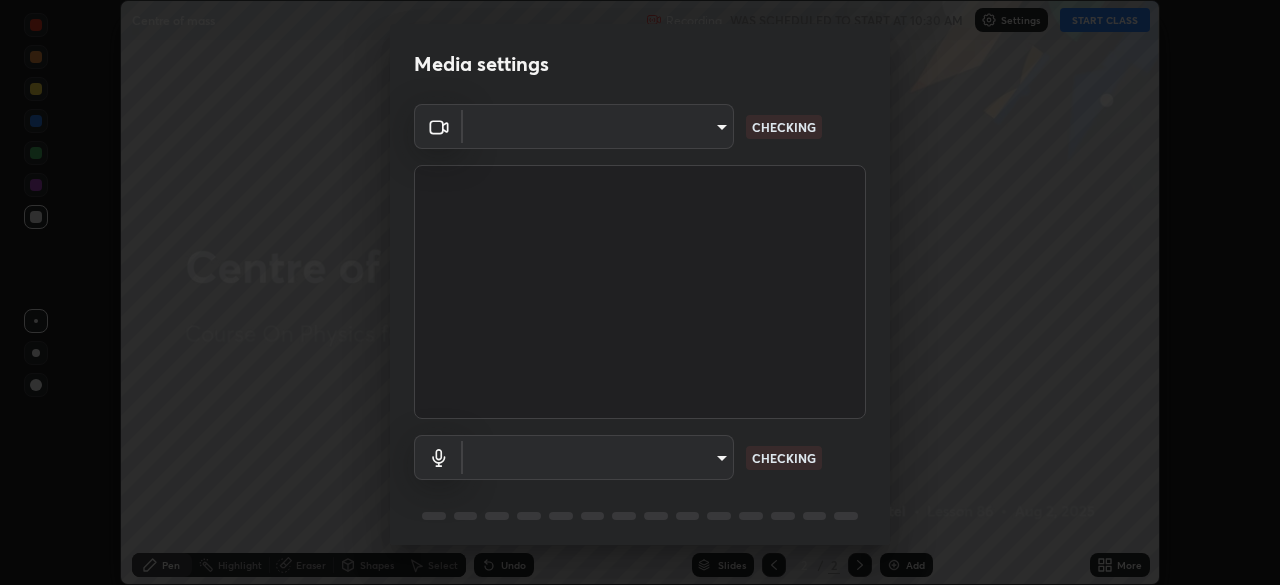 type on "94041621d18cc9dd34390ff77fa3d0b0b860356df96153333a0061212b2b3e48" 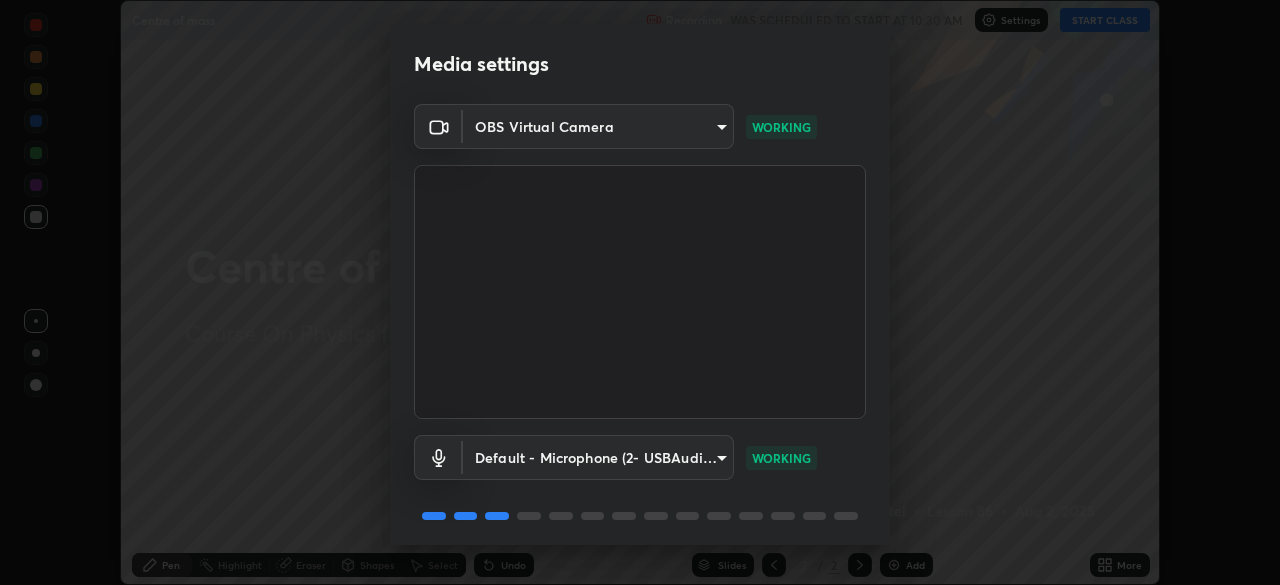 scroll, scrollTop: 71, scrollLeft: 0, axis: vertical 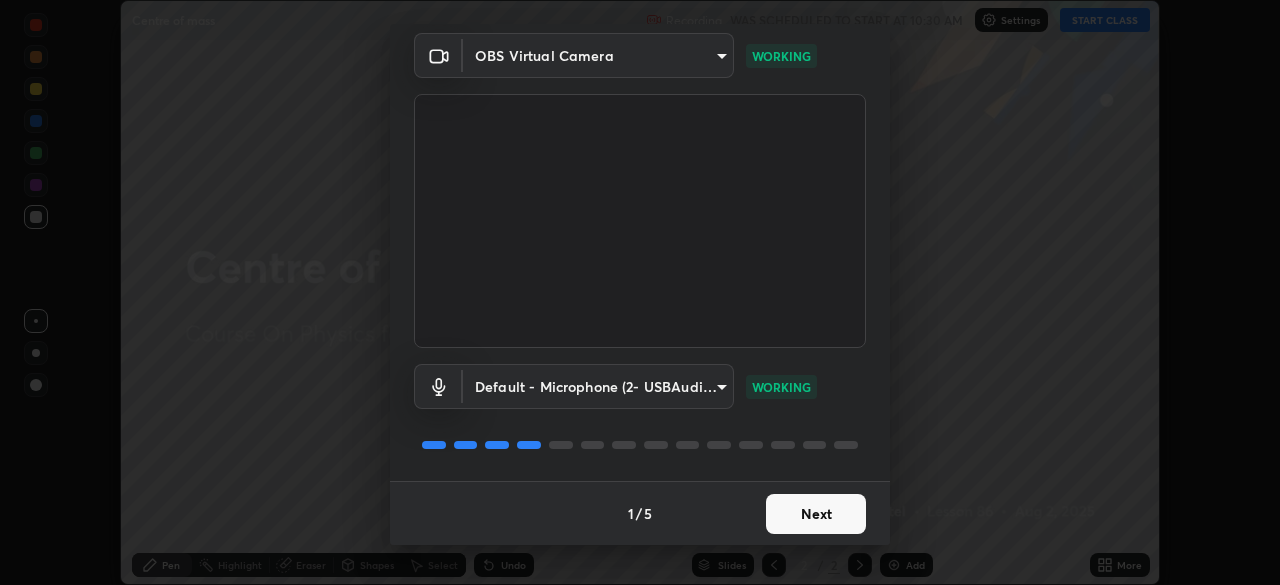 click on "Next" at bounding box center [816, 514] 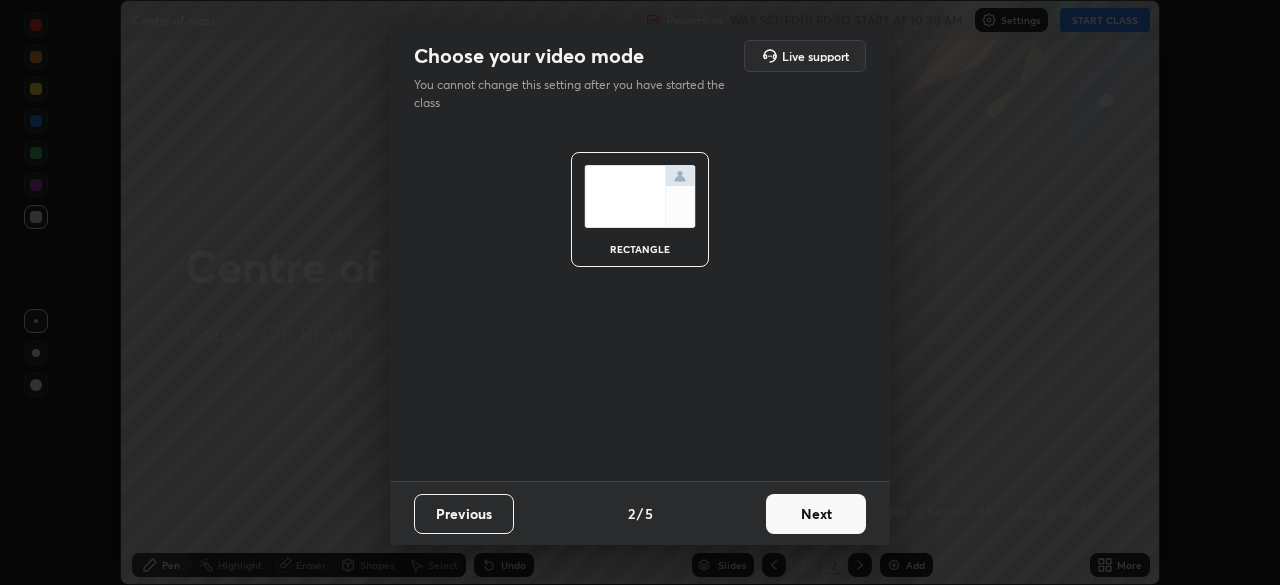 scroll, scrollTop: 0, scrollLeft: 0, axis: both 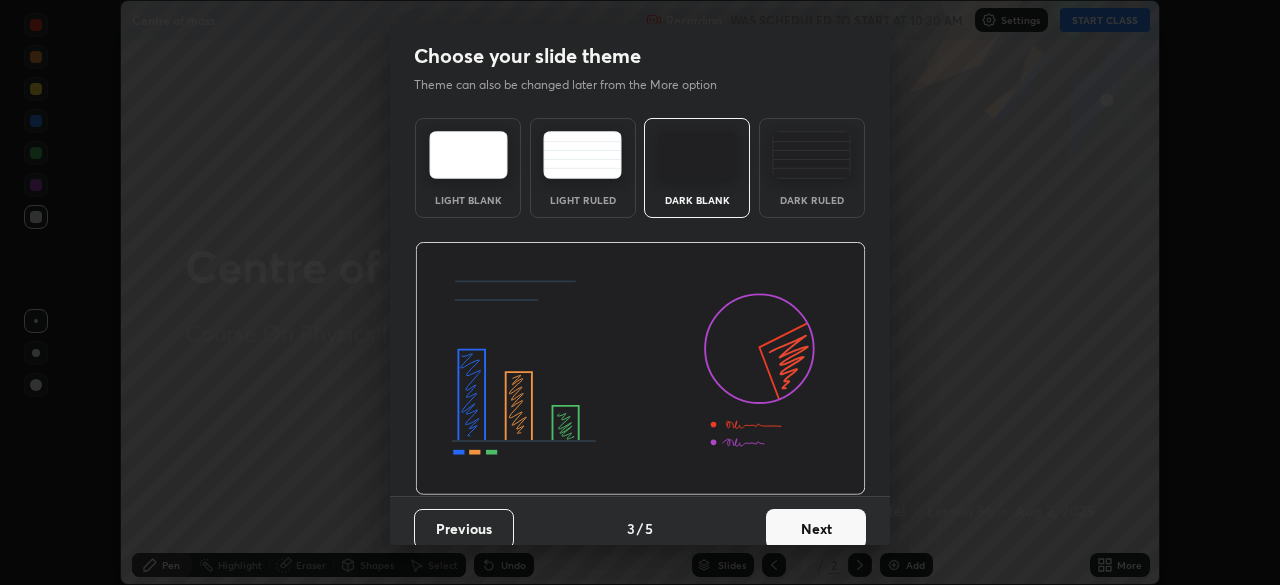 click on "Next" at bounding box center [816, 529] 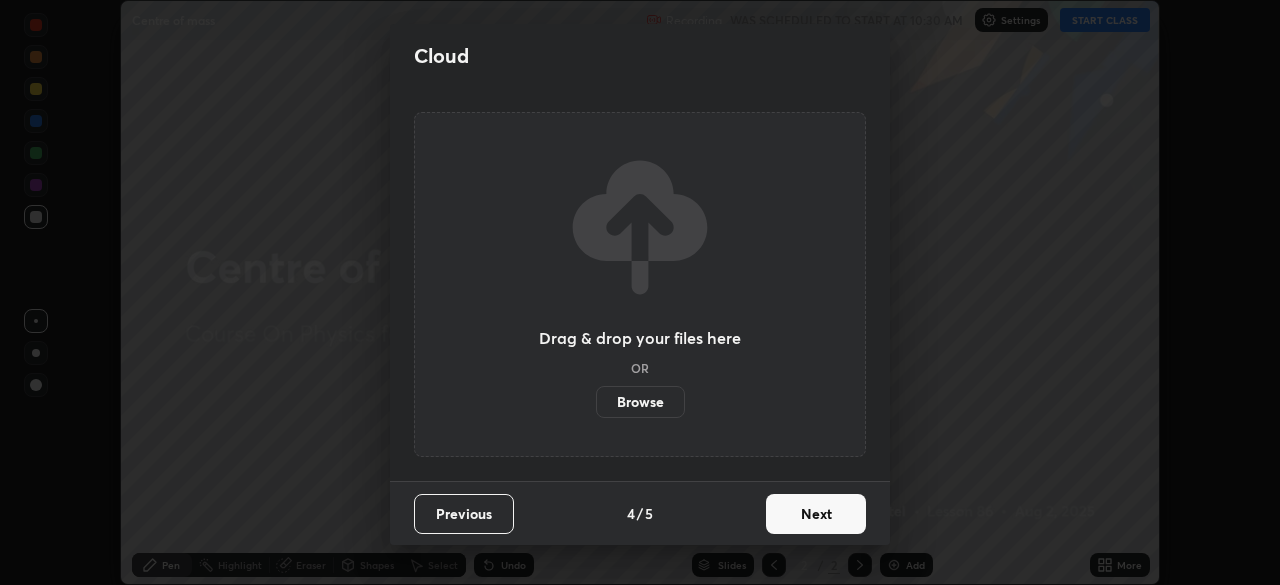 click on "Next" at bounding box center (816, 514) 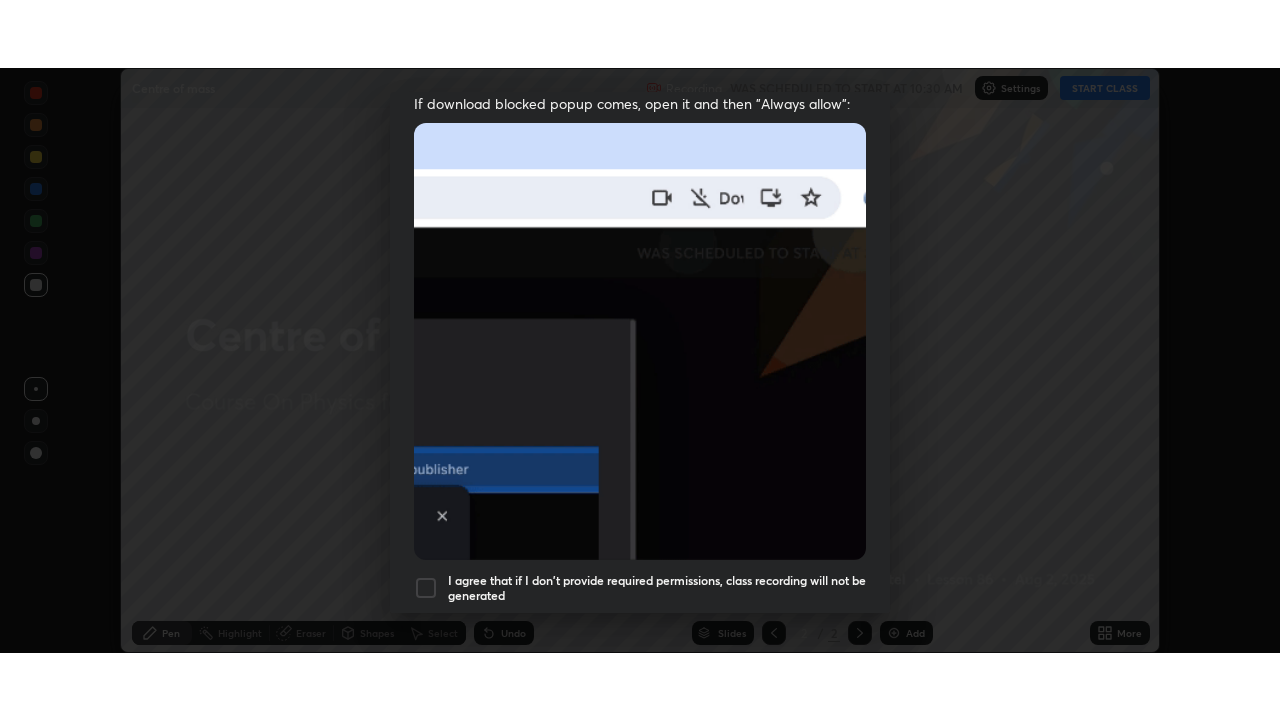 scroll, scrollTop: 479, scrollLeft: 0, axis: vertical 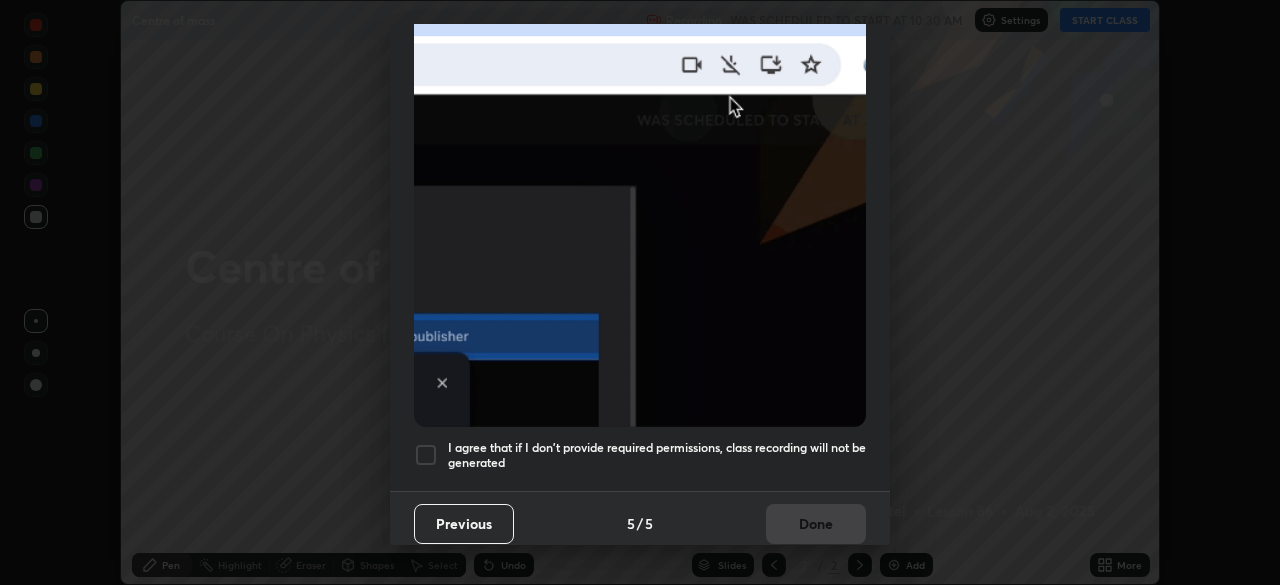 click on "I agree that if I don't provide required permissions, class recording will not be generated" at bounding box center [657, 455] 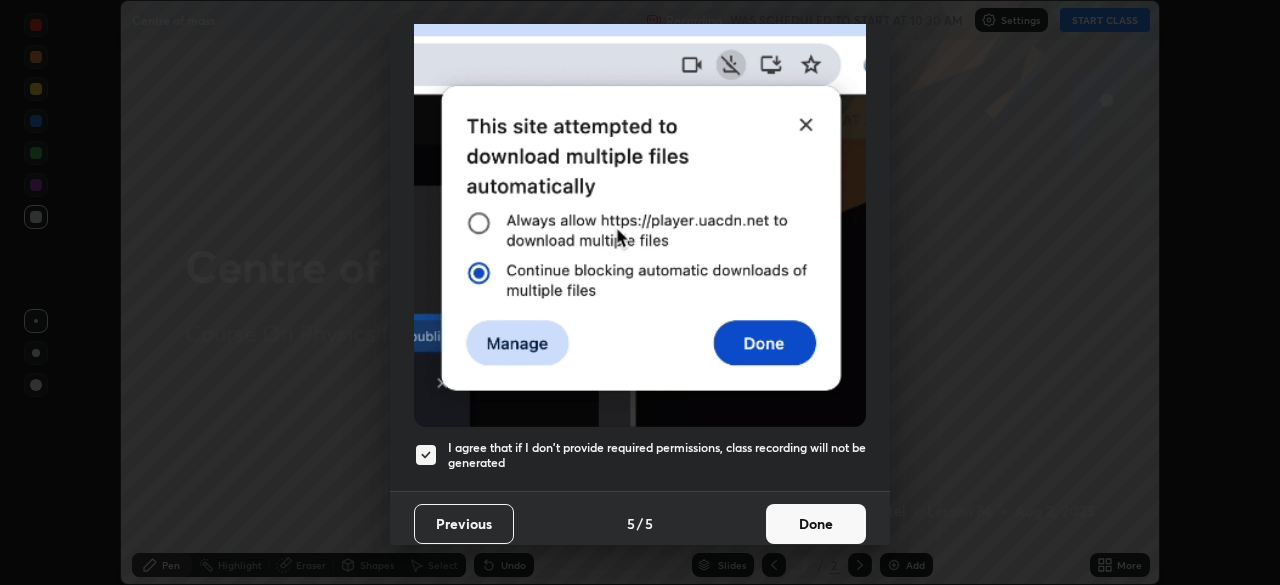 click on "Done" at bounding box center [816, 524] 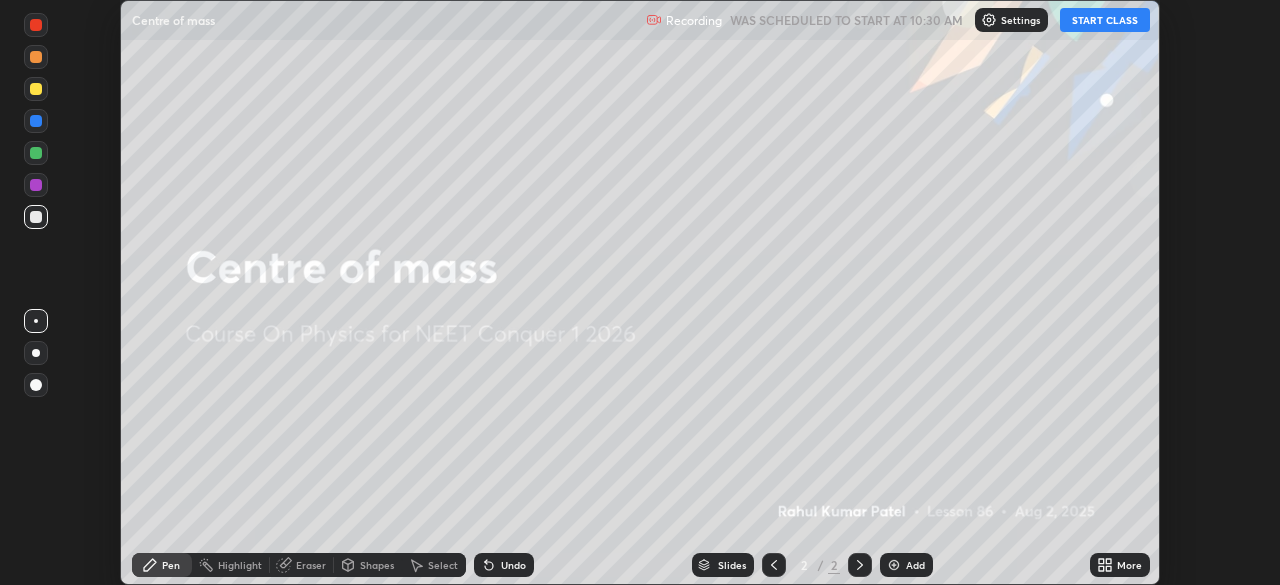 click on "START CLASS" at bounding box center (1105, 20) 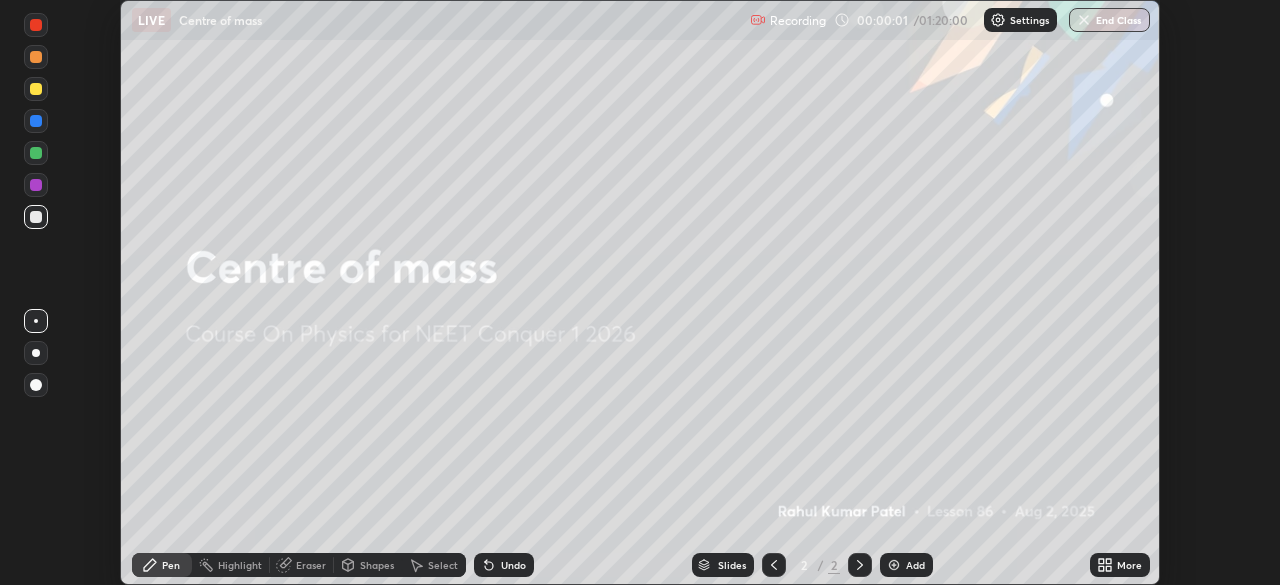 click on "More" at bounding box center (1120, 565) 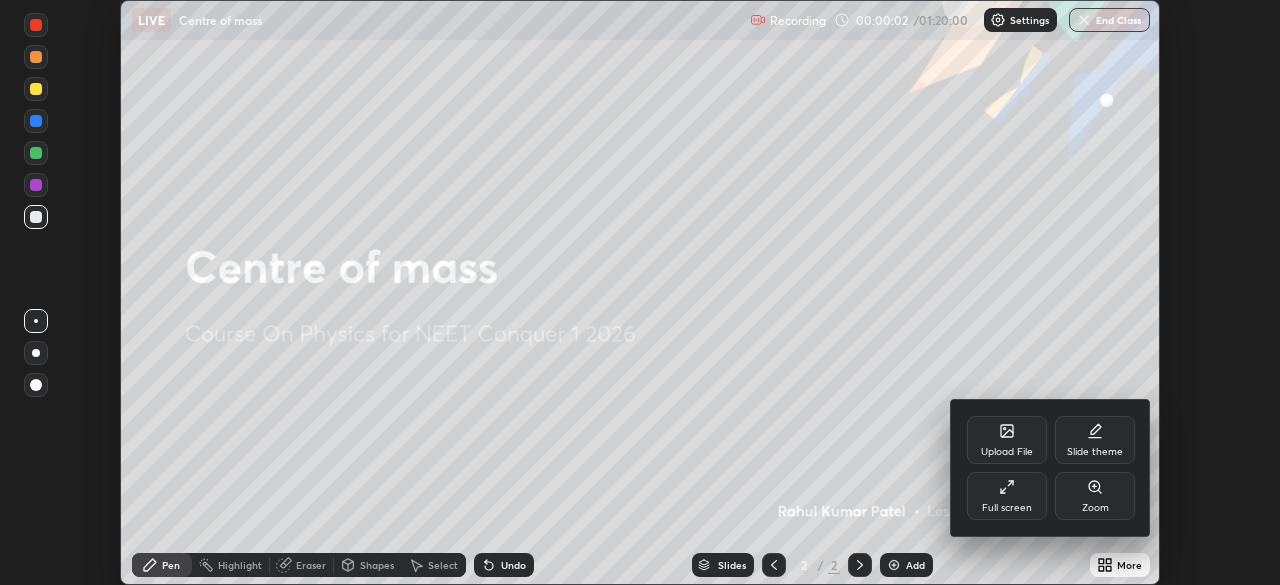 click on "Full screen" at bounding box center (1007, 508) 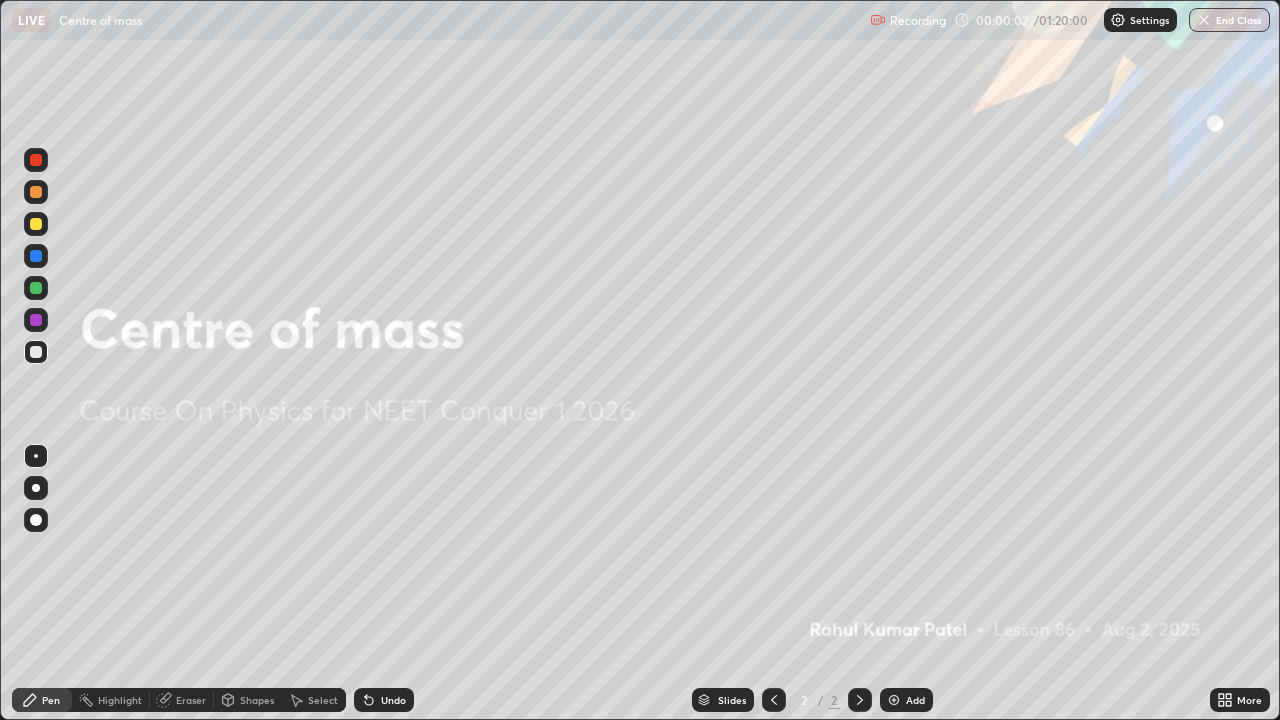 scroll, scrollTop: 99280, scrollLeft: 98720, axis: both 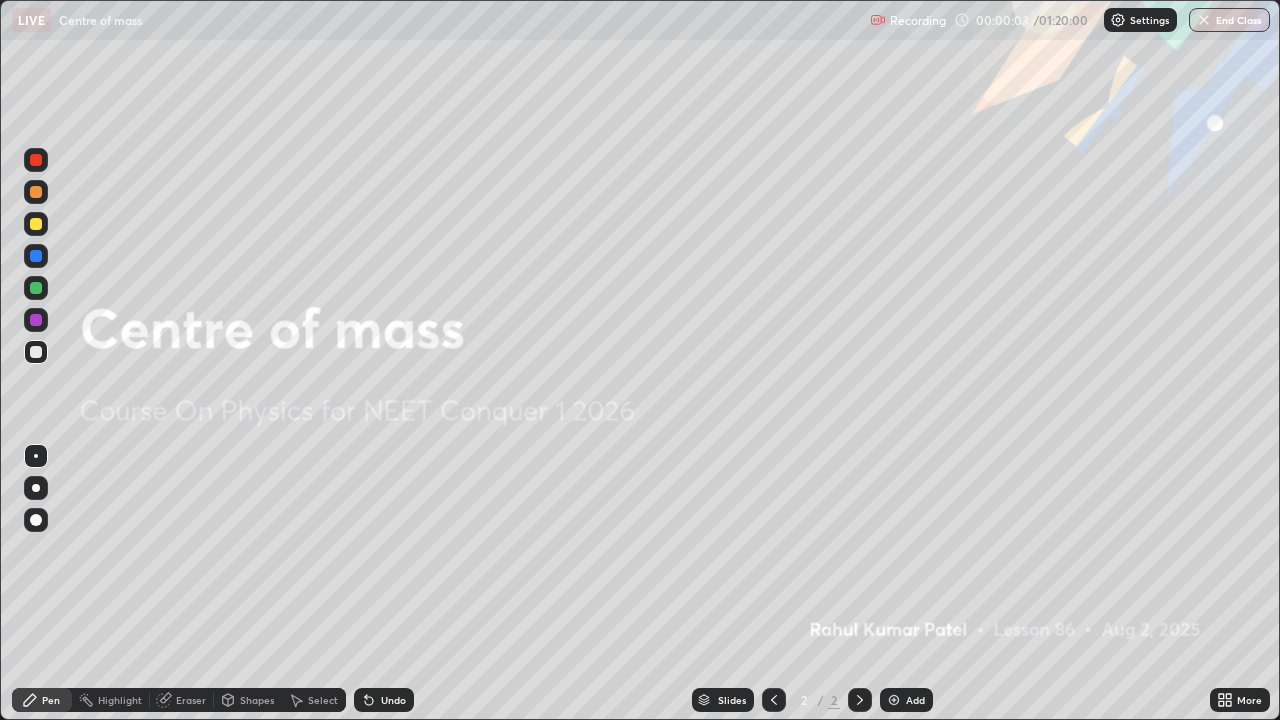 click on "Add" at bounding box center [915, 700] 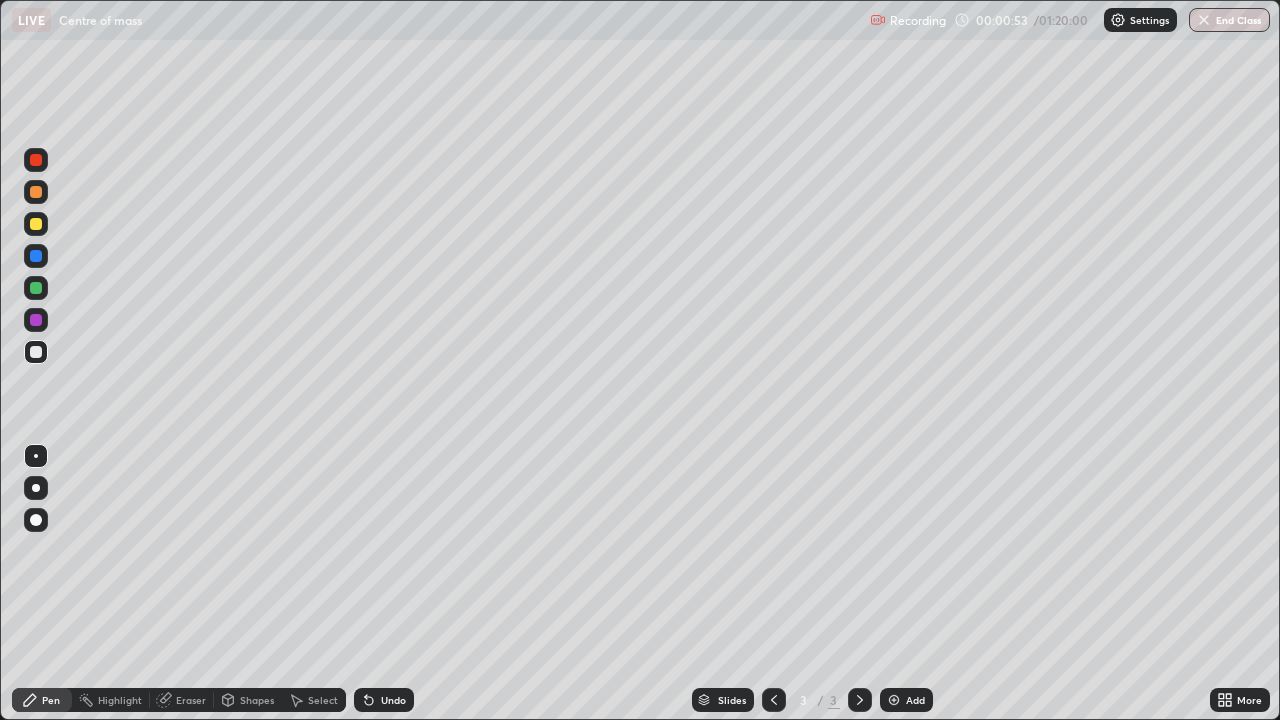 click at bounding box center [36, 160] 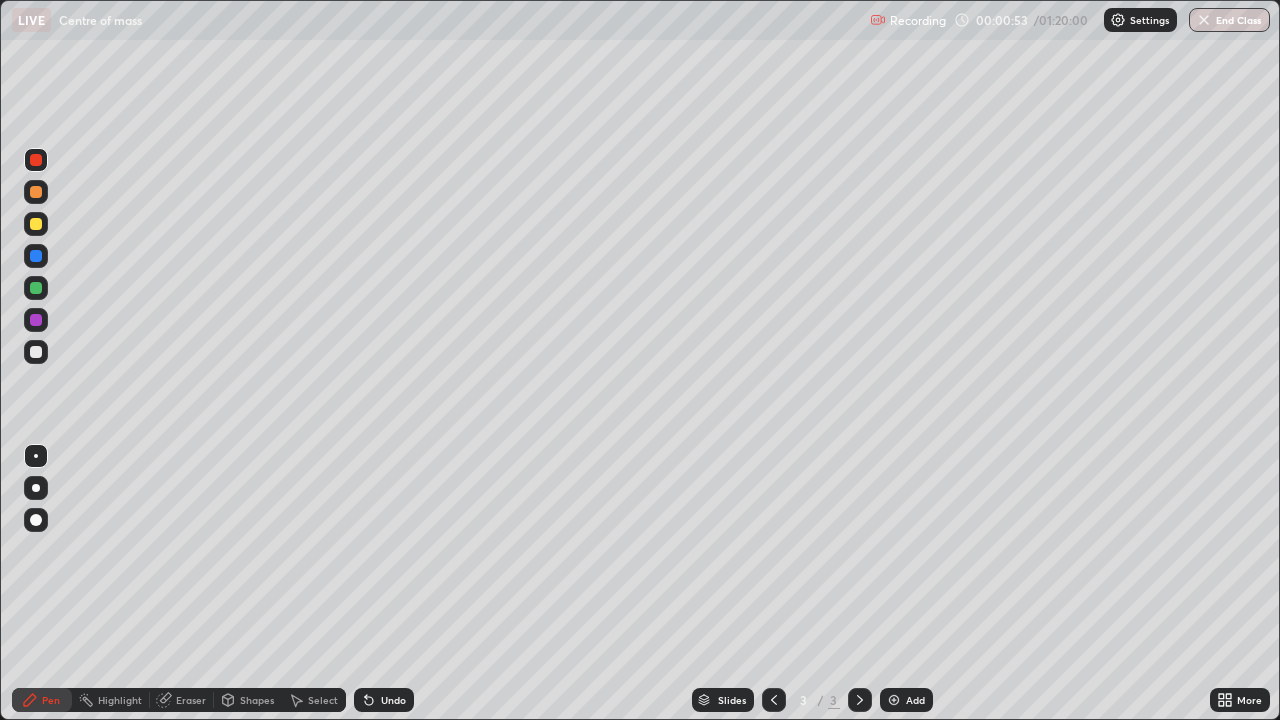 click at bounding box center (36, 192) 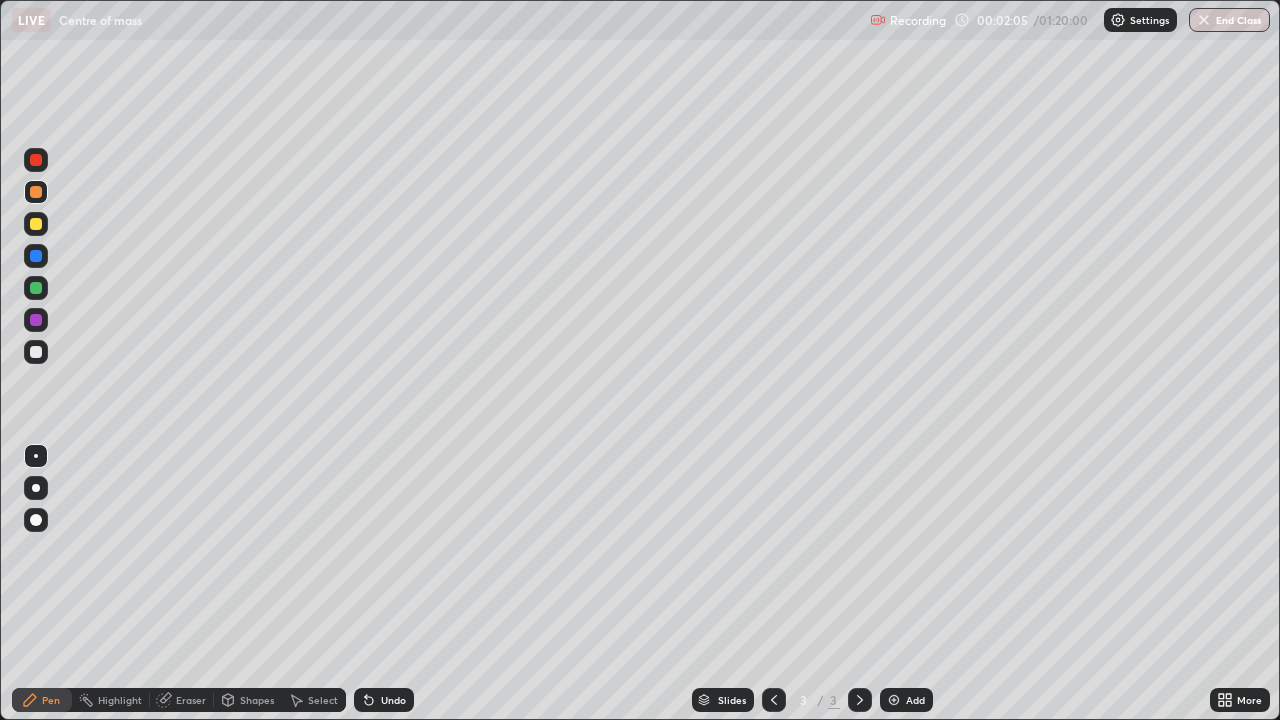 click at bounding box center (36, 224) 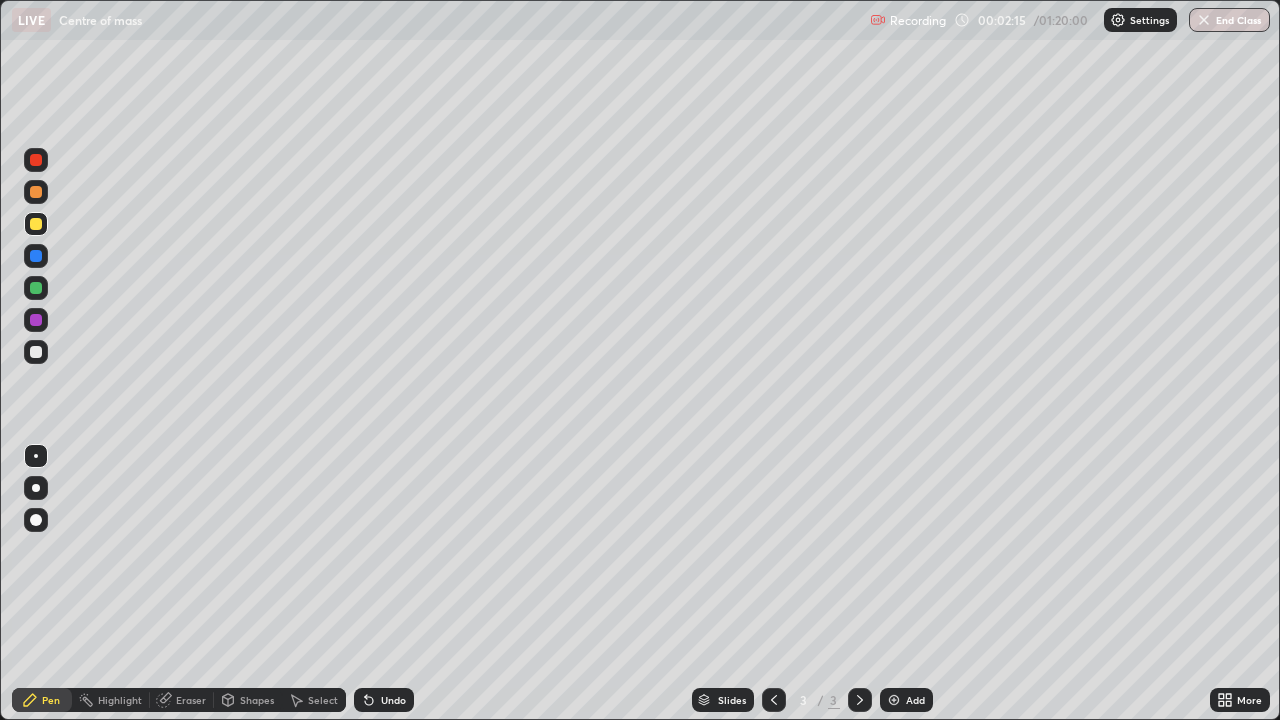 click at bounding box center (36, 160) 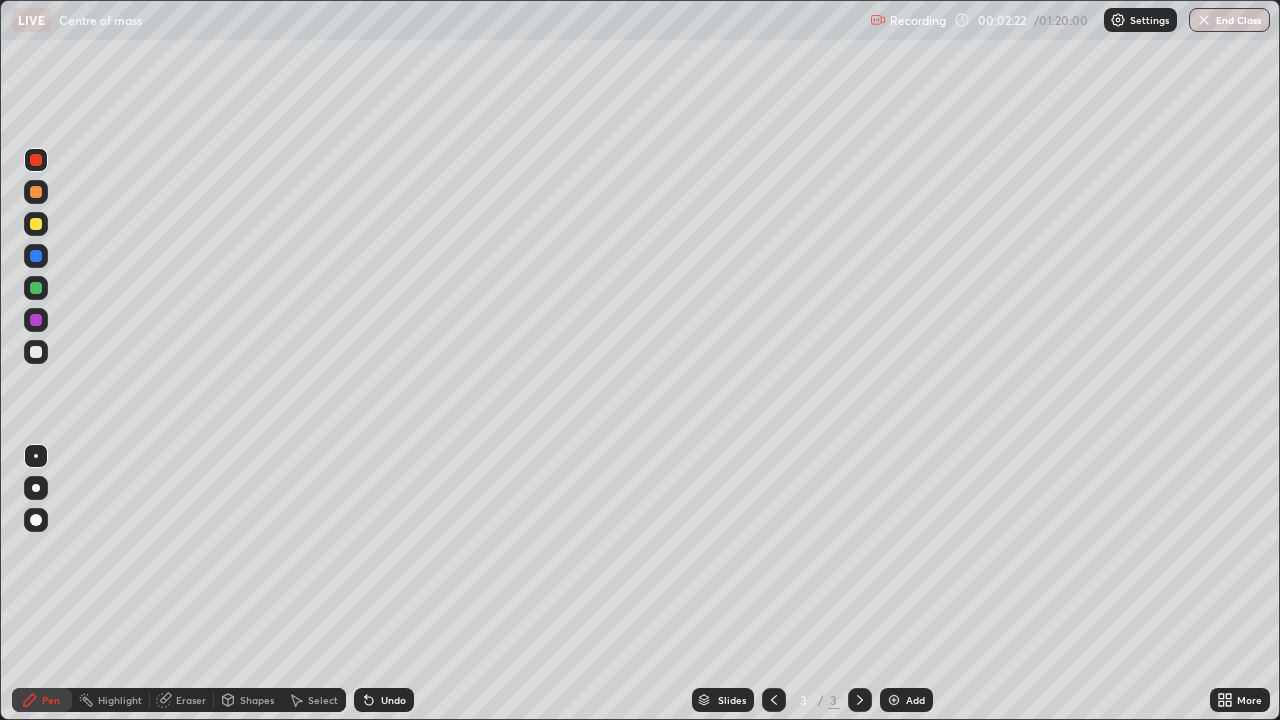 click at bounding box center [36, 224] 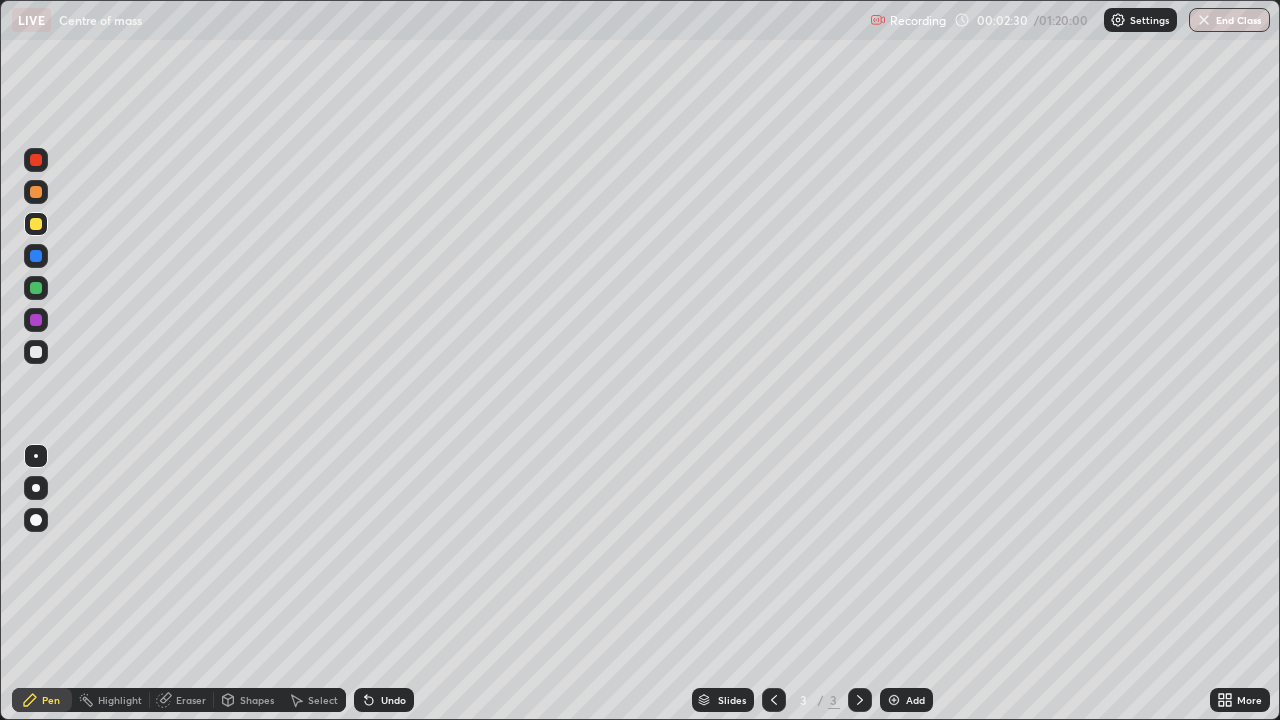 click at bounding box center [36, 288] 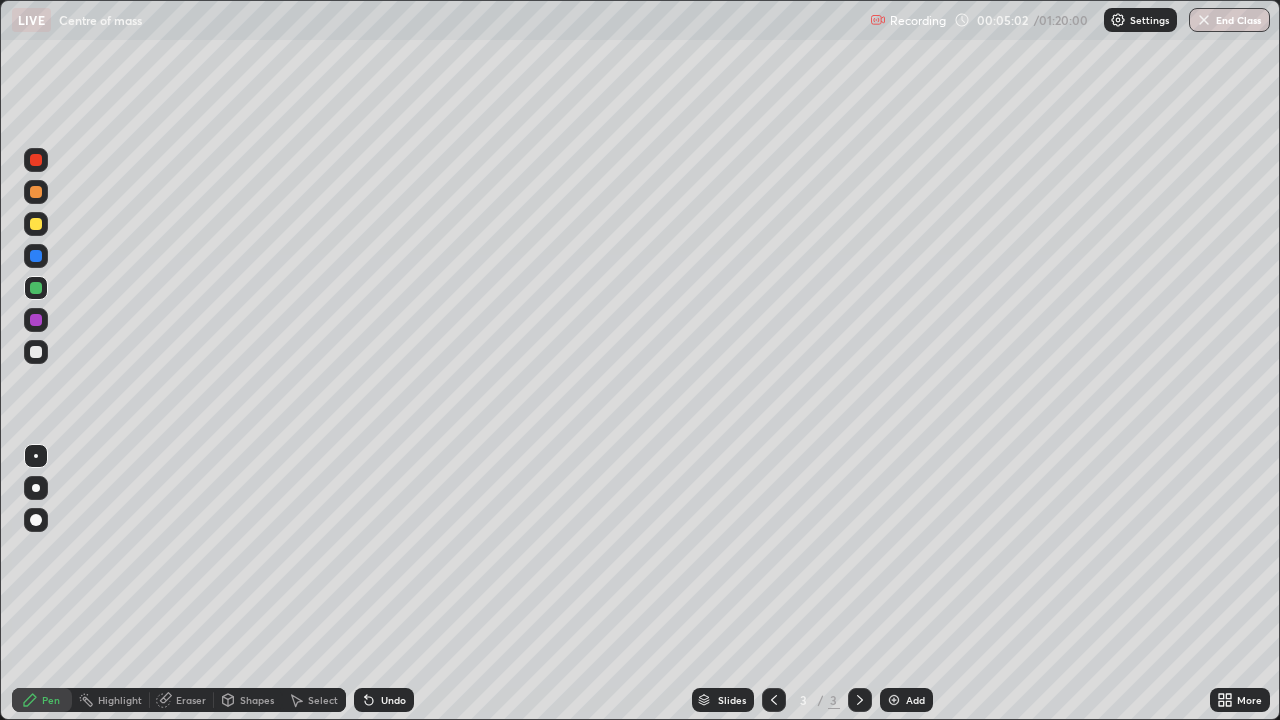 click at bounding box center (36, 352) 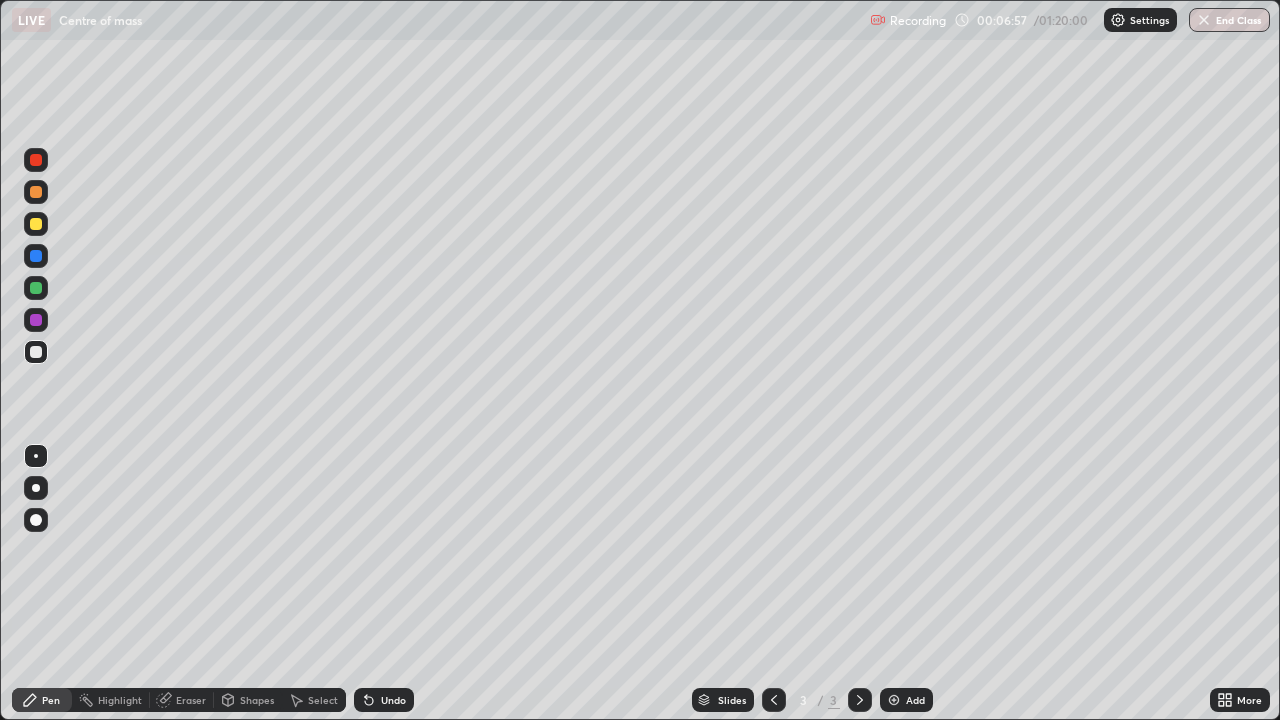 click at bounding box center (894, 700) 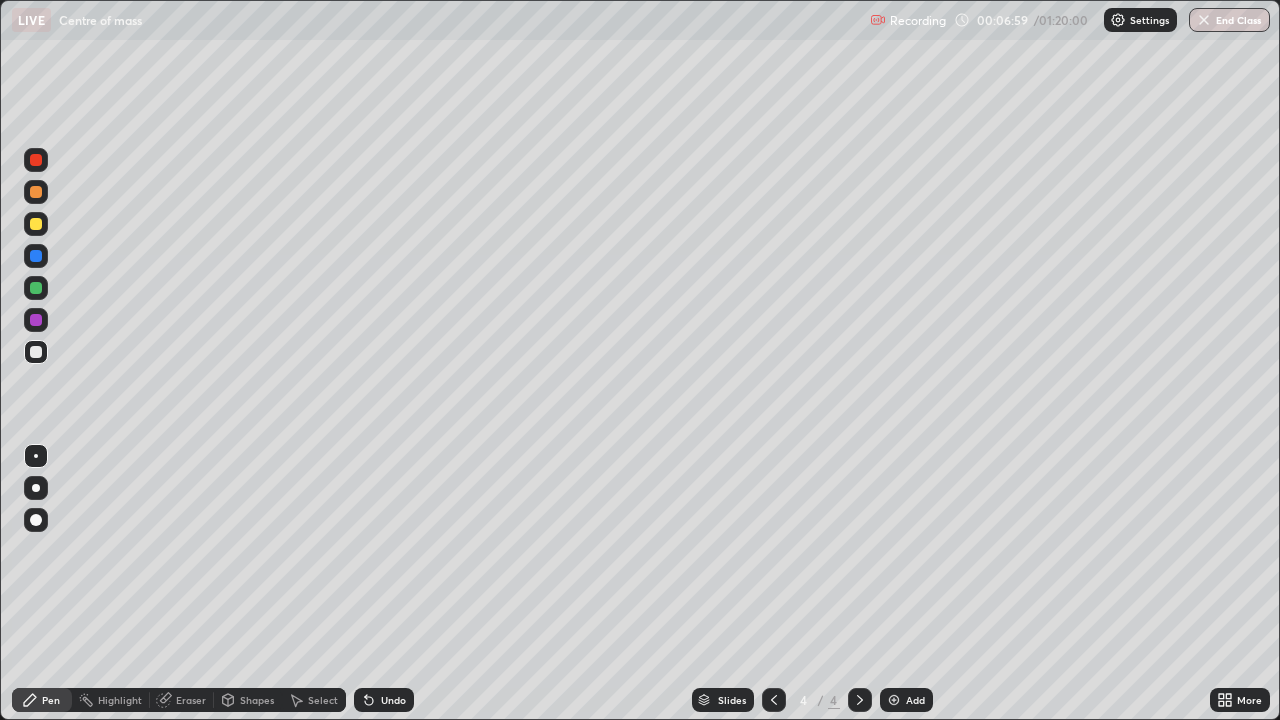 click at bounding box center [36, 160] 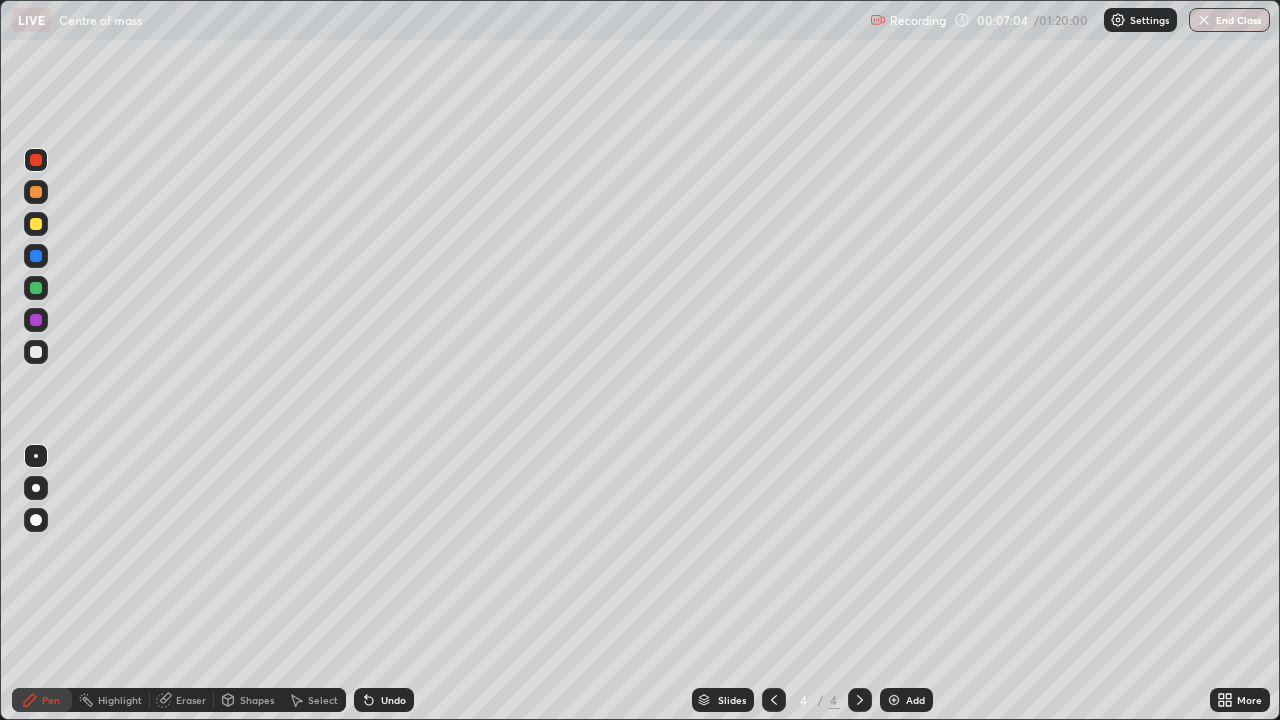 click at bounding box center (36, 192) 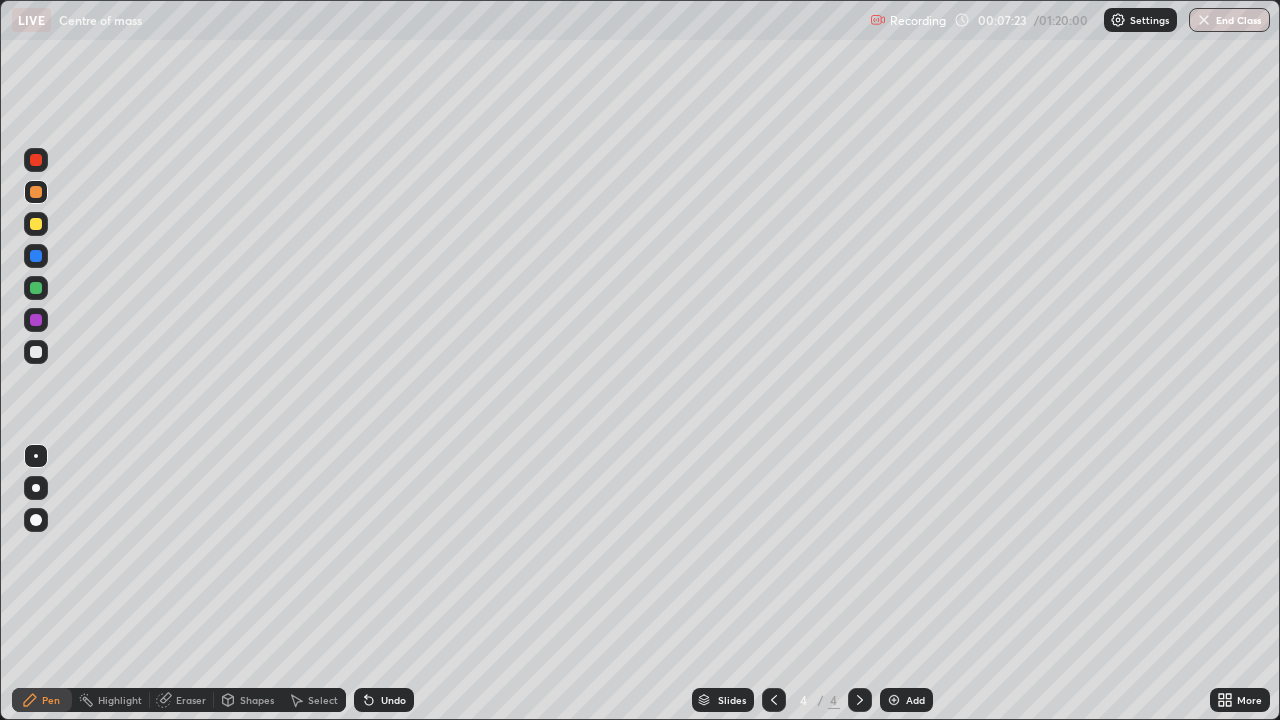 click at bounding box center (36, 224) 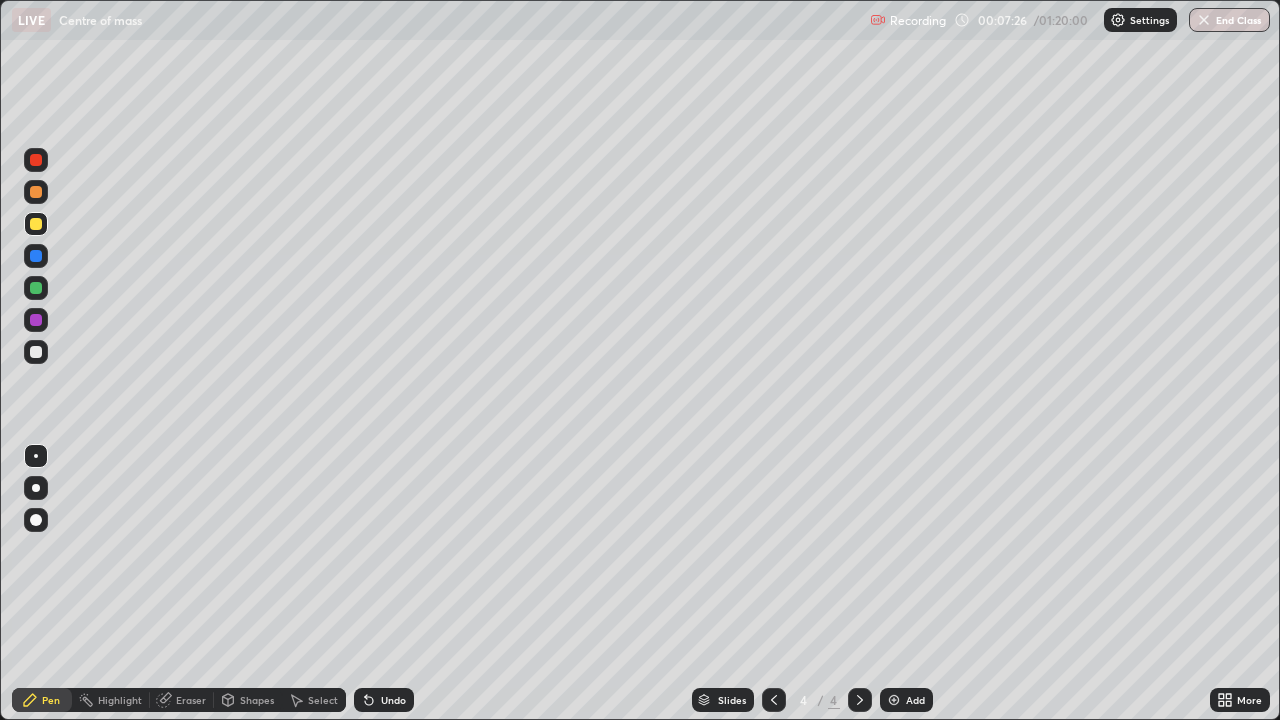 click at bounding box center [36, 160] 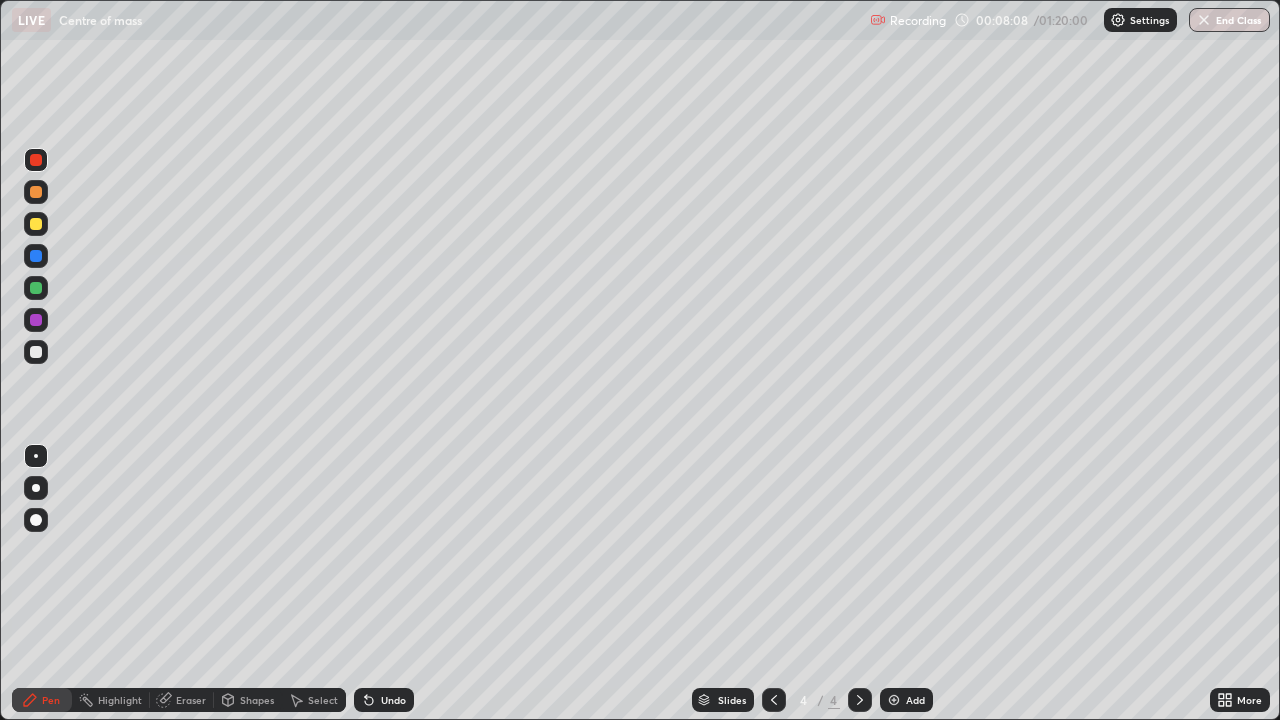 click at bounding box center [36, 192] 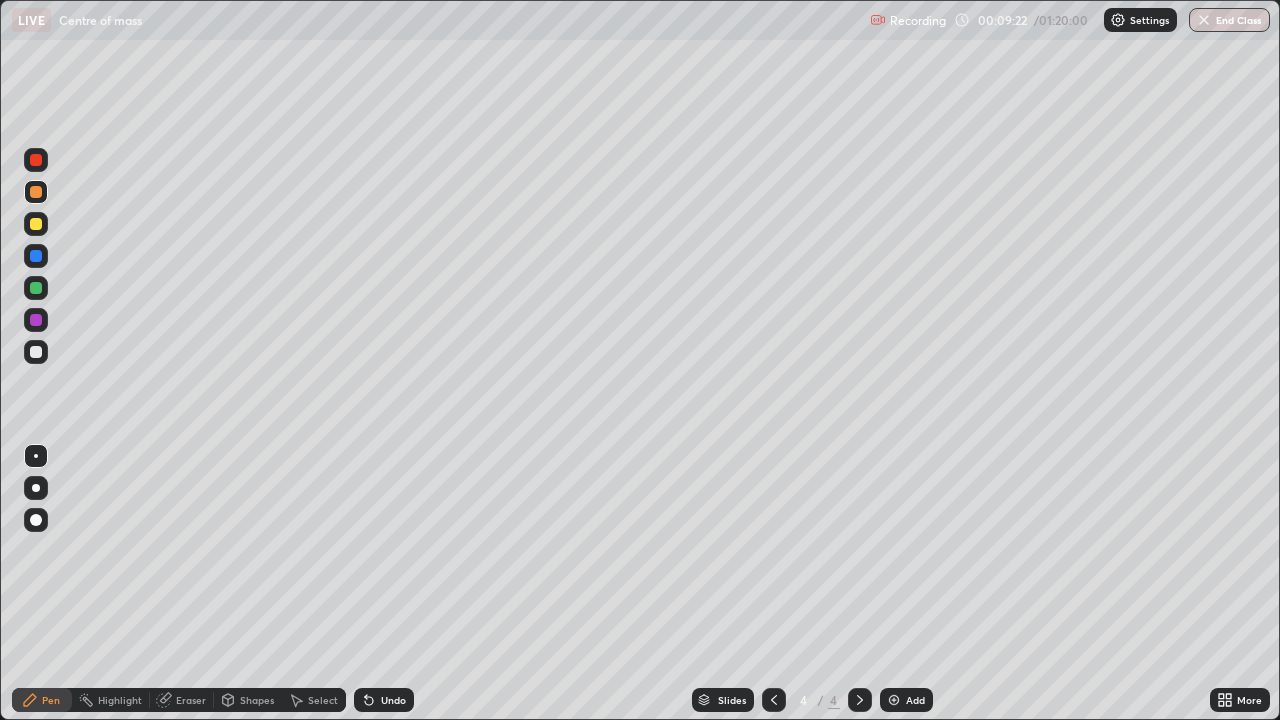 click at bounding box center (36, 288) 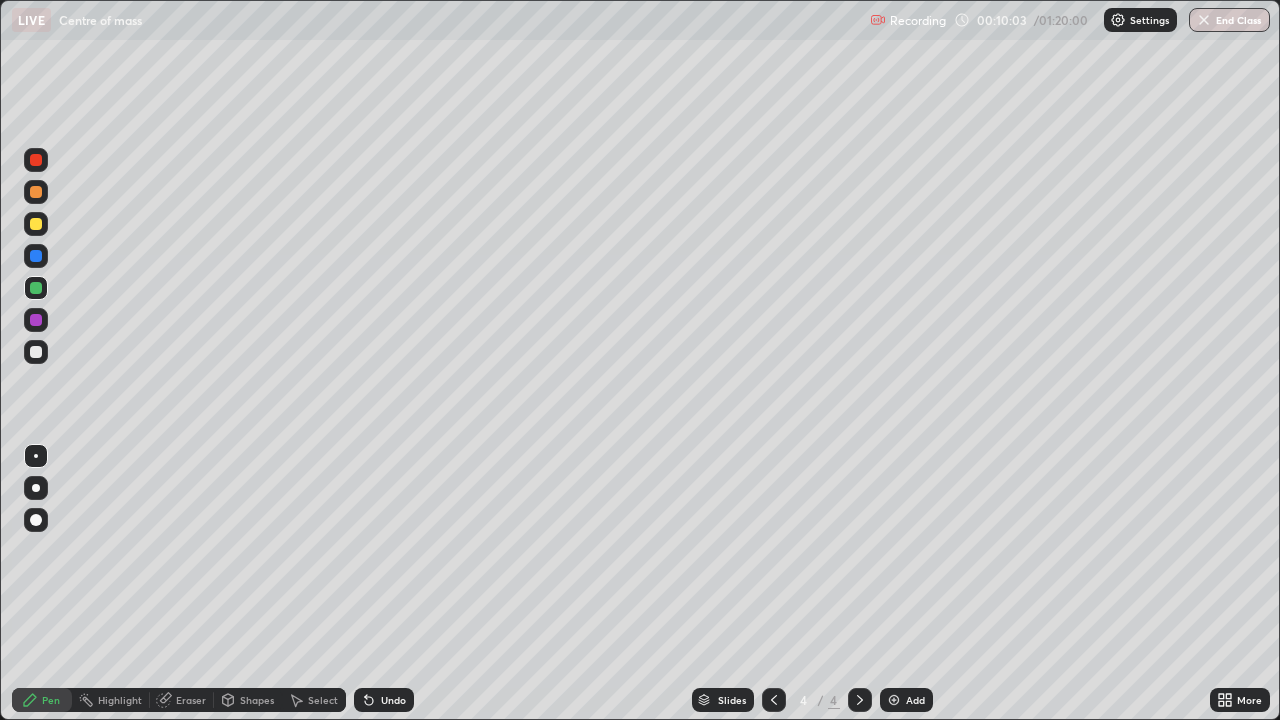 click at bounding box center (36, 352) 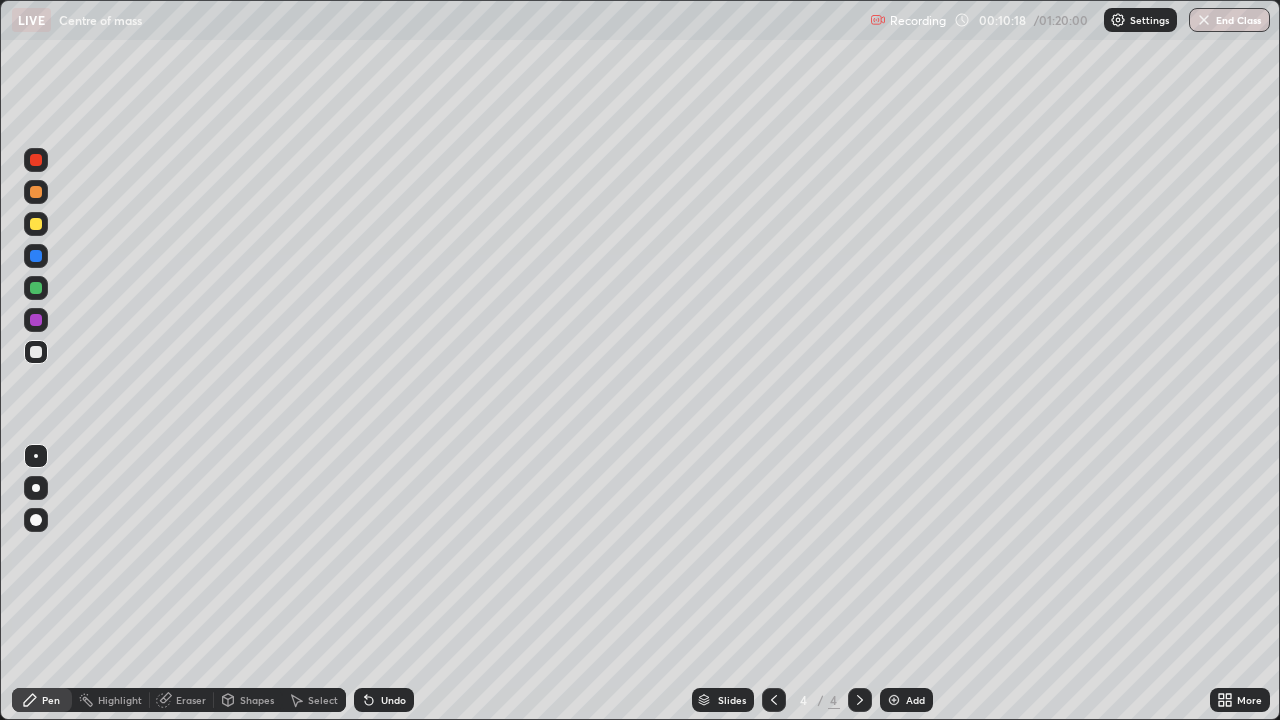 click on "Undo" at bounding box center (393, 700) 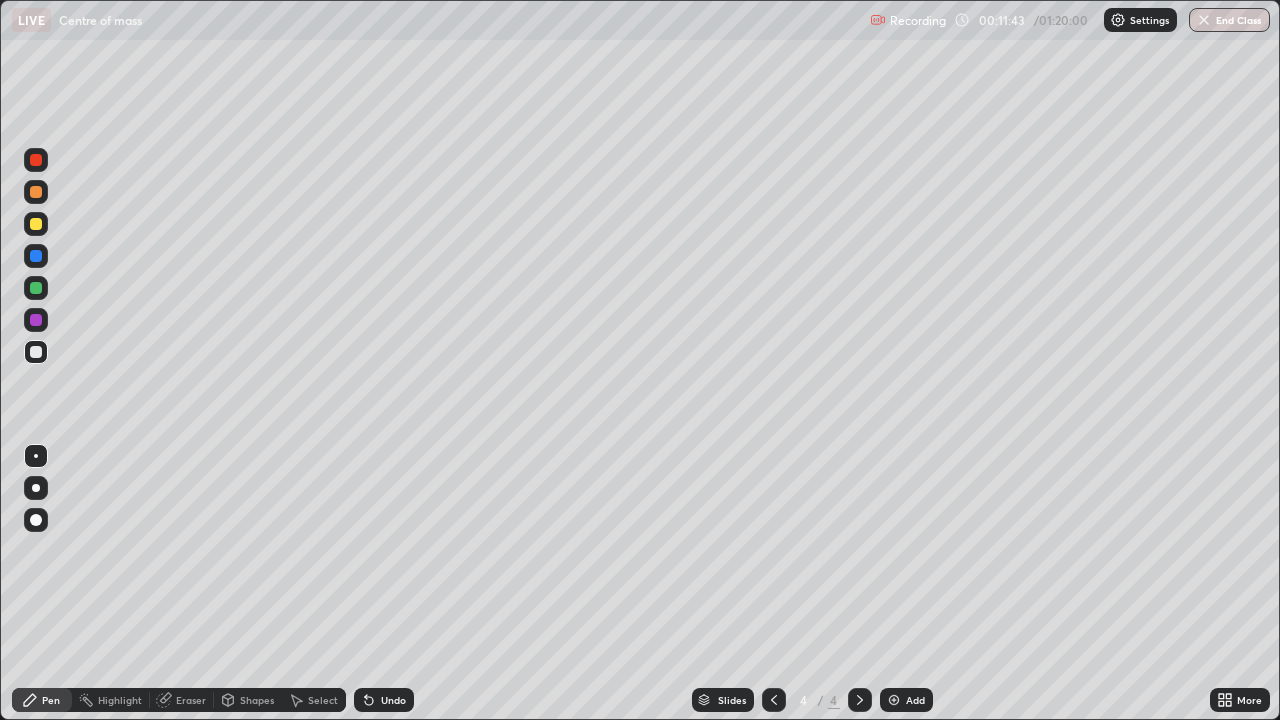 click on "Add" at bounding box center [915, 700] 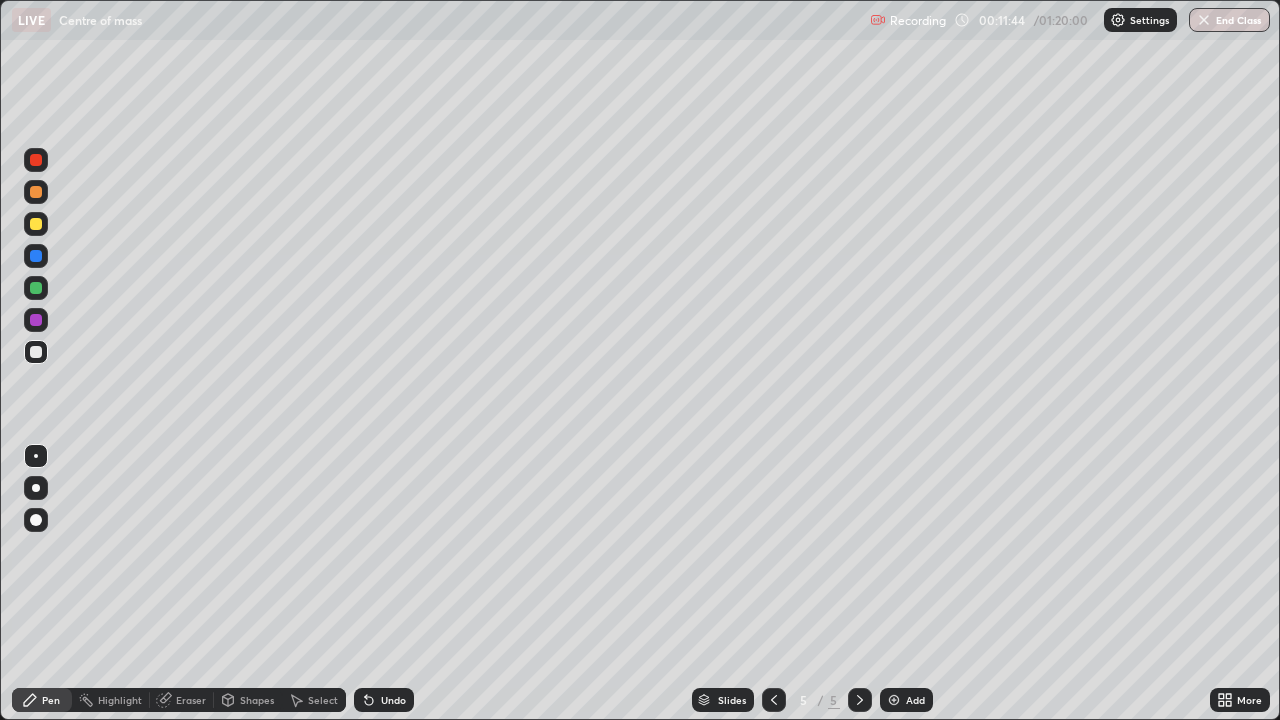 click at bounding box center (36, 160) 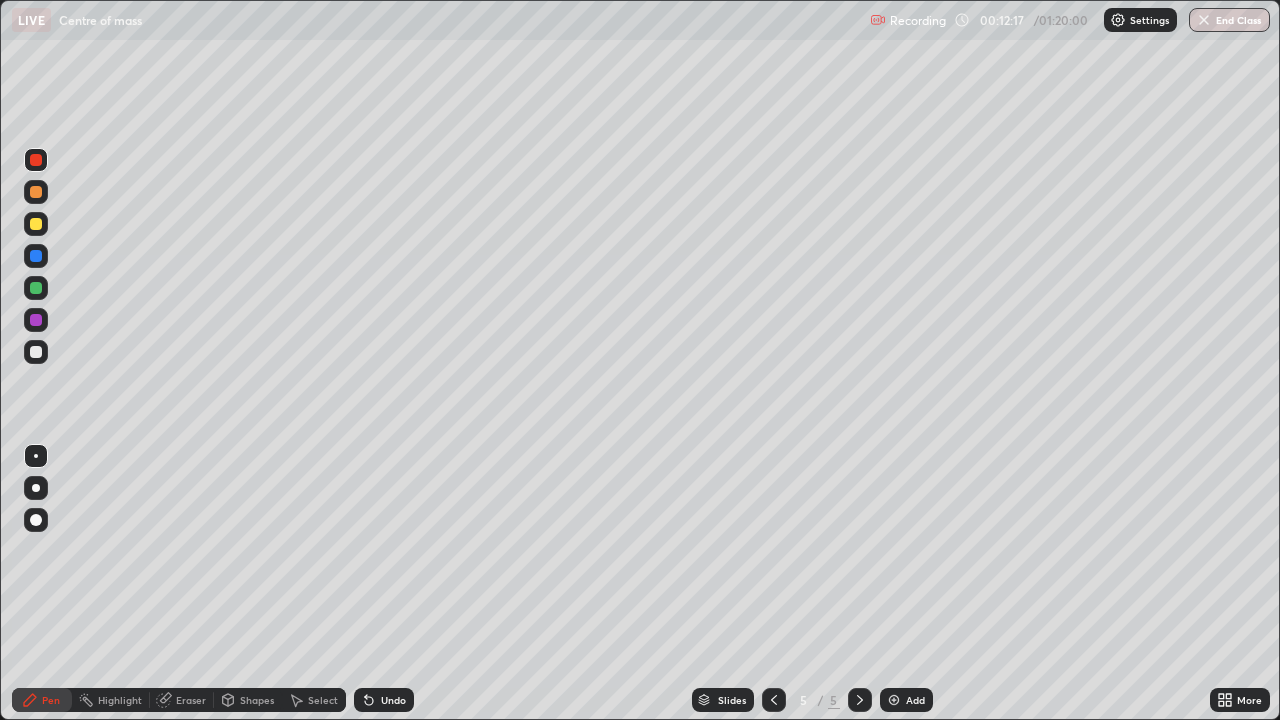 click at bounding box center [36, 352] 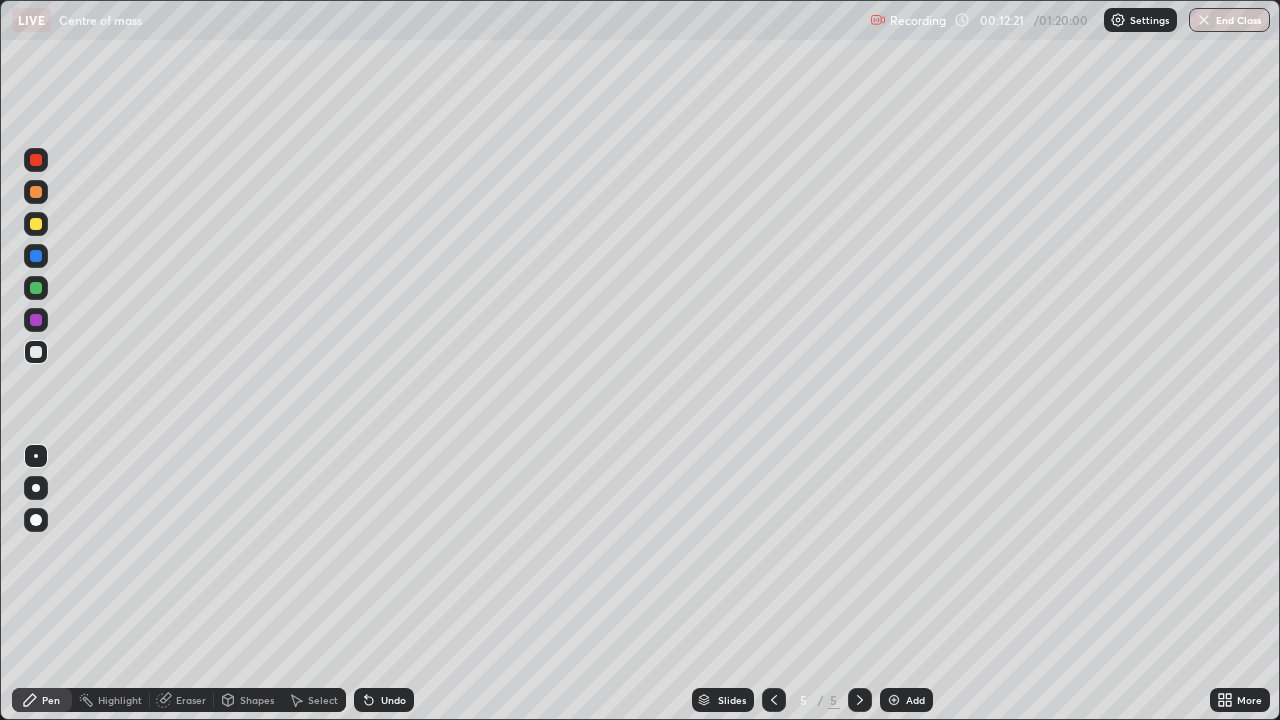 click on "Undo" at bounding box center [393, 700] 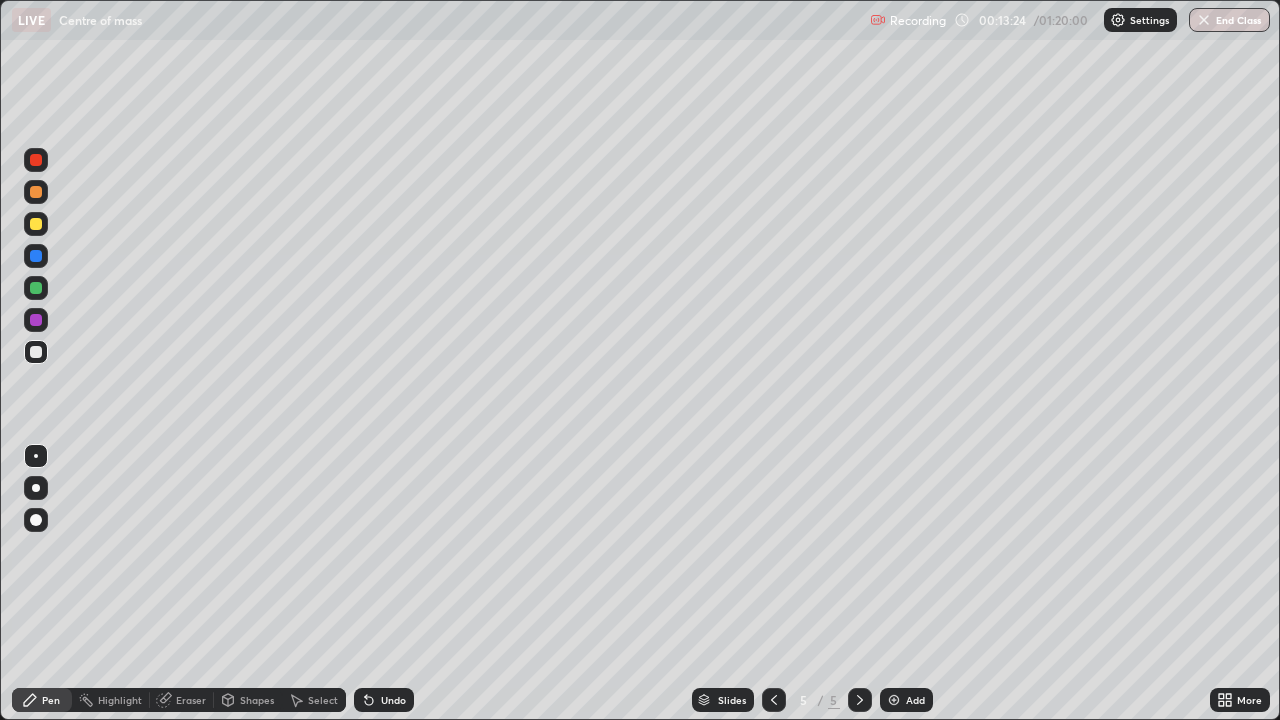 click at bounding box center [36, 288] 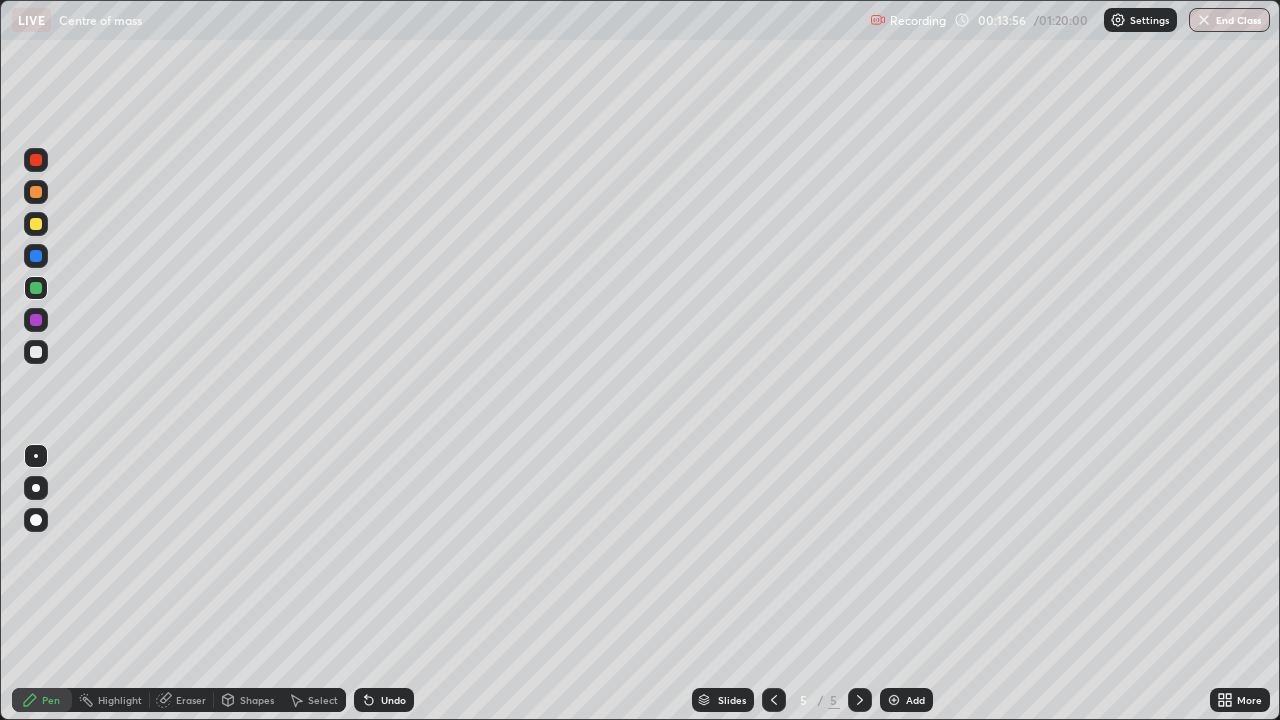 click at bounding box center [36, 192] 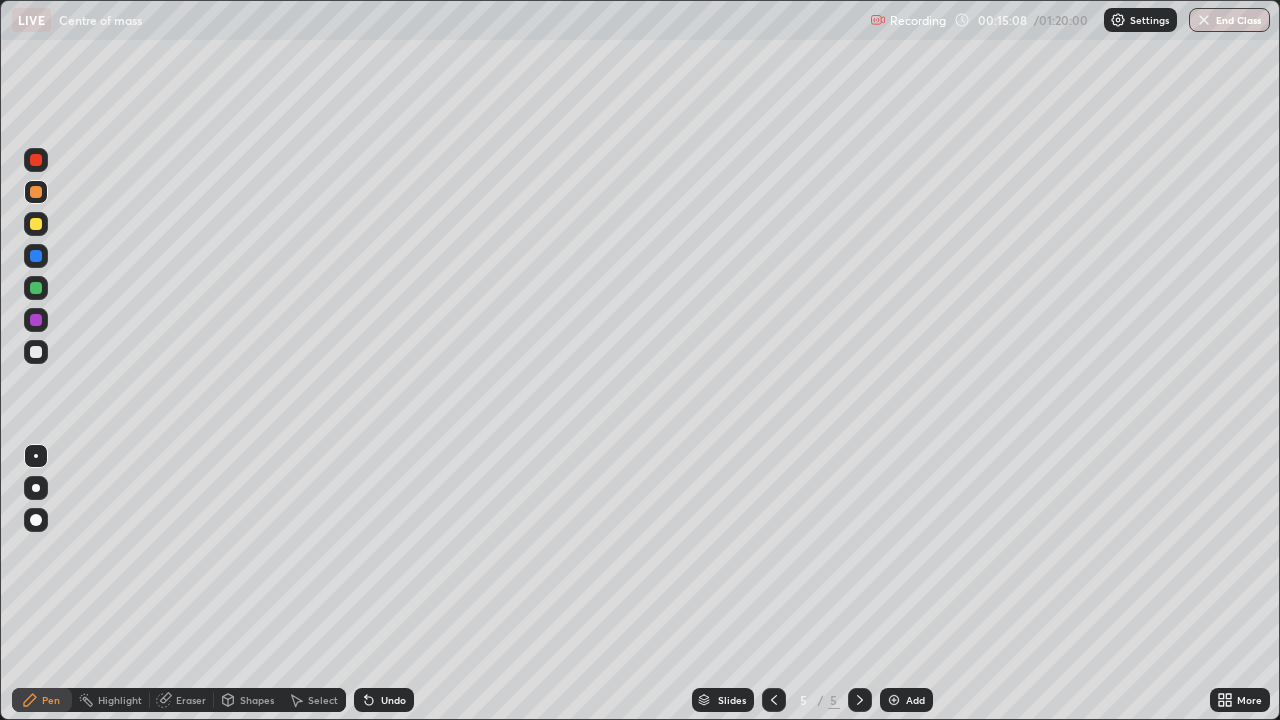 click on "Undo" at bounding box center [384, 700] 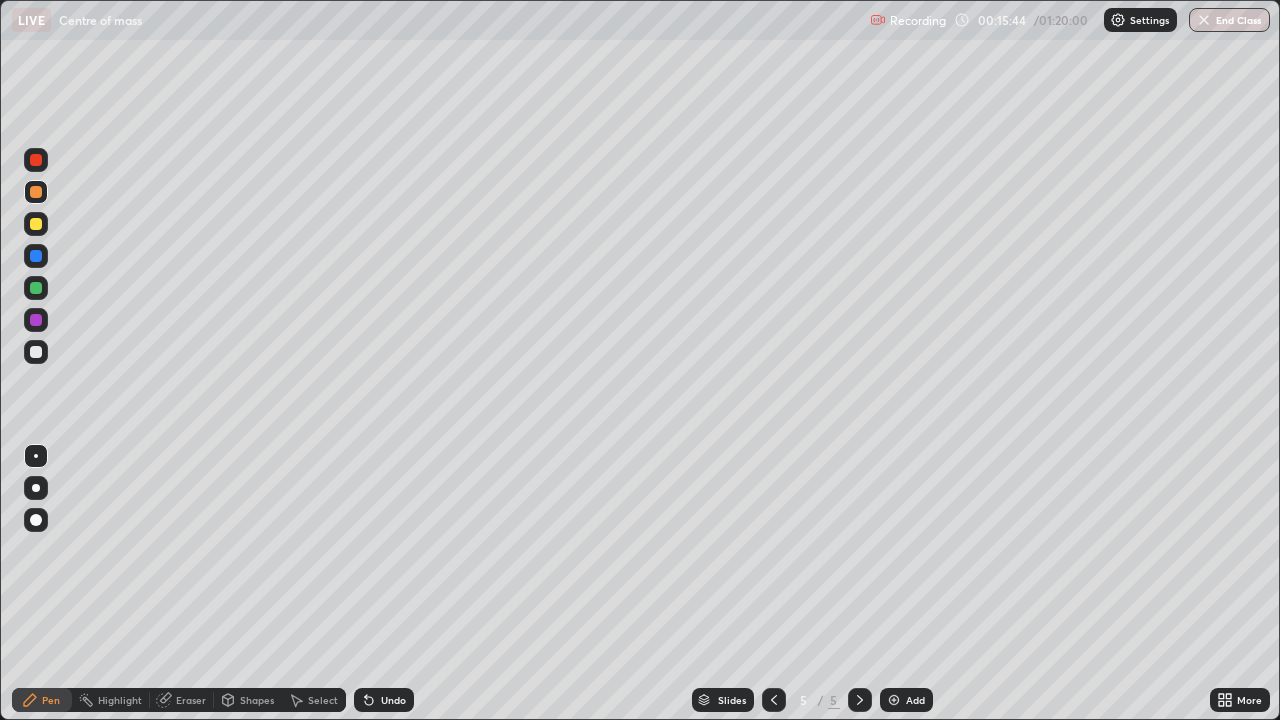 click 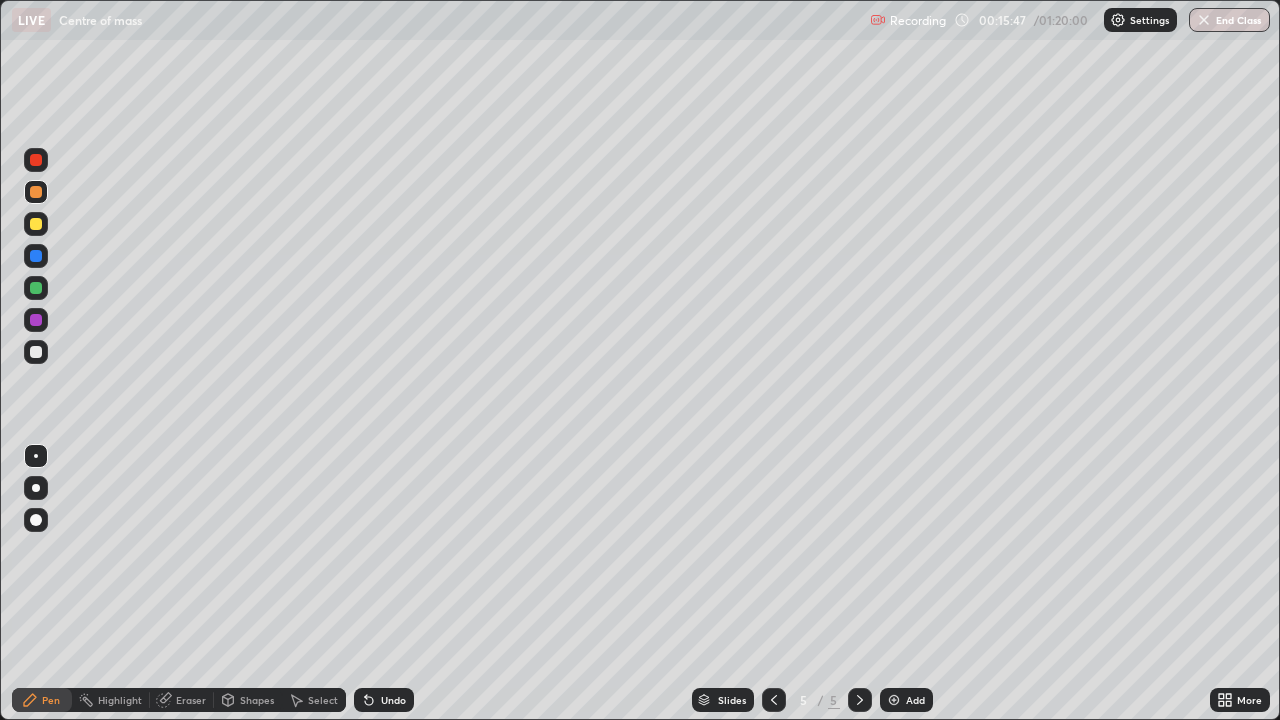 click at bounding box center [894, 700] 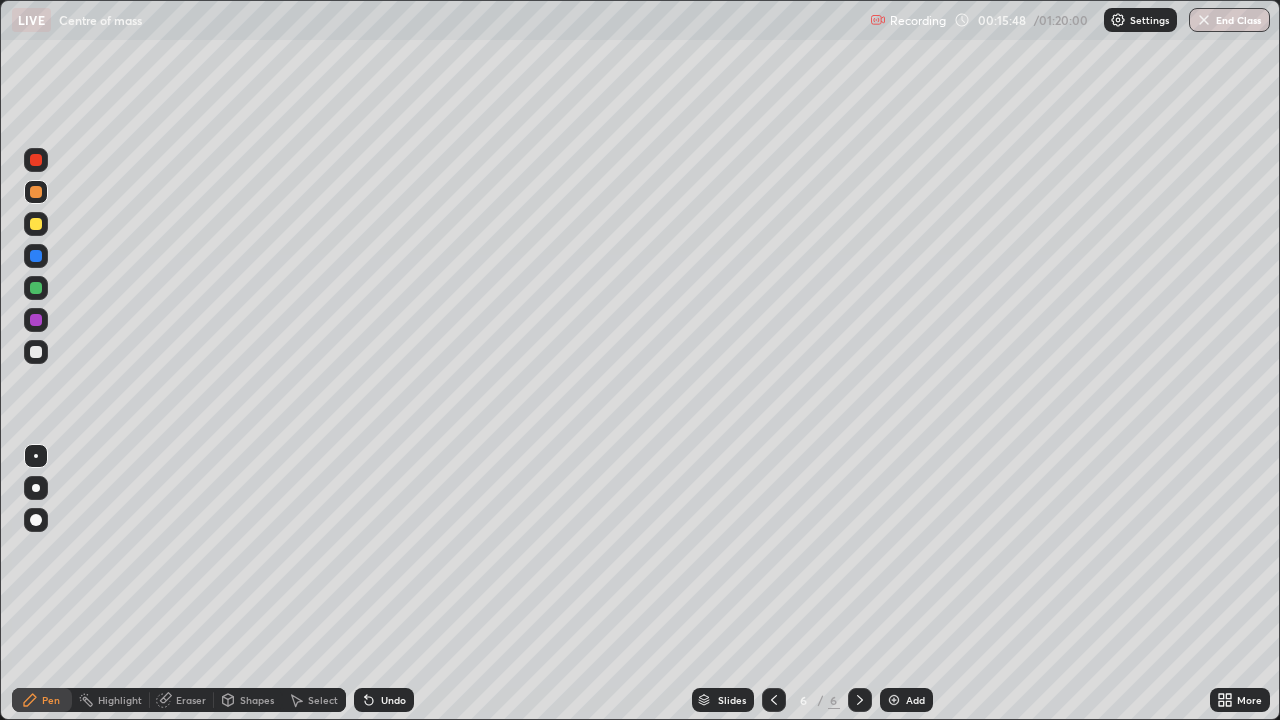 click at bounding box center (36, 160) 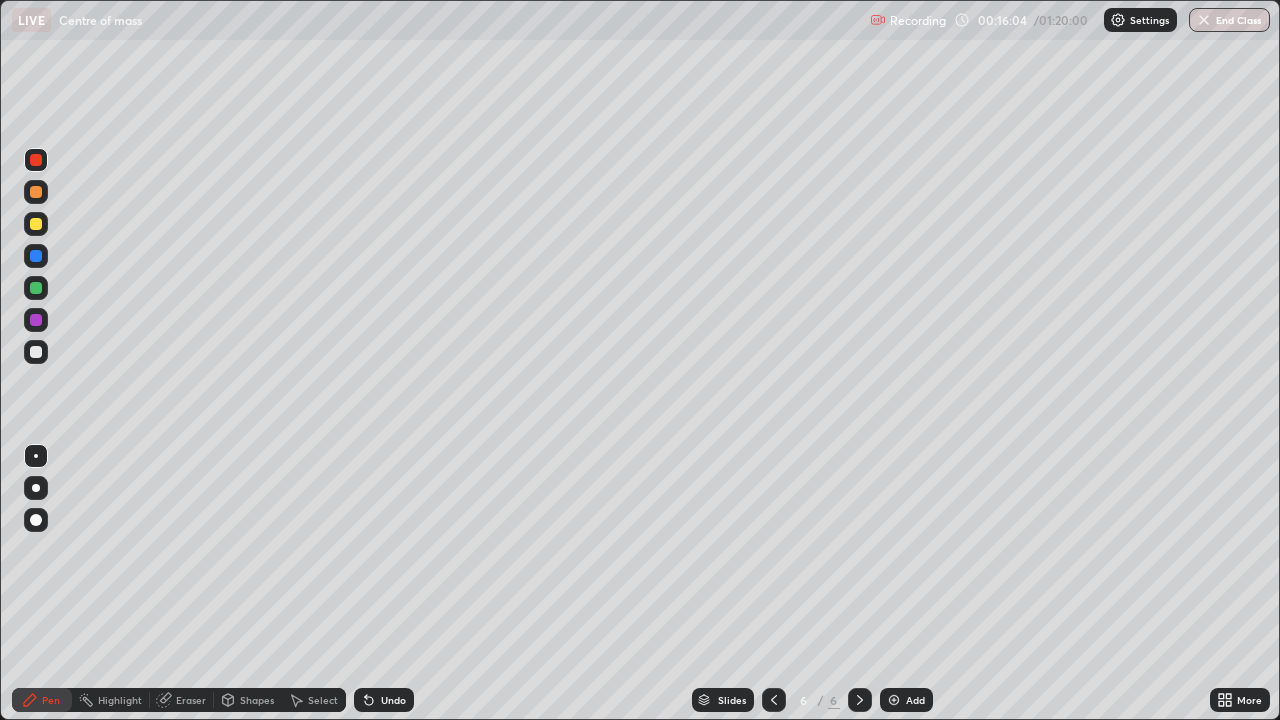 click at bounding box center (36, 256) 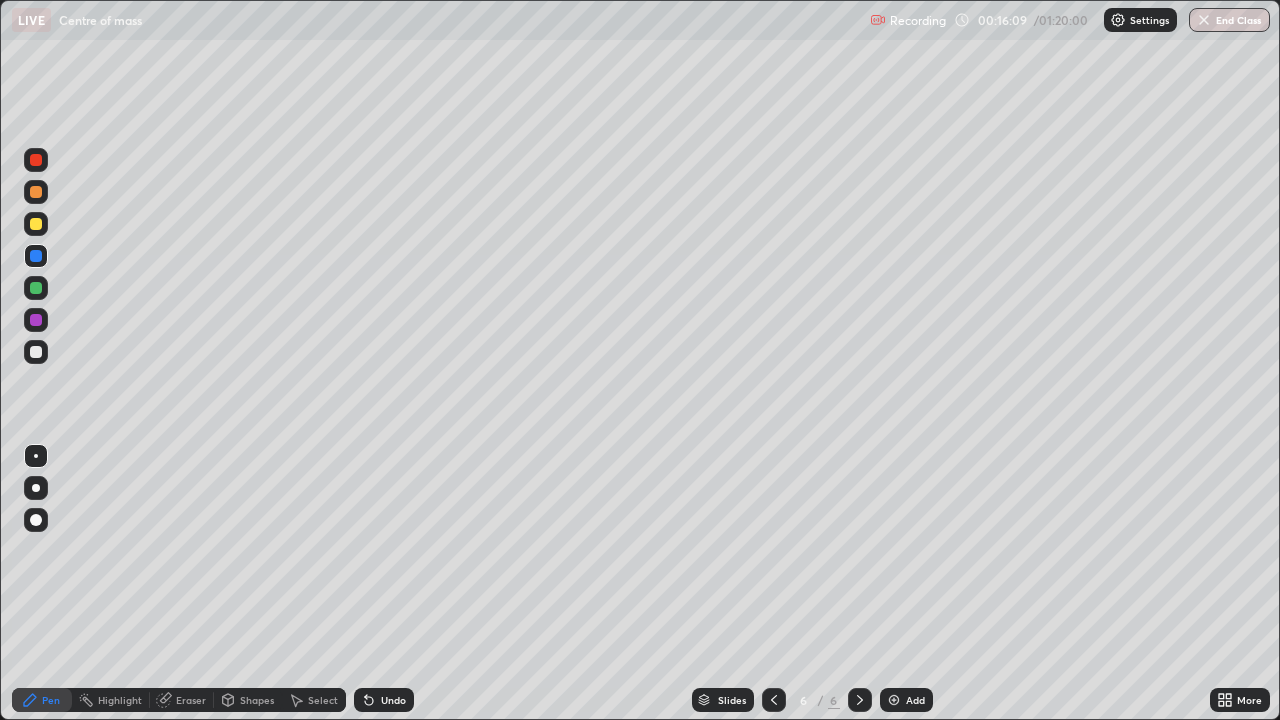 click at bounding box center [36, 224] 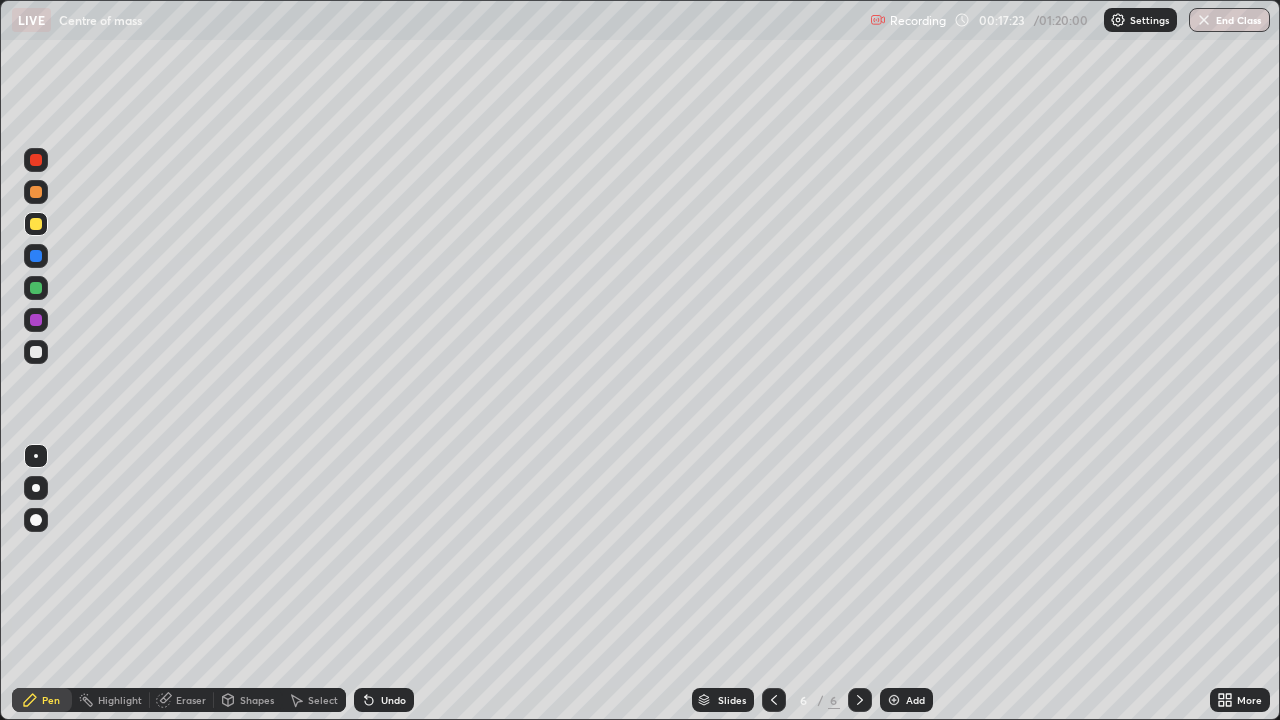 click at bounding box center (36, 352) 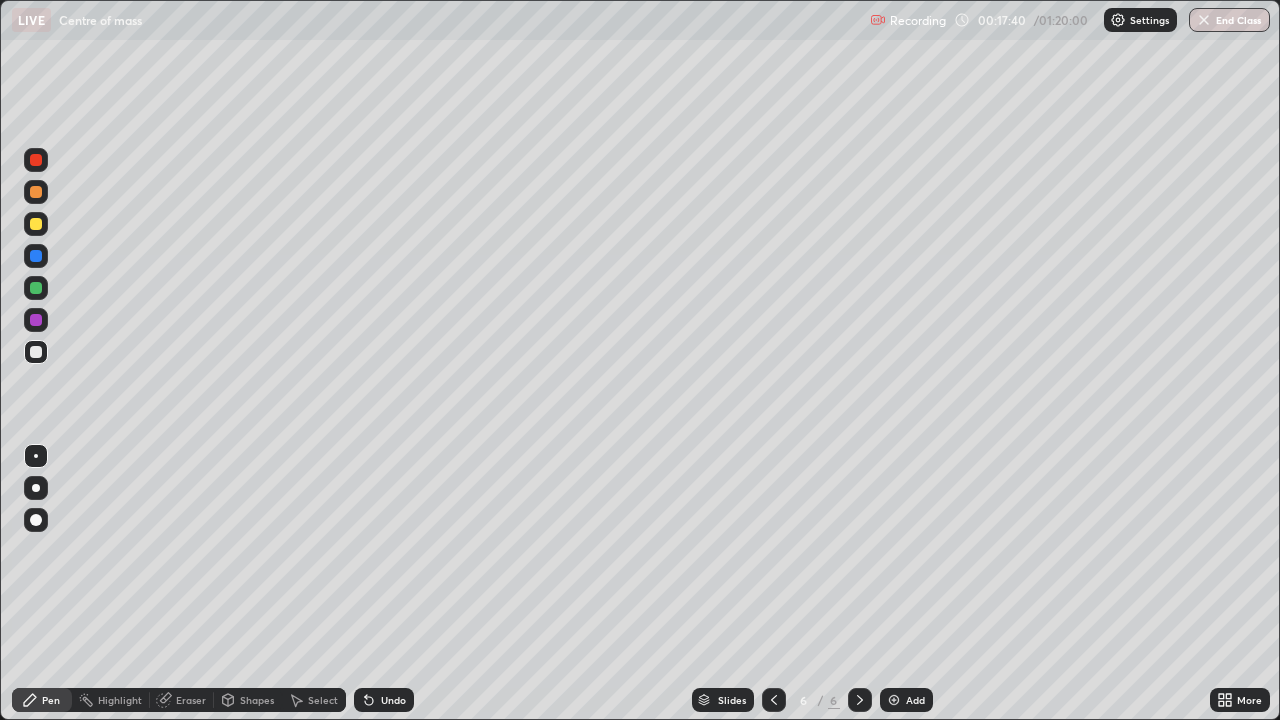 click at bounding box center [36, 320] 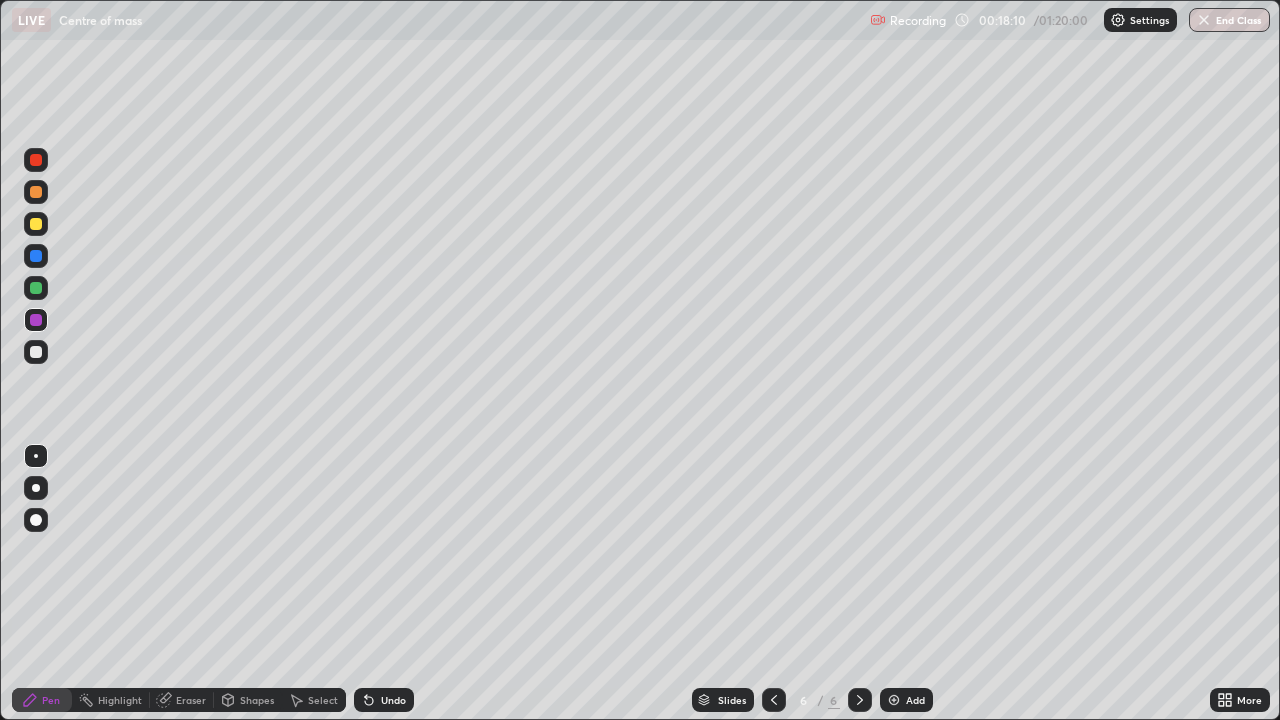 click at bounding box center [36, 288] 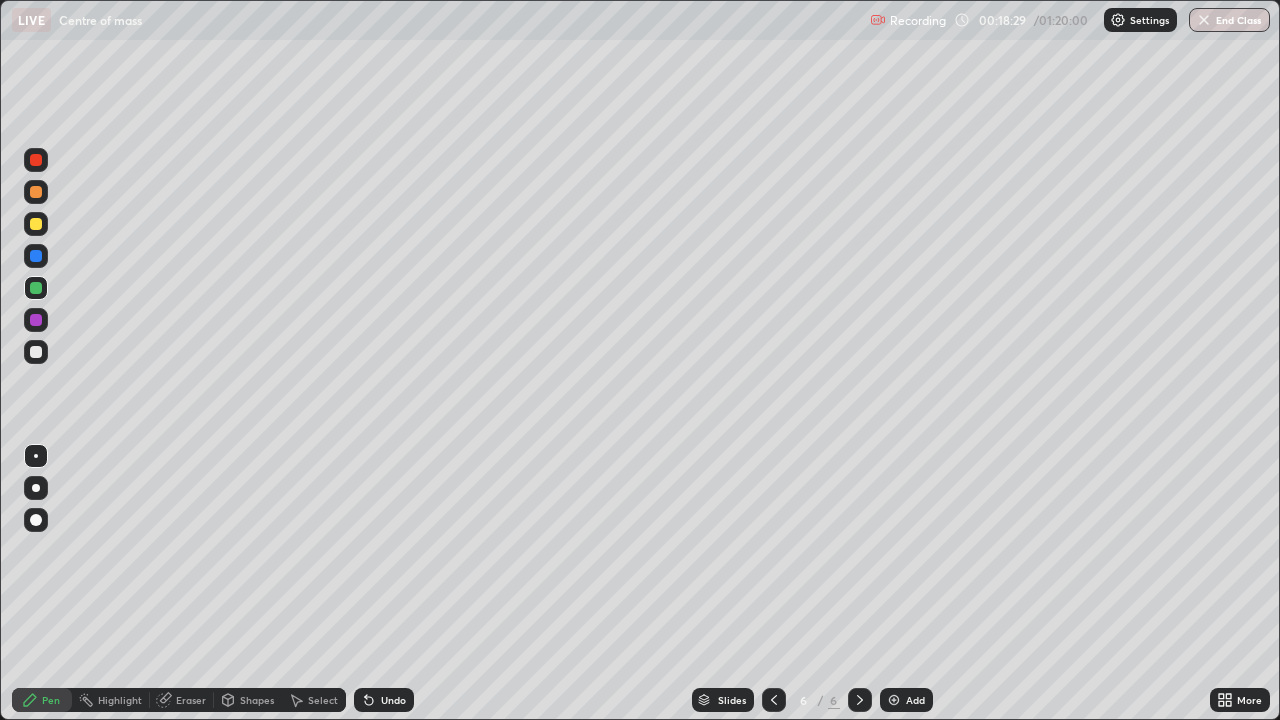 click at bounding box center [36, 192] 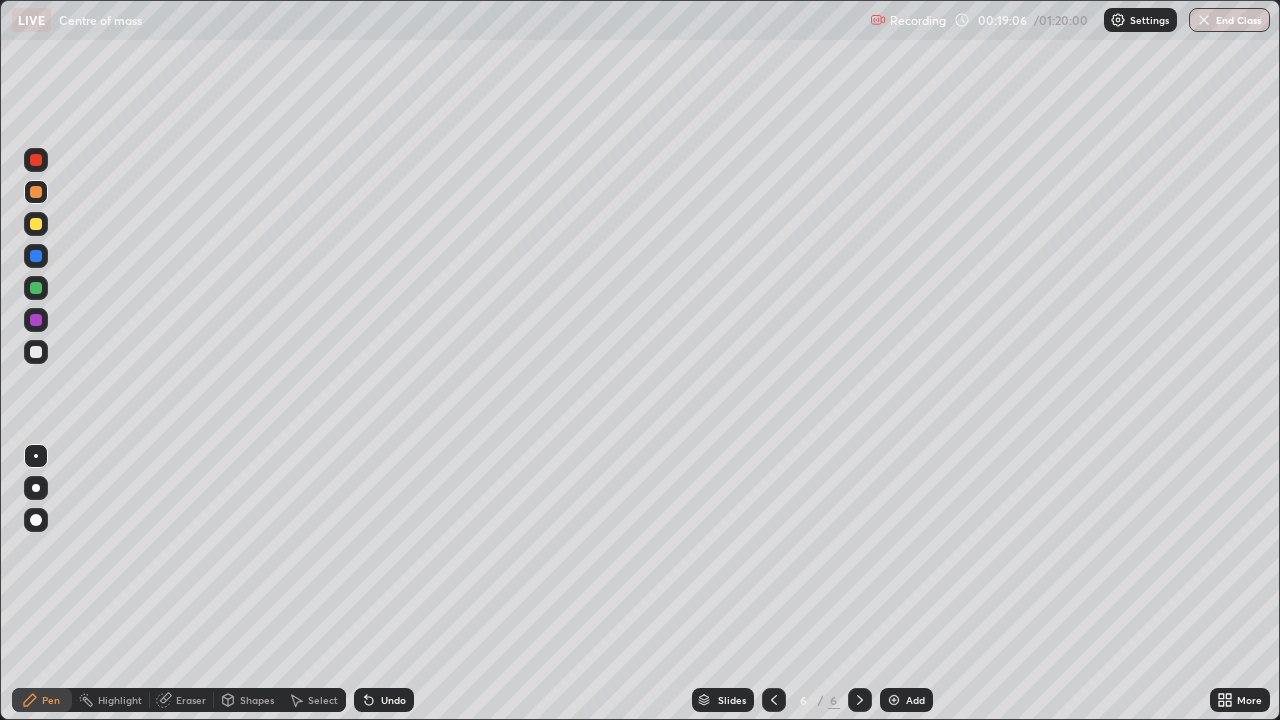 click on "Add" at bounding box center (906, 700) 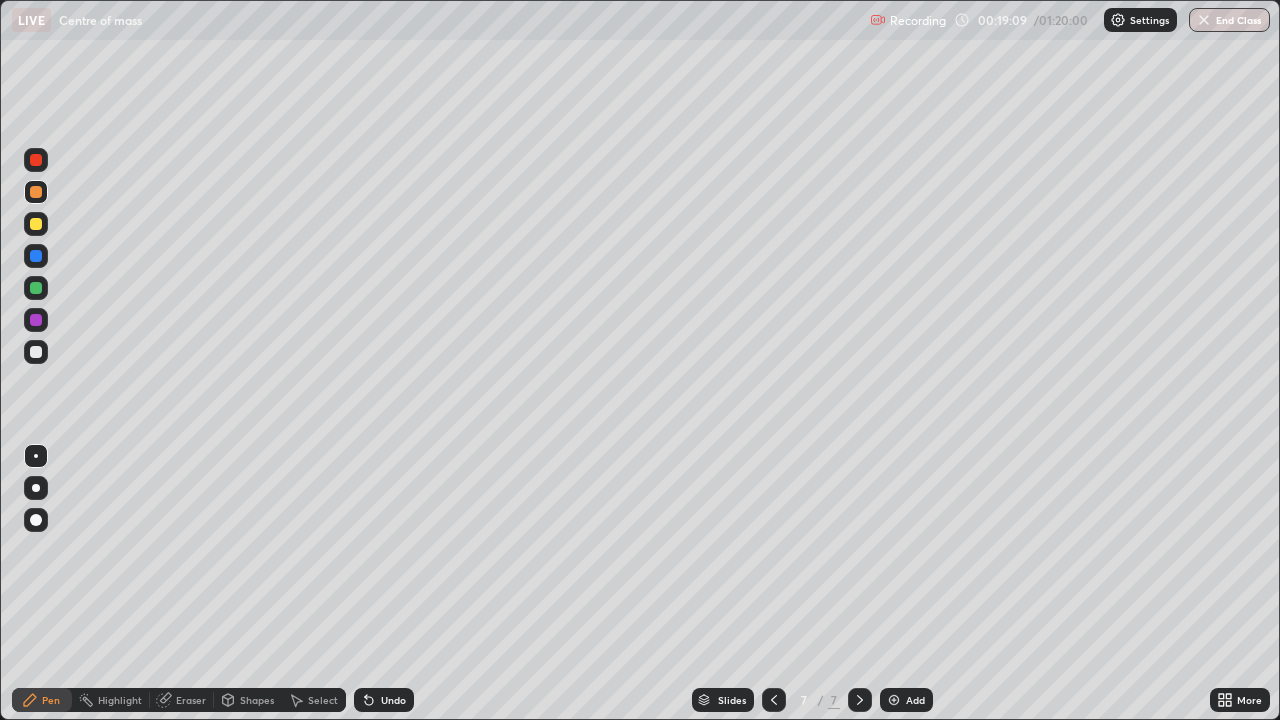 click at bounding box center (36, 160) 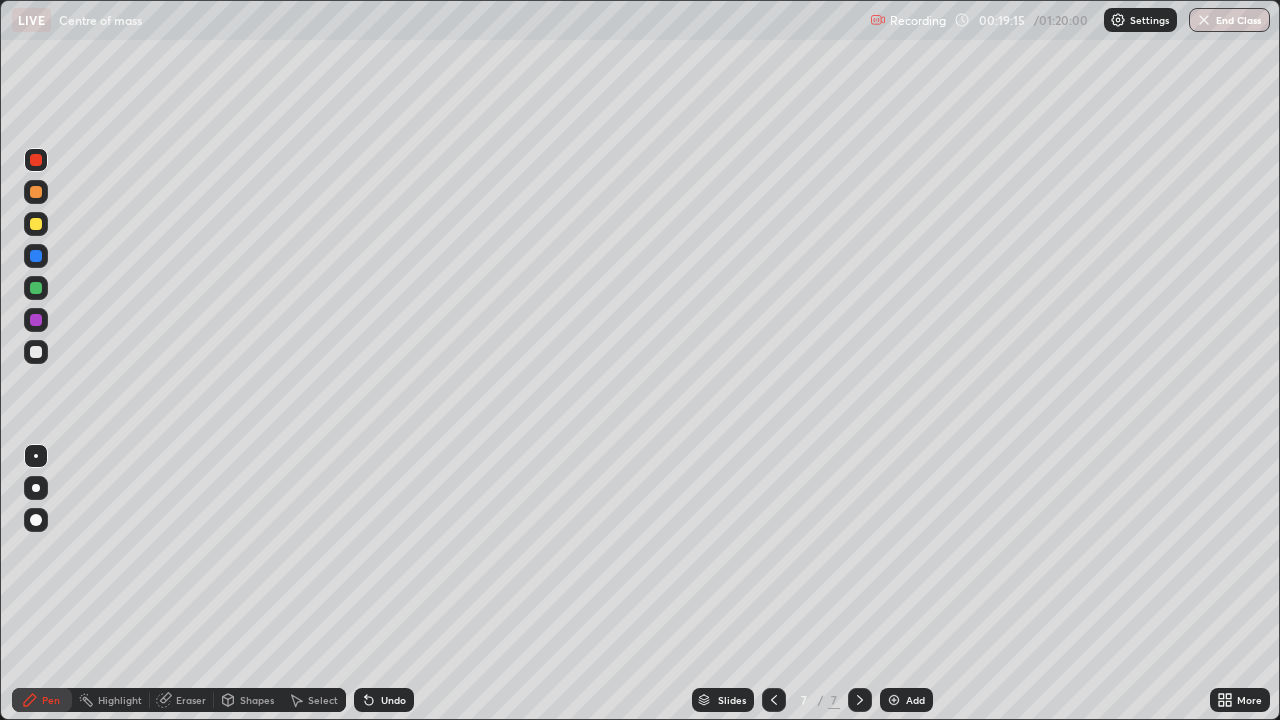 click at bounding box center [36, 192] 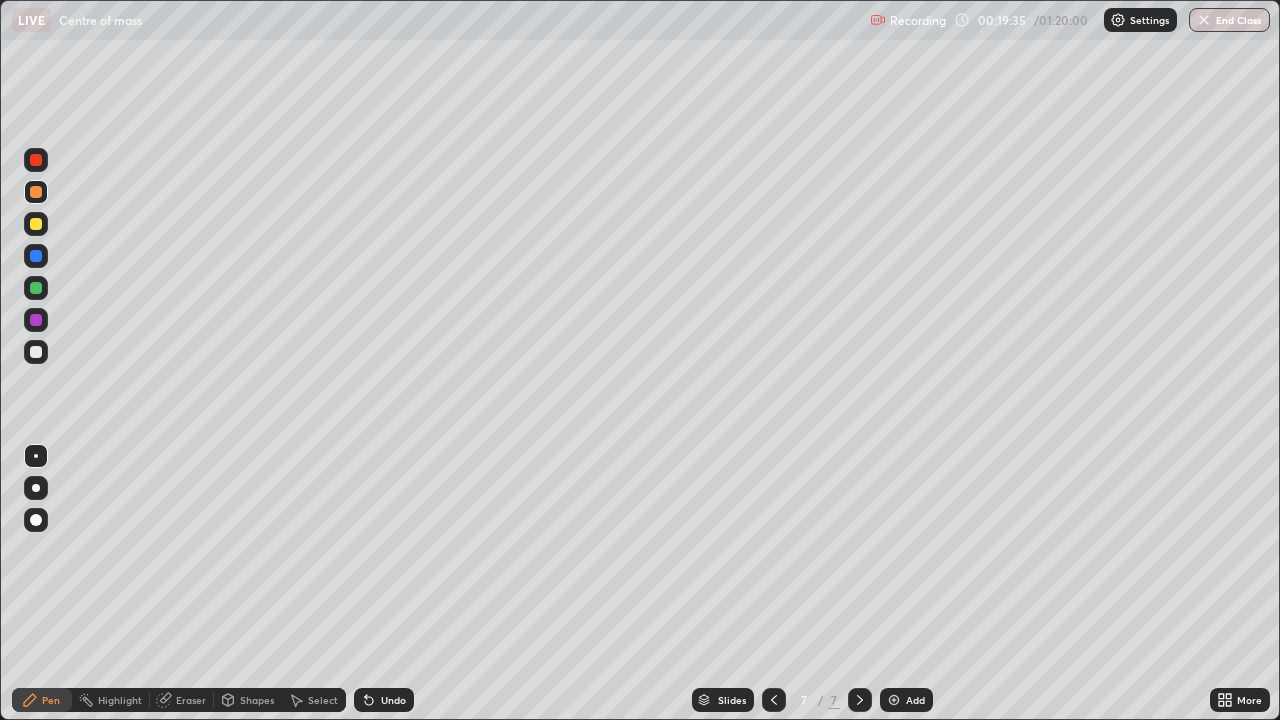 click at bounding box center (36, 352) 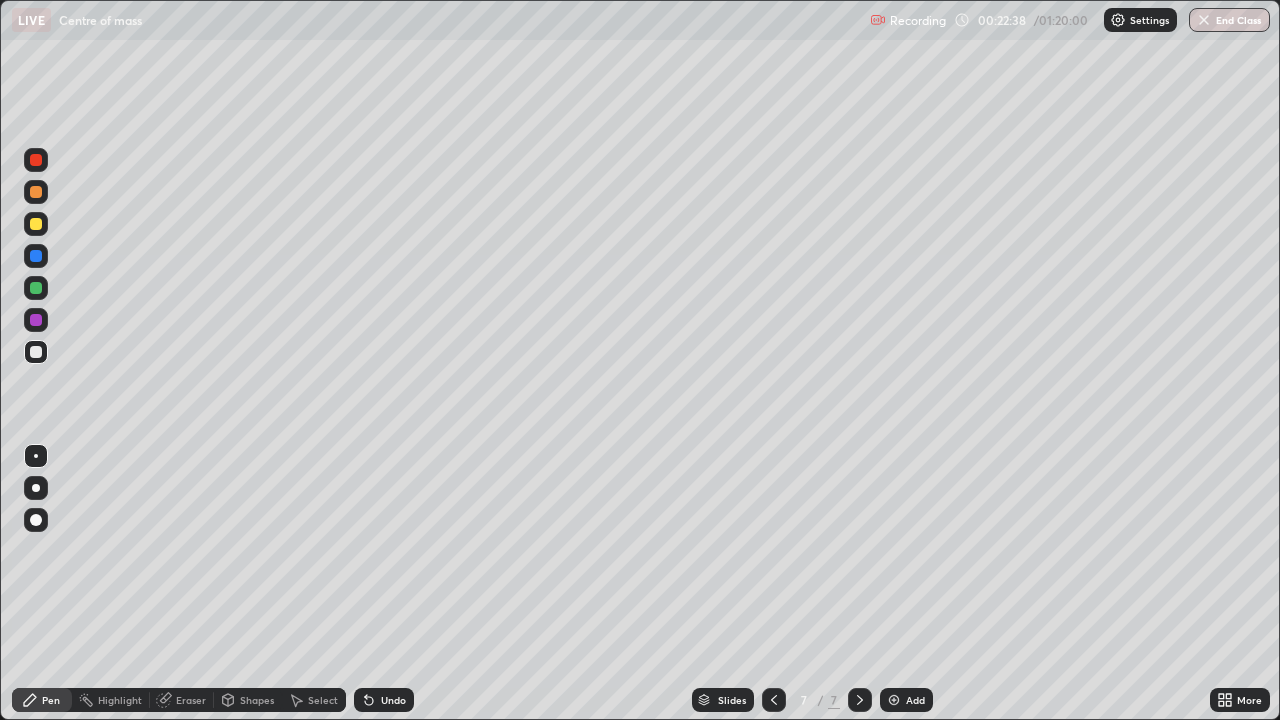 click 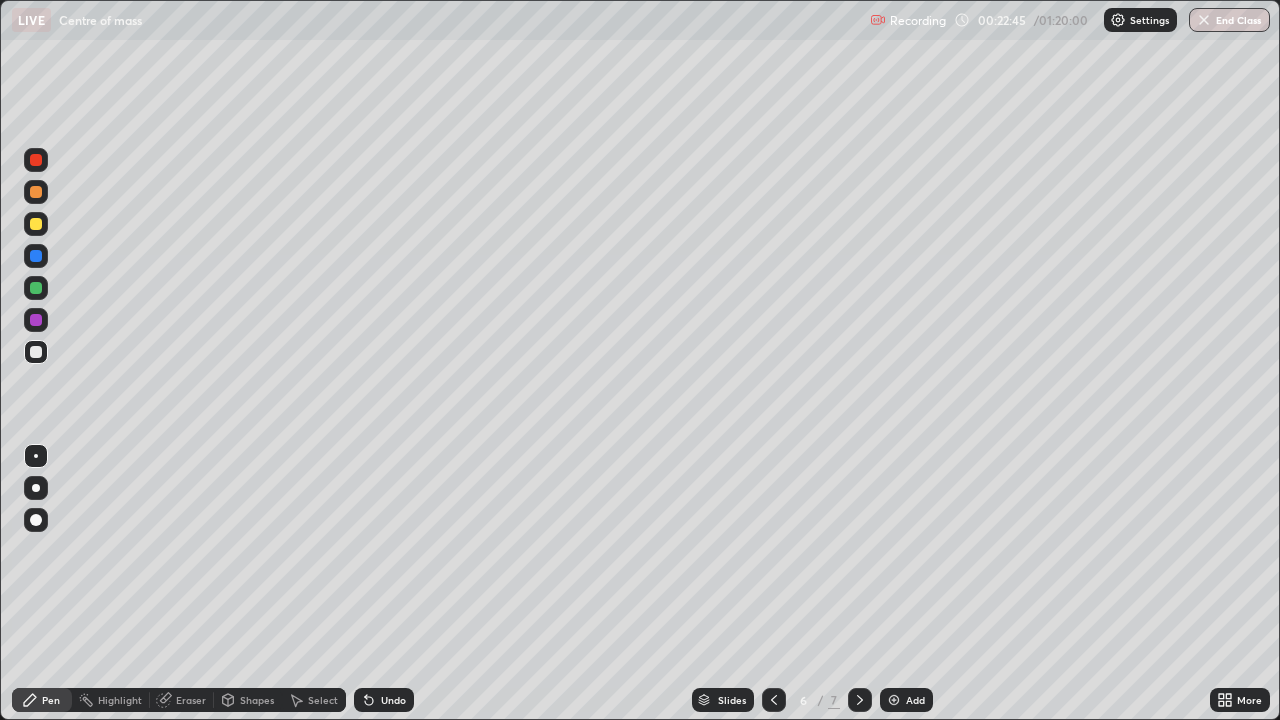 click at bounding box center (36, 288) 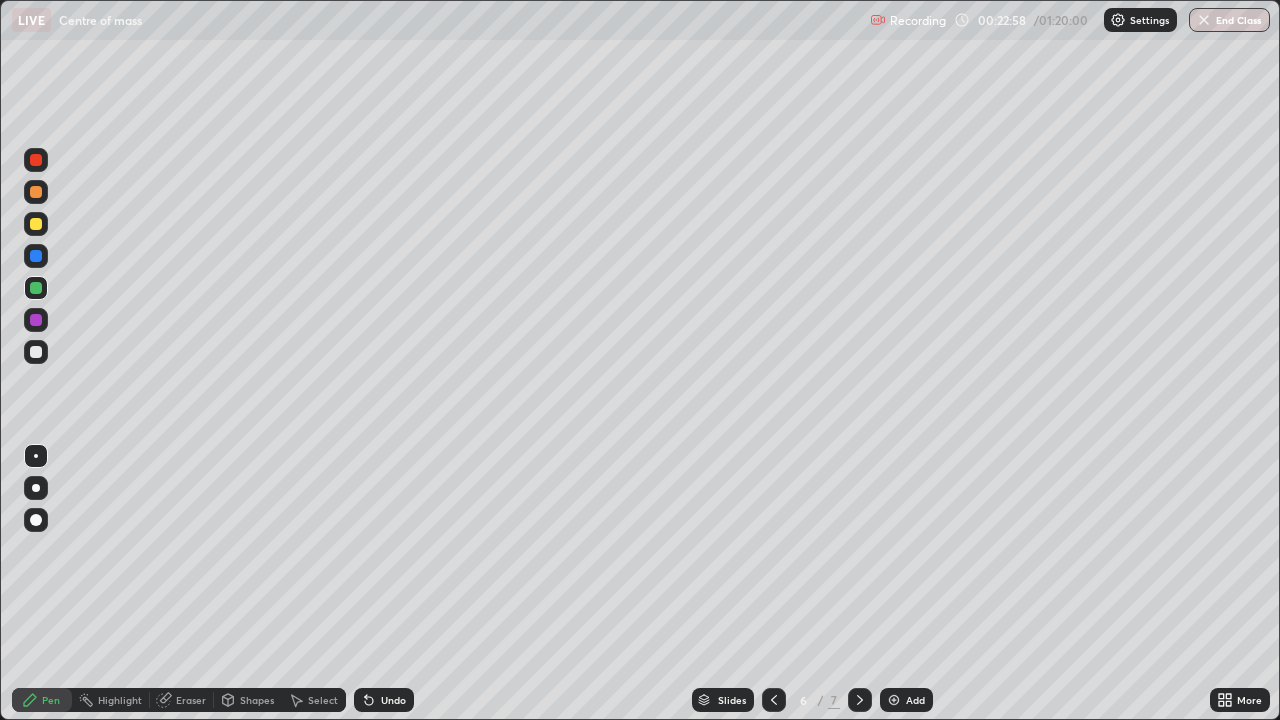 click 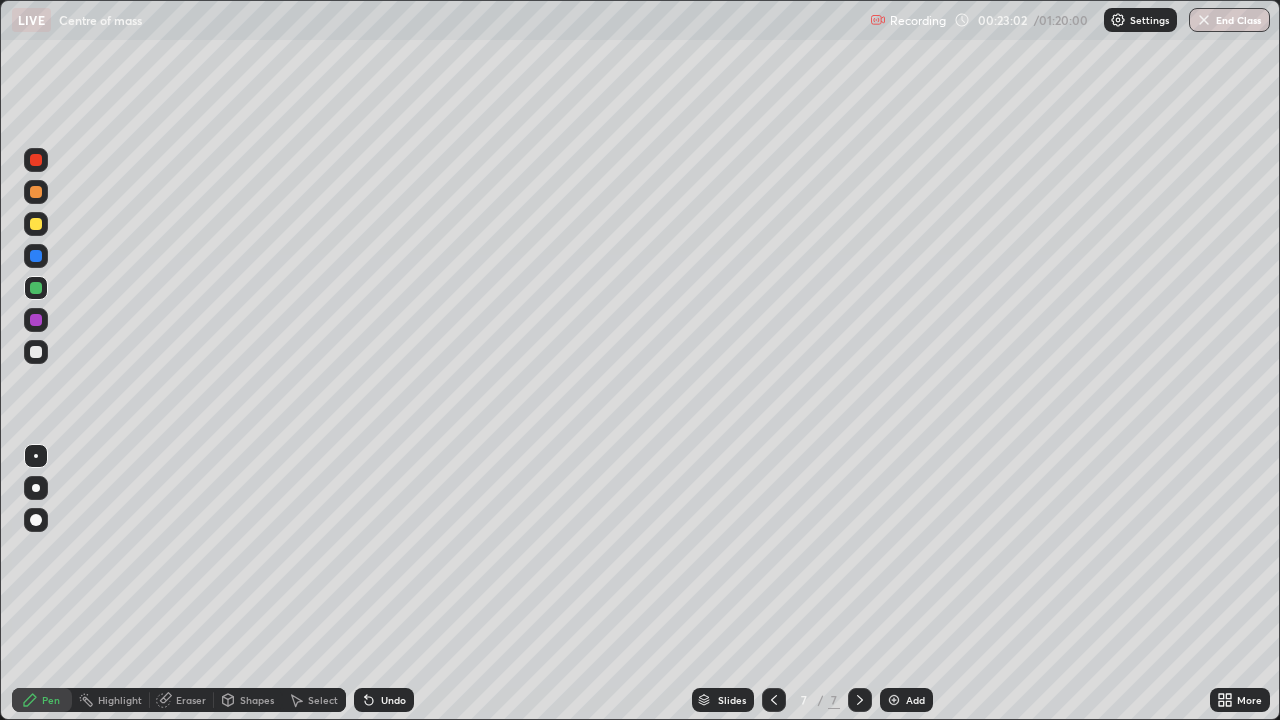 click at bounding box center [36, 320] 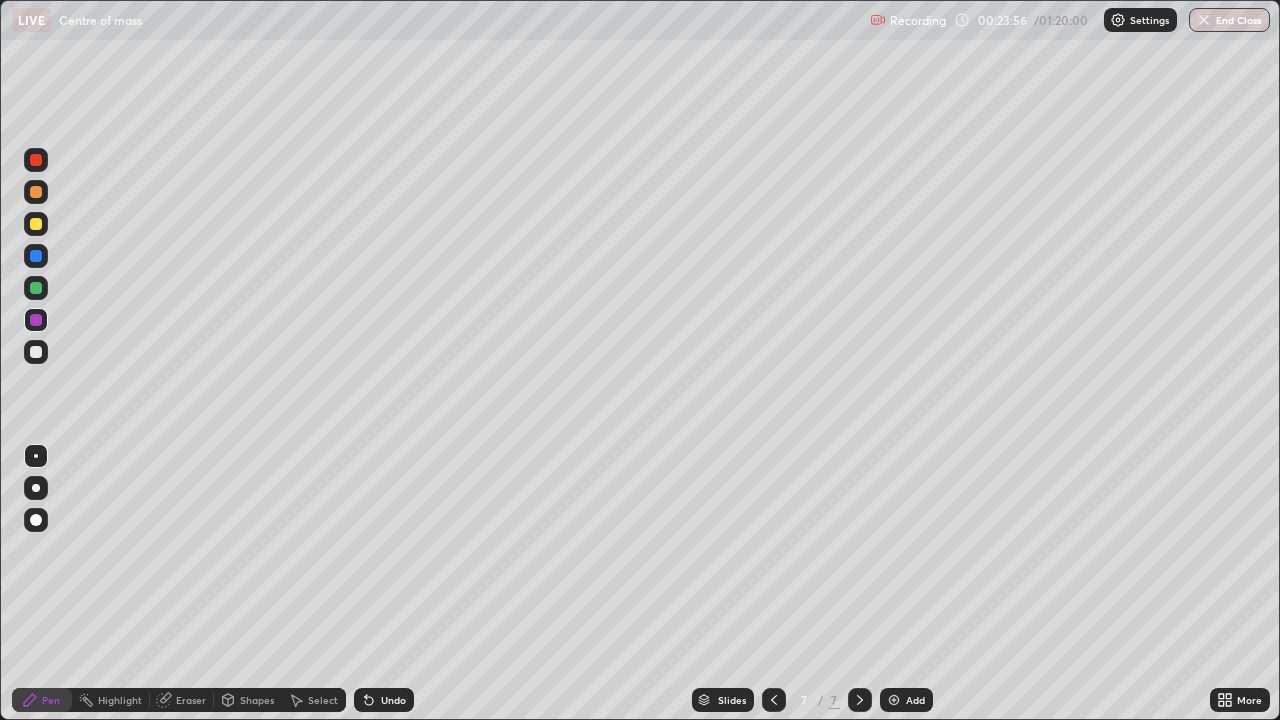 click at bounding box center [36, 352] 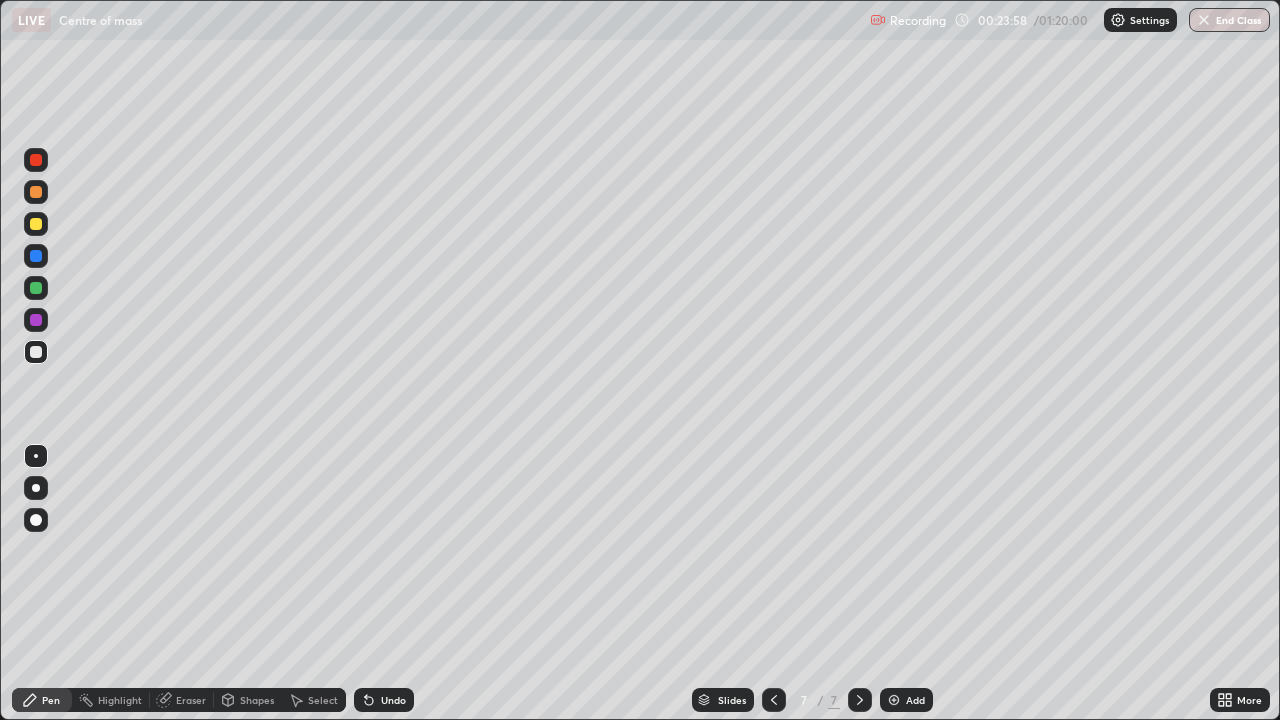 click at bounding box center [36, 288] 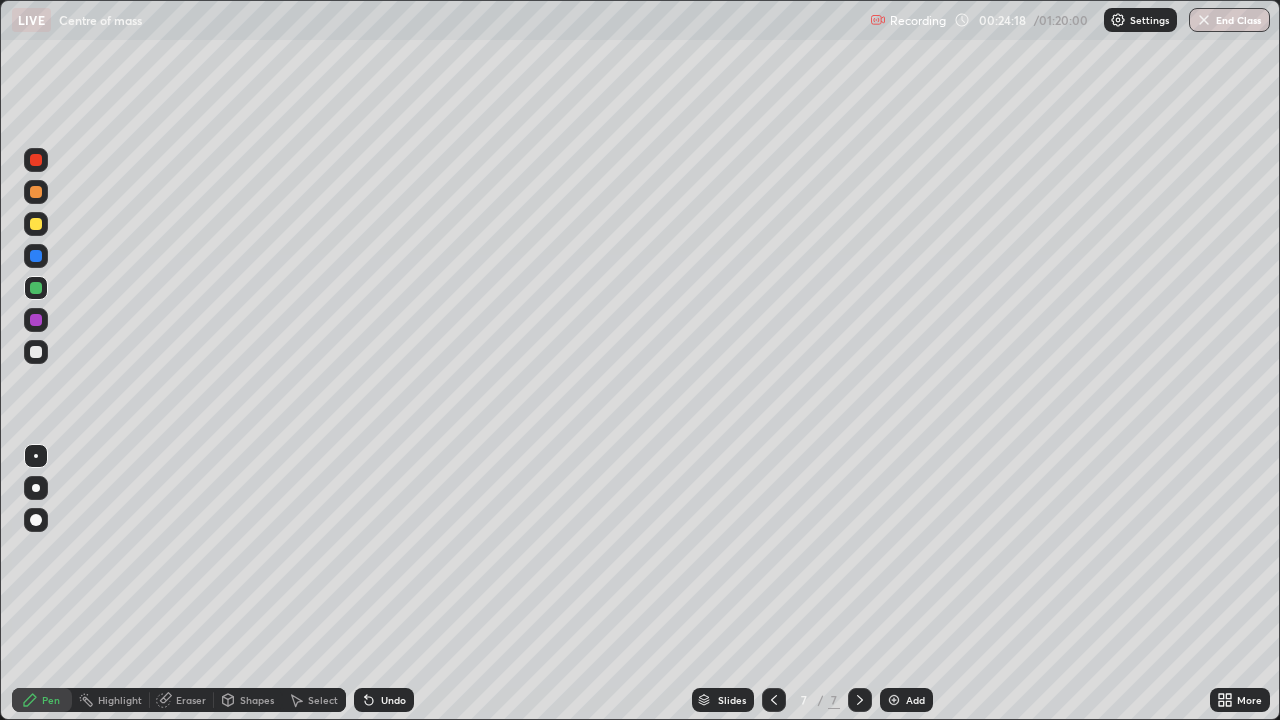 click 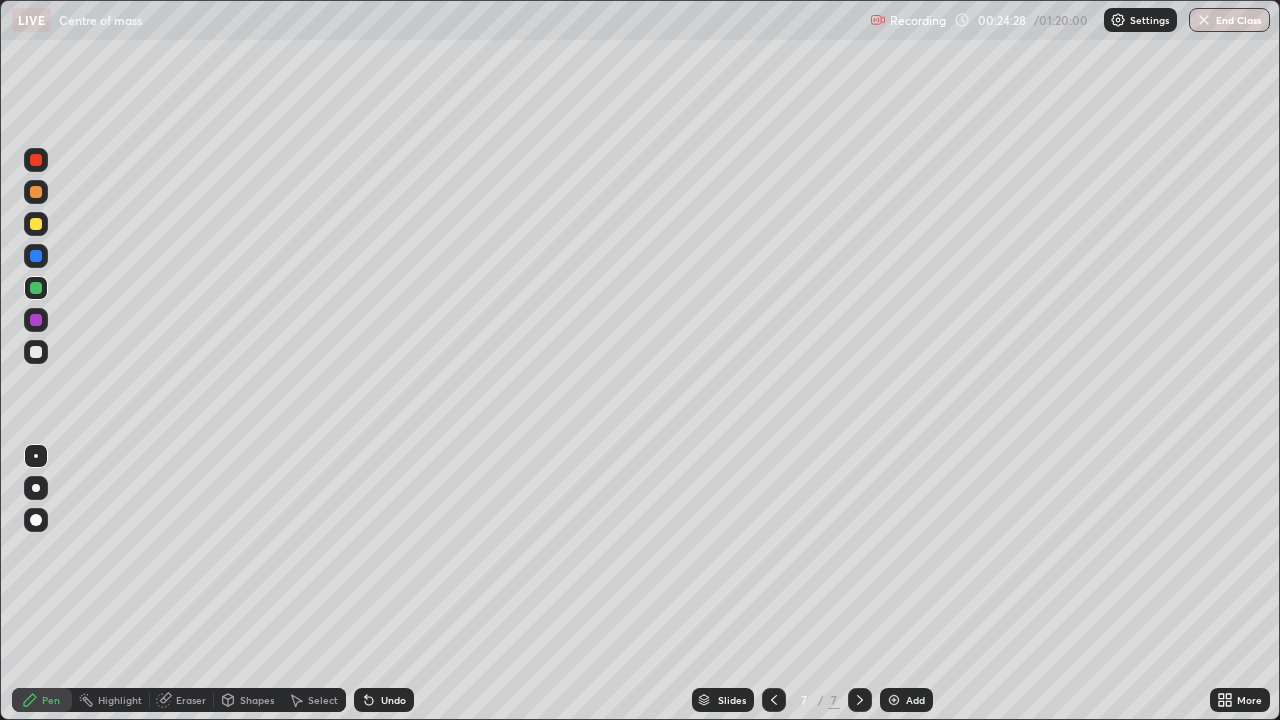 click at bounding box center (36, 256) 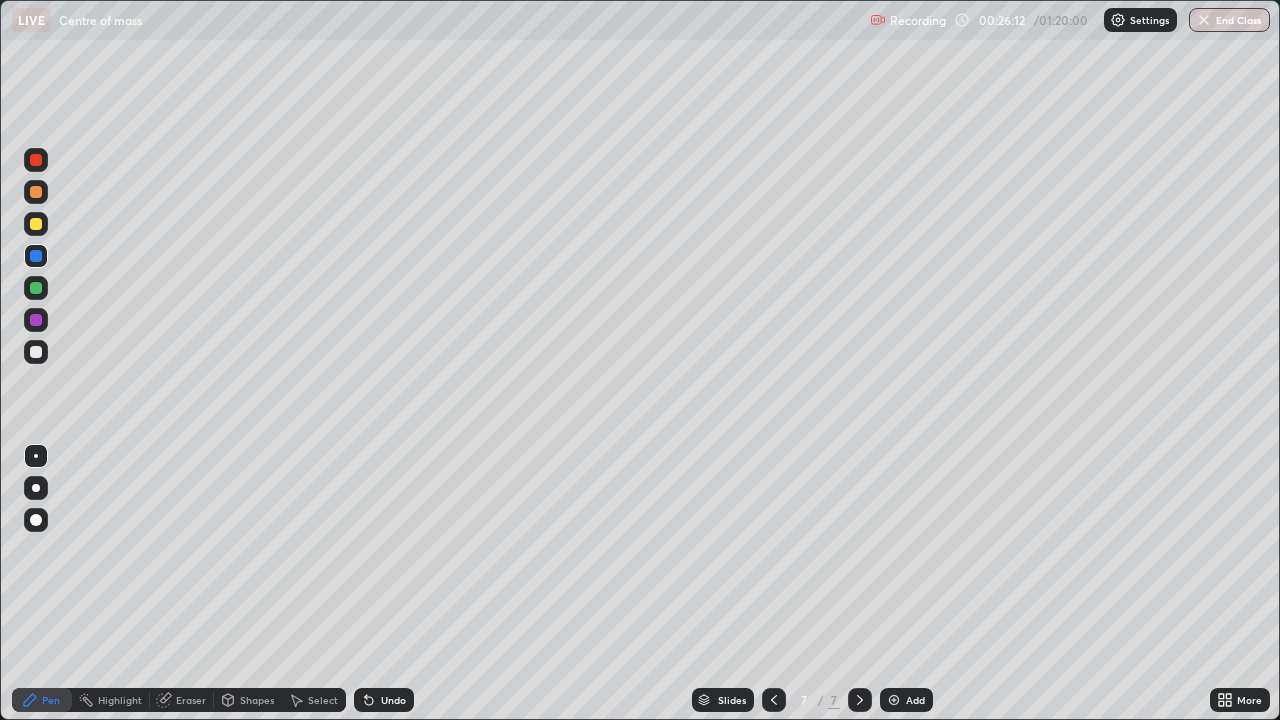 click on "Add" at bounding box center [915, 700] 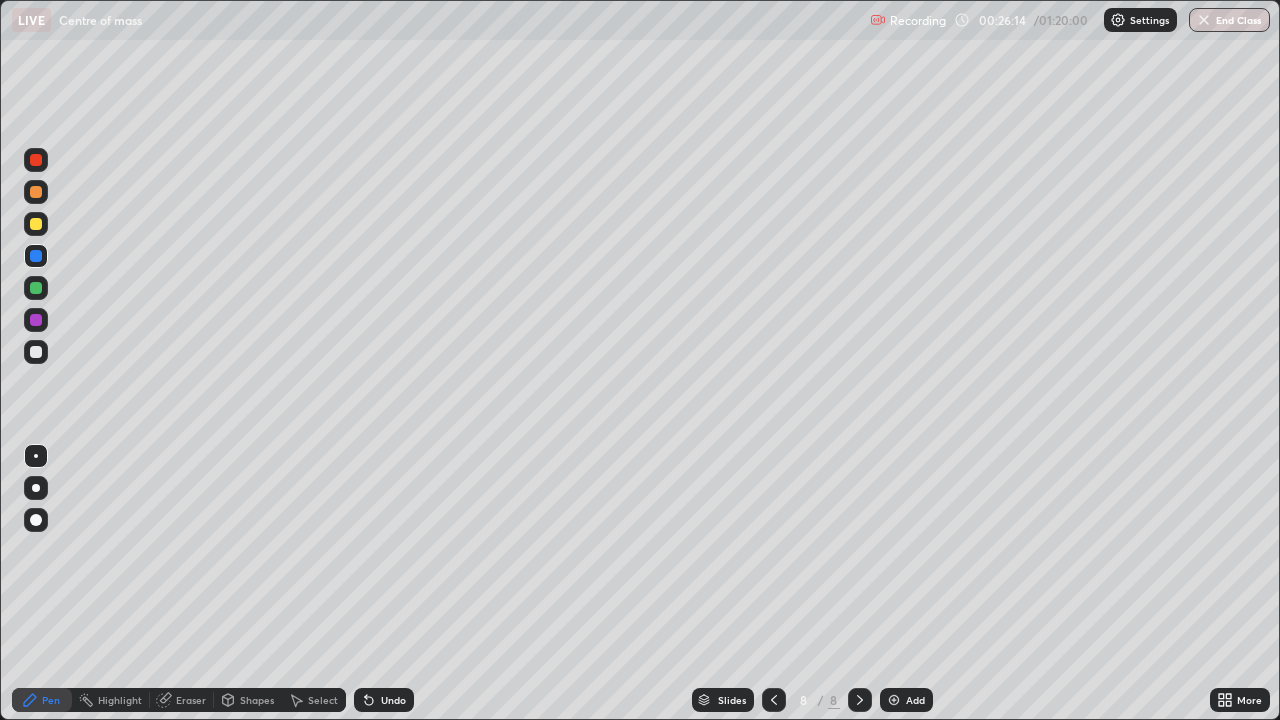 click at bounding box center (36, 160) 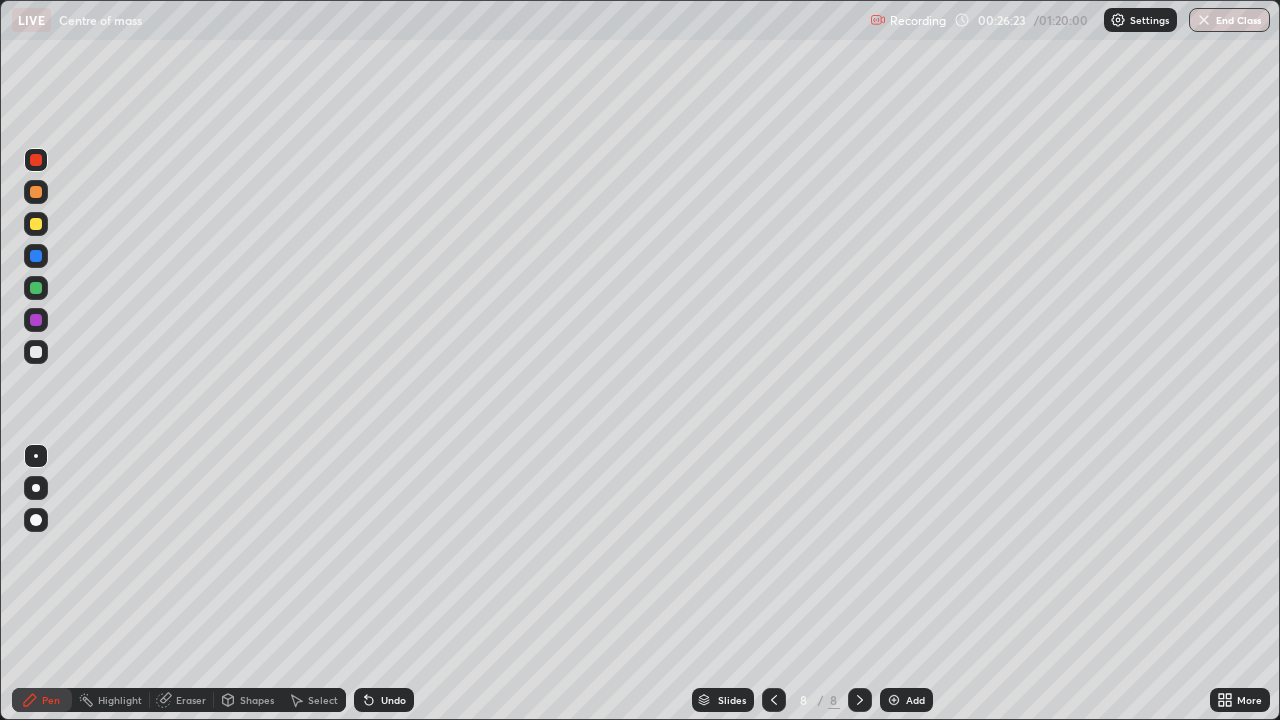 click at bounding box center (36, 192) 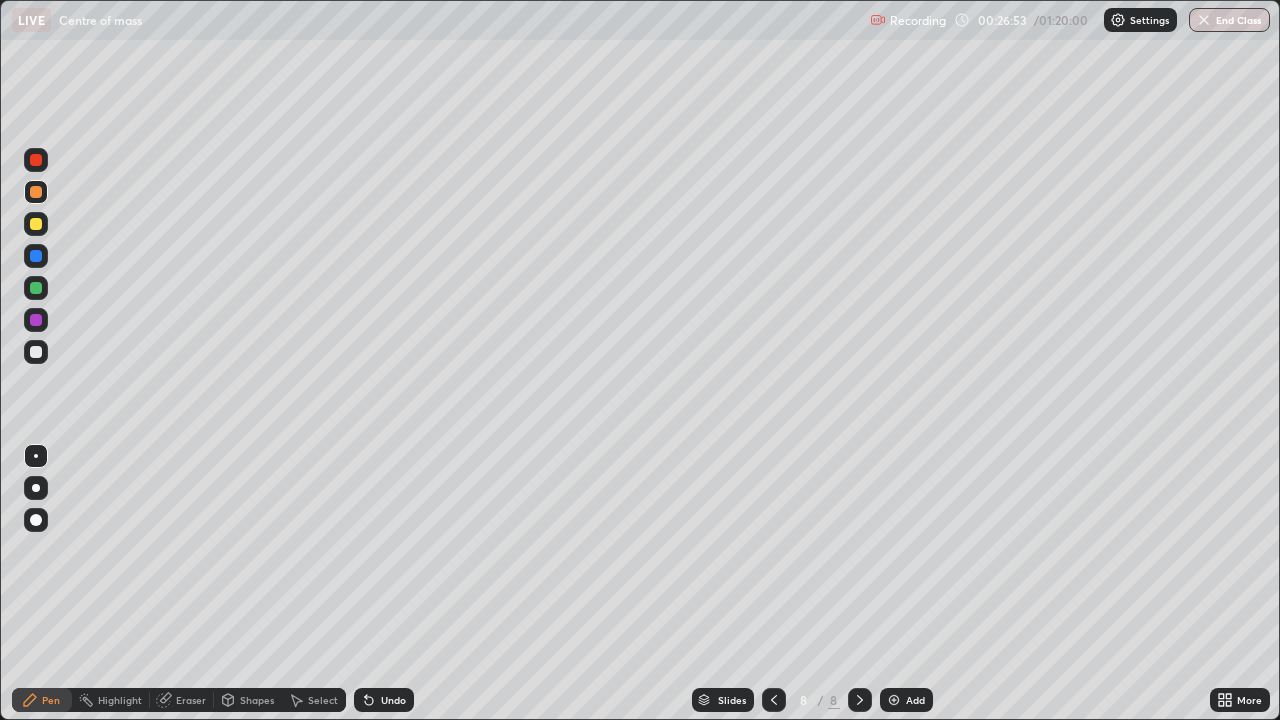 click on "Undo" at bounding box center (393, 700) 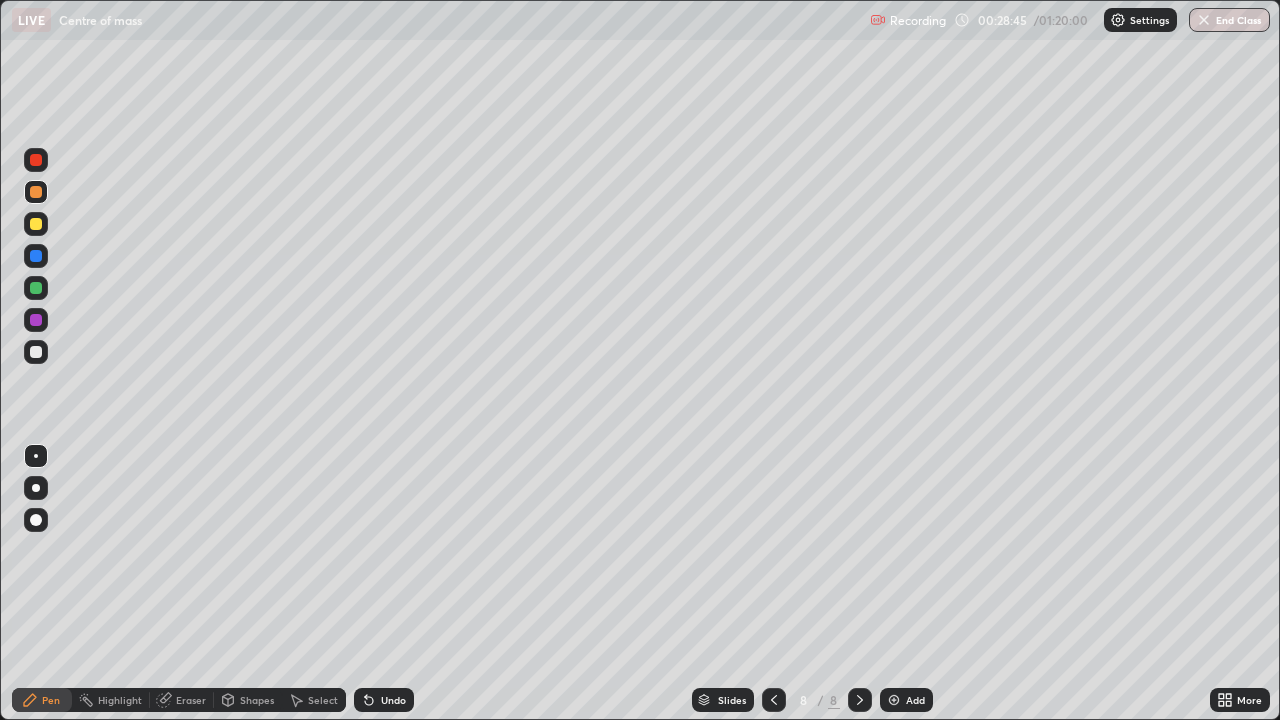 click at bounding box center (36, 224) 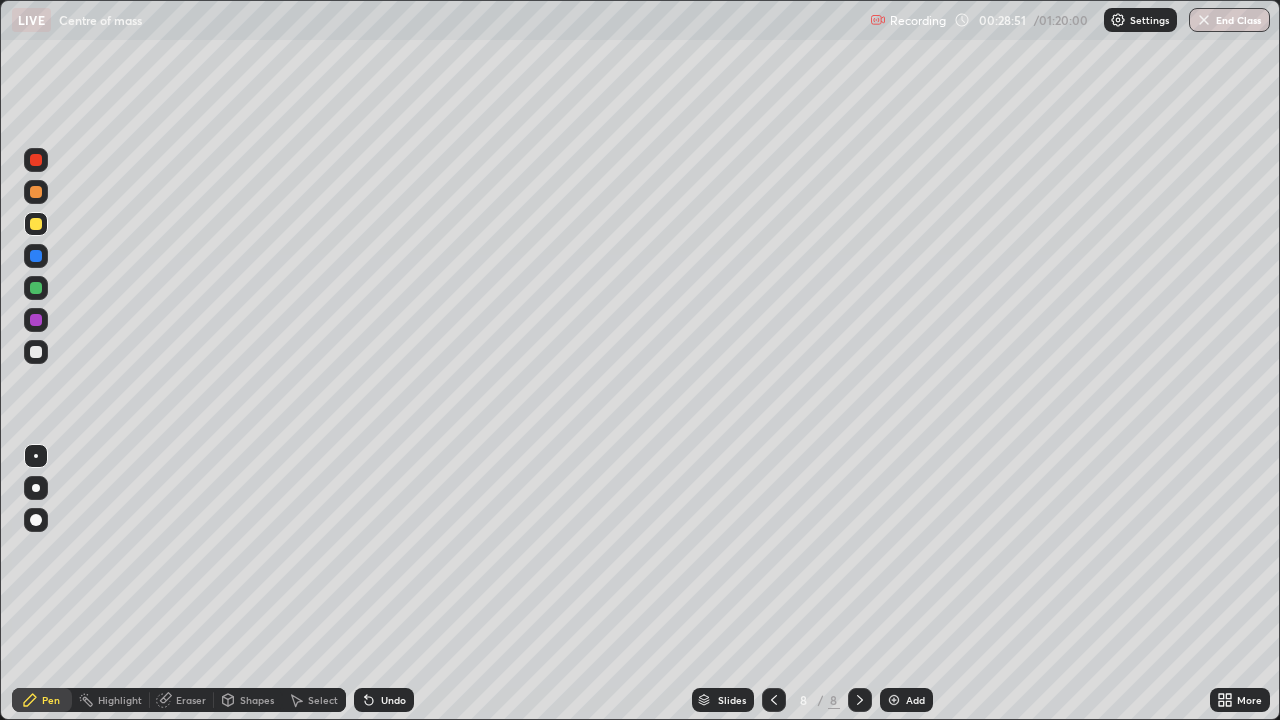 click on "Undo" at bounding box center [384, 700] 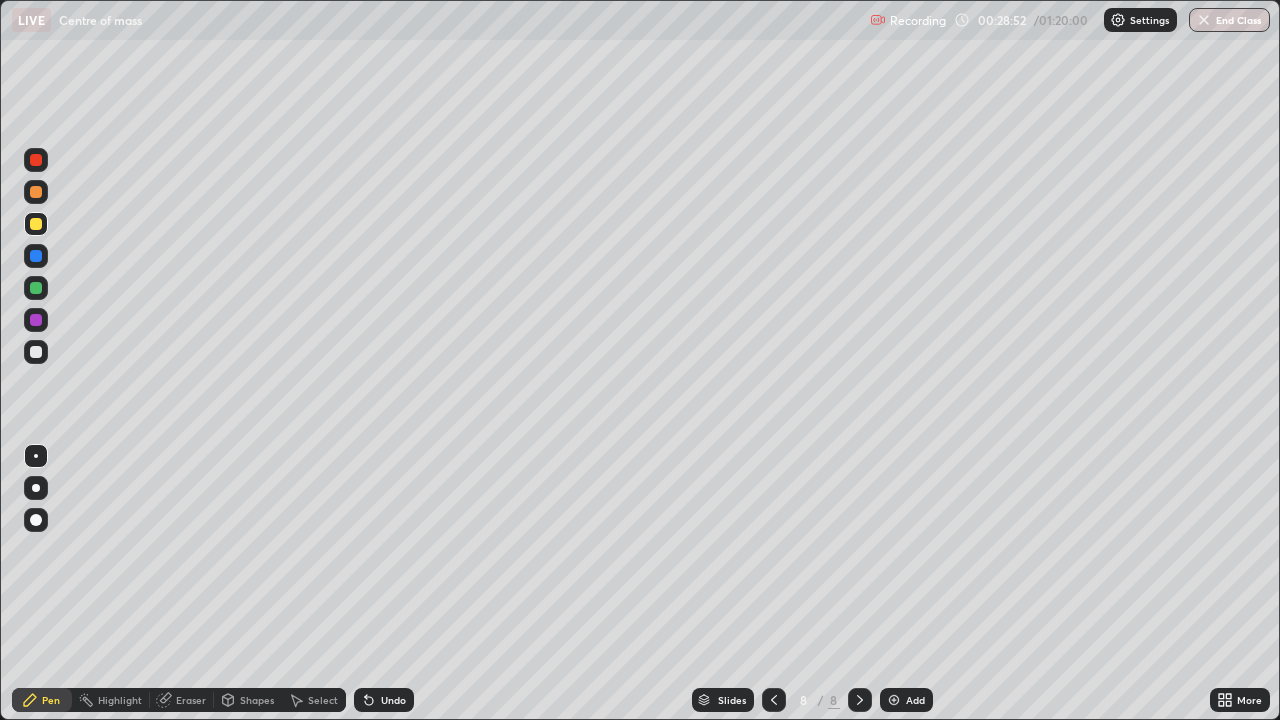 click on "Undo" at bounding box center [384, 700] 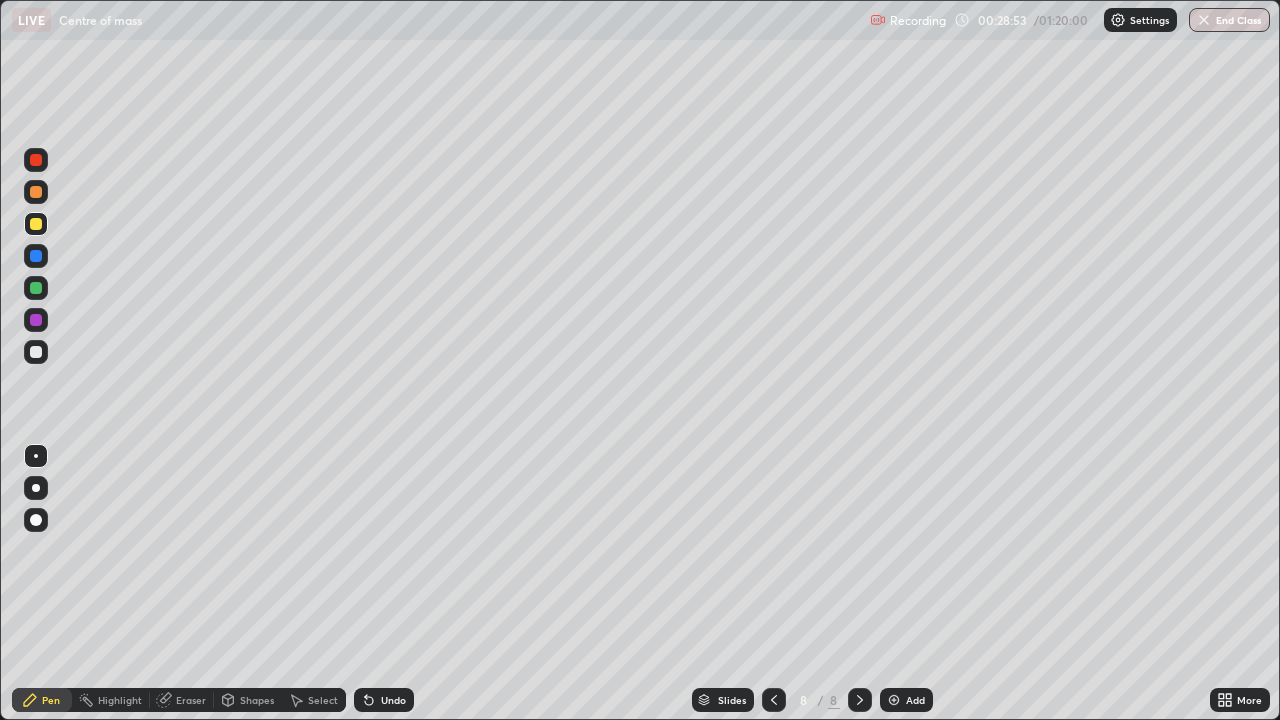 click at bounding box center [36, 352] 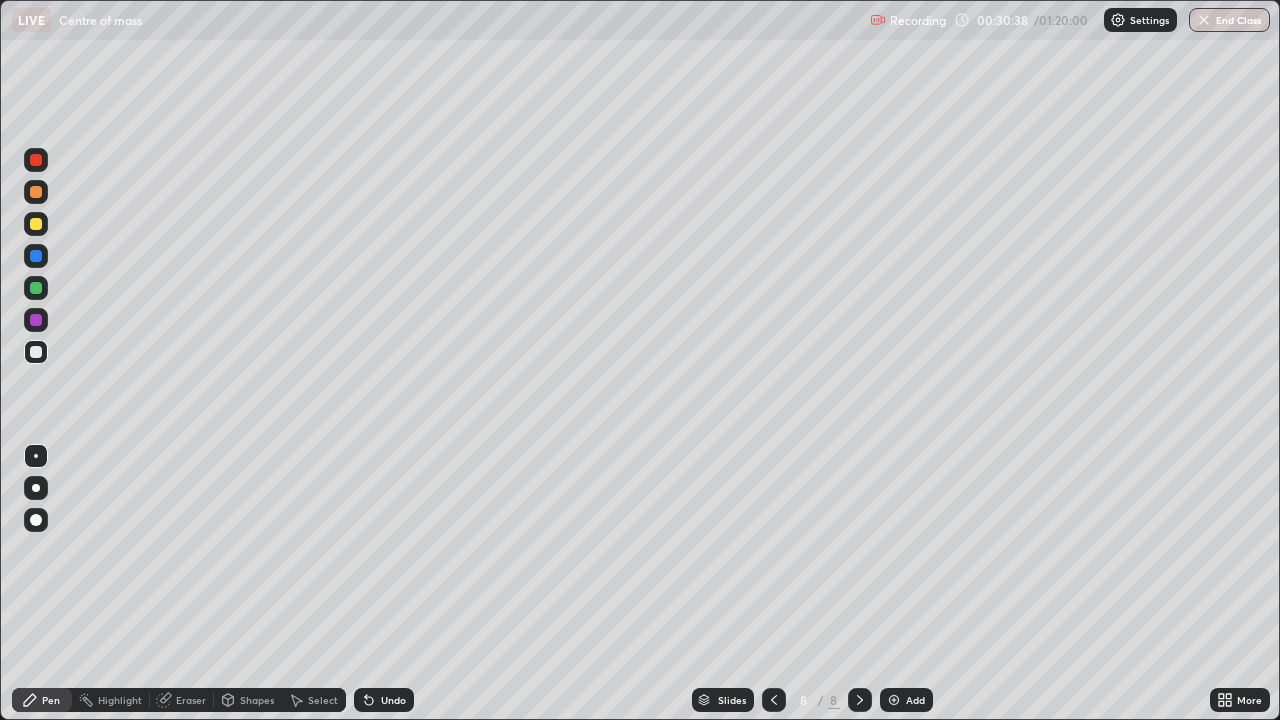 click on "Add" at bounding box center [915, 700] 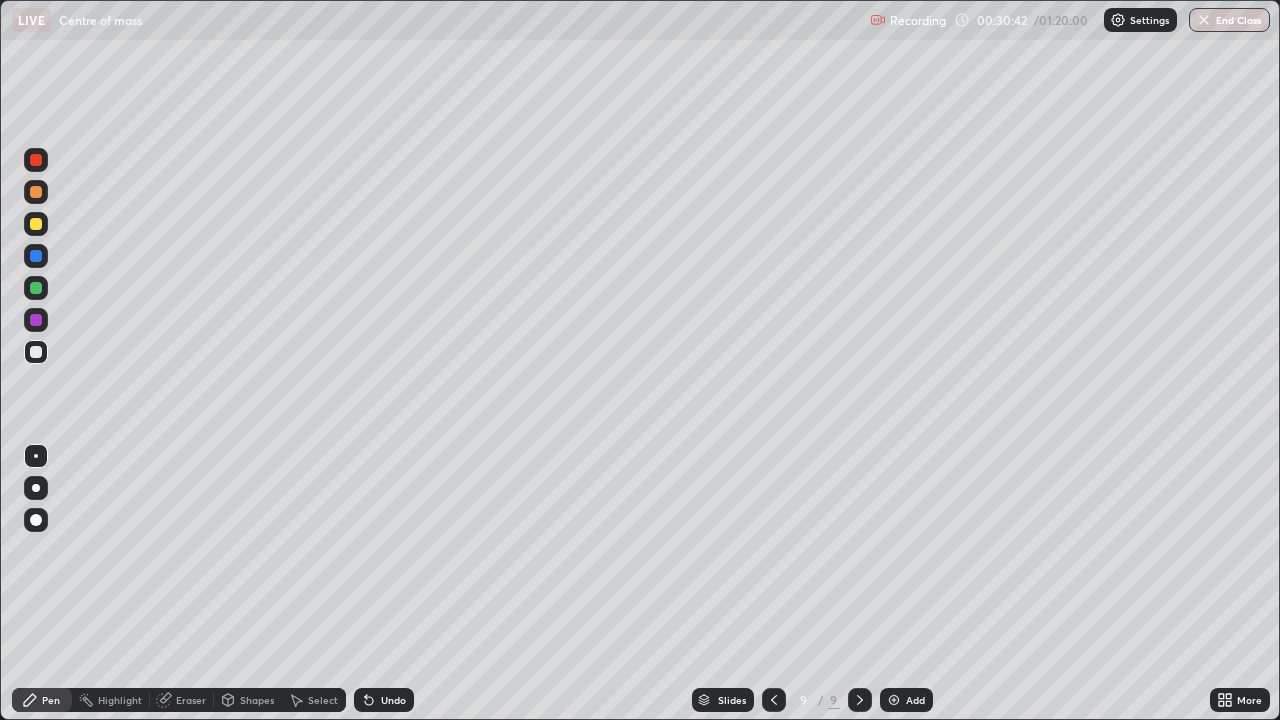 click at bounding box center (36, 160) 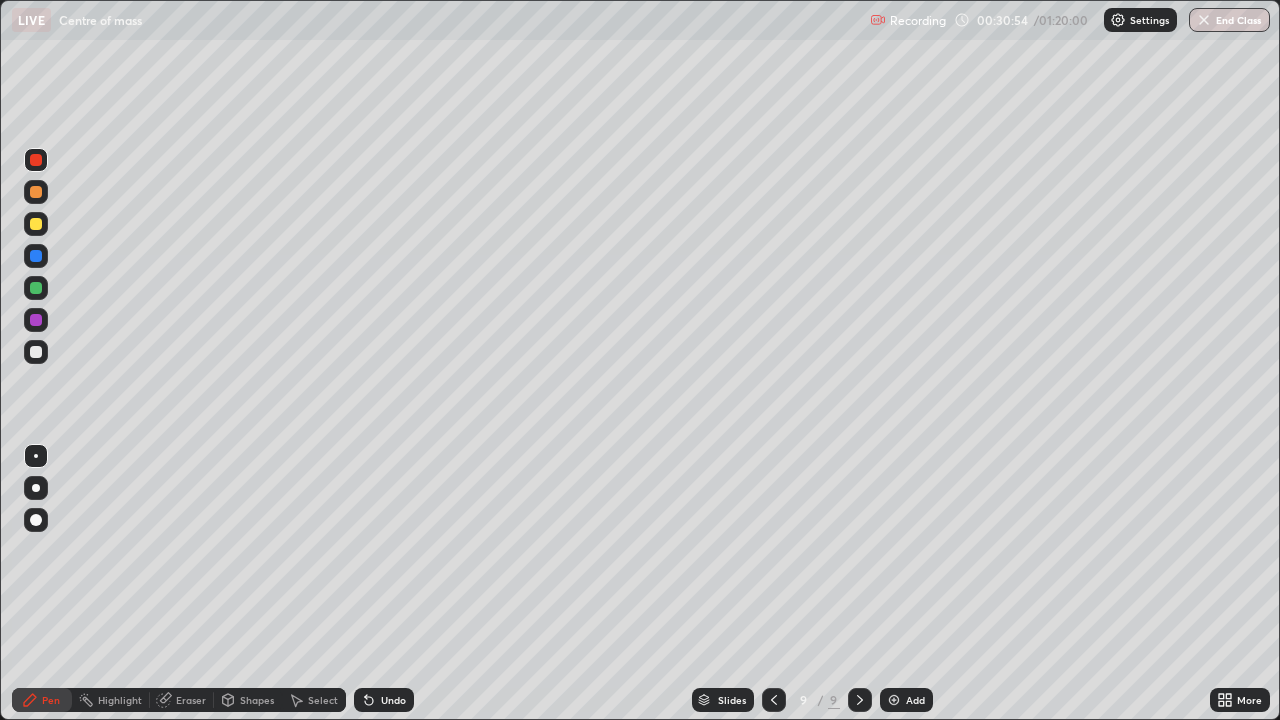 click at bounding box center (36, 192) 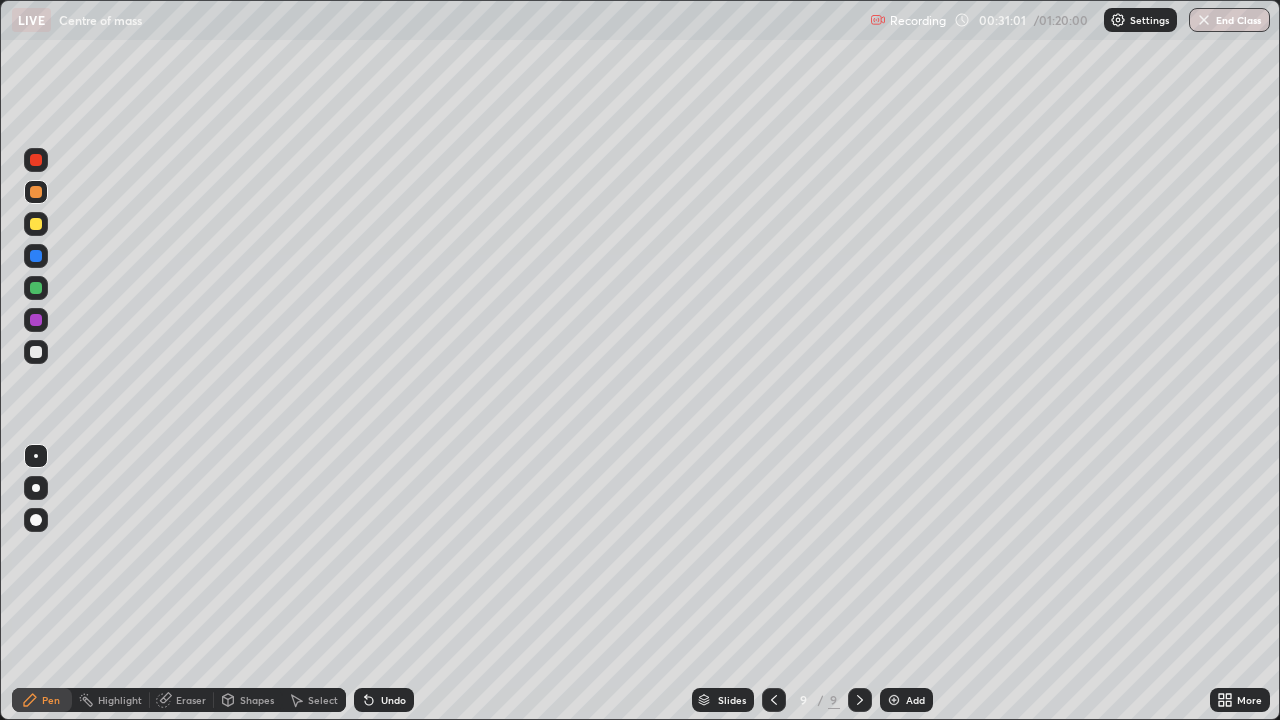 click at bounding box center [36, 352] 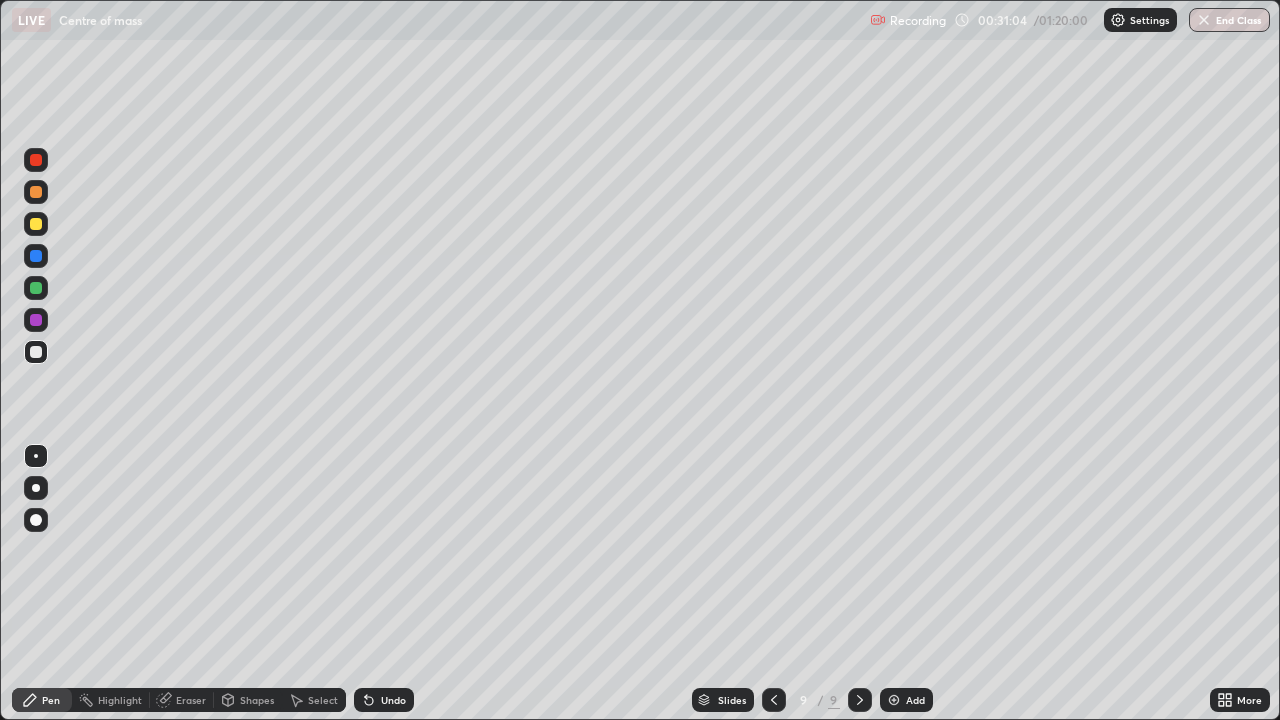 click on "Undo" at bounding box center [393, 700] 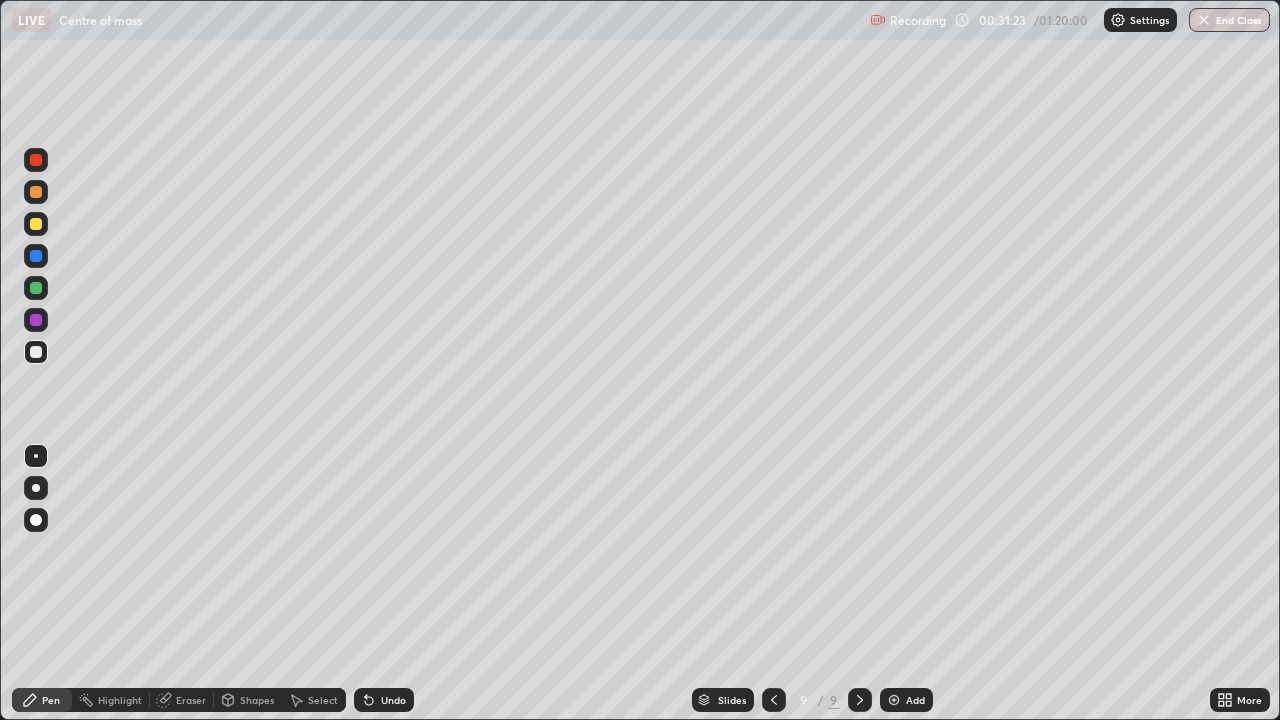 click at bounding box center (36, 224) 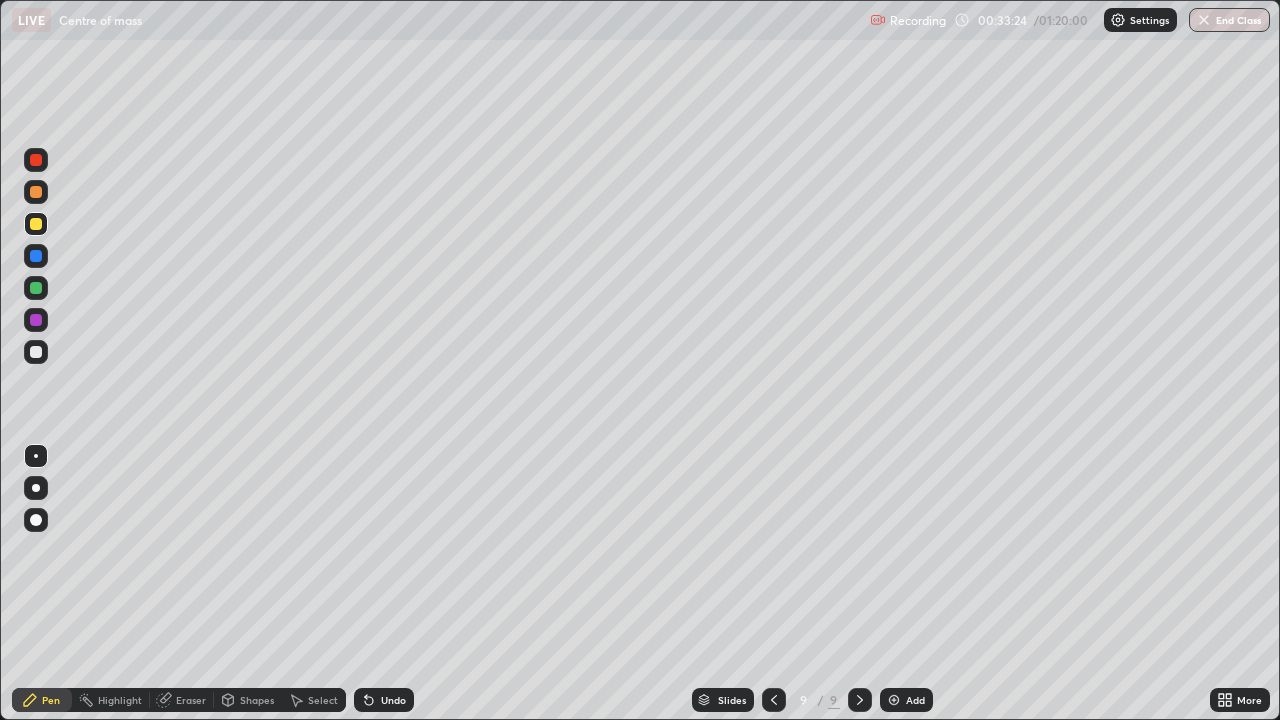 click at bounding box center (36, 288) 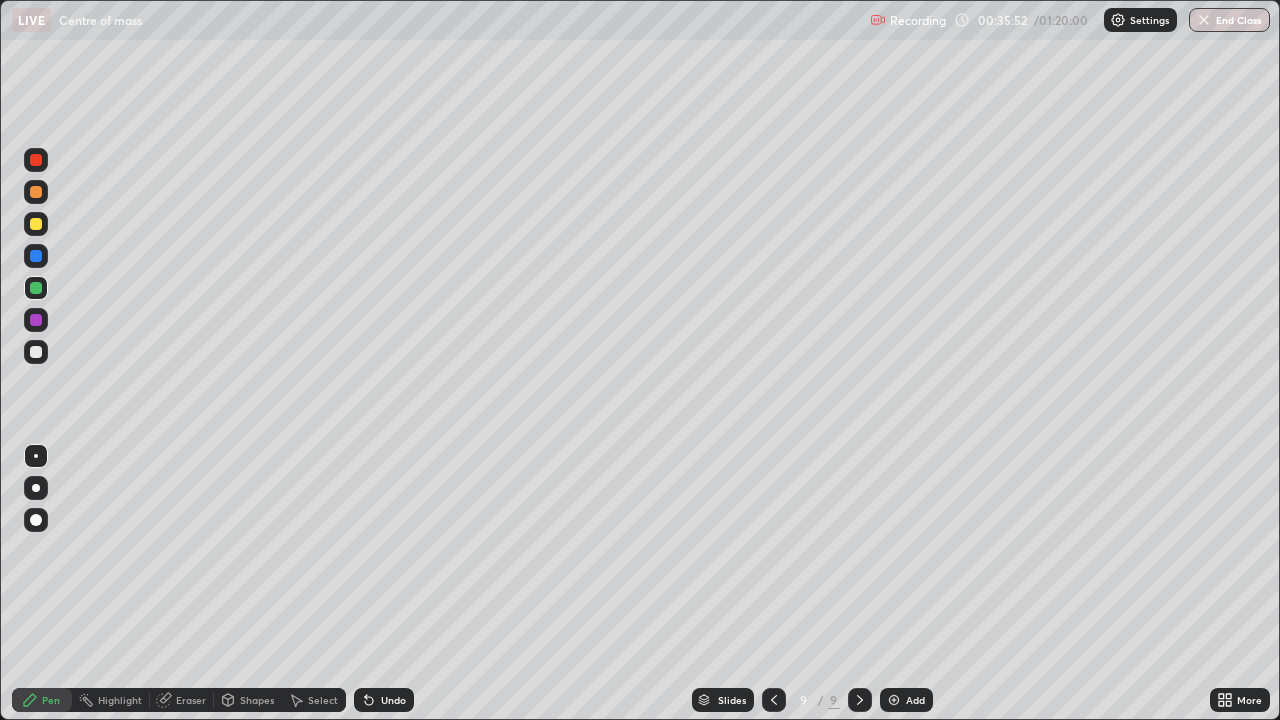 click on "Add" at bounding box center [906, 700] 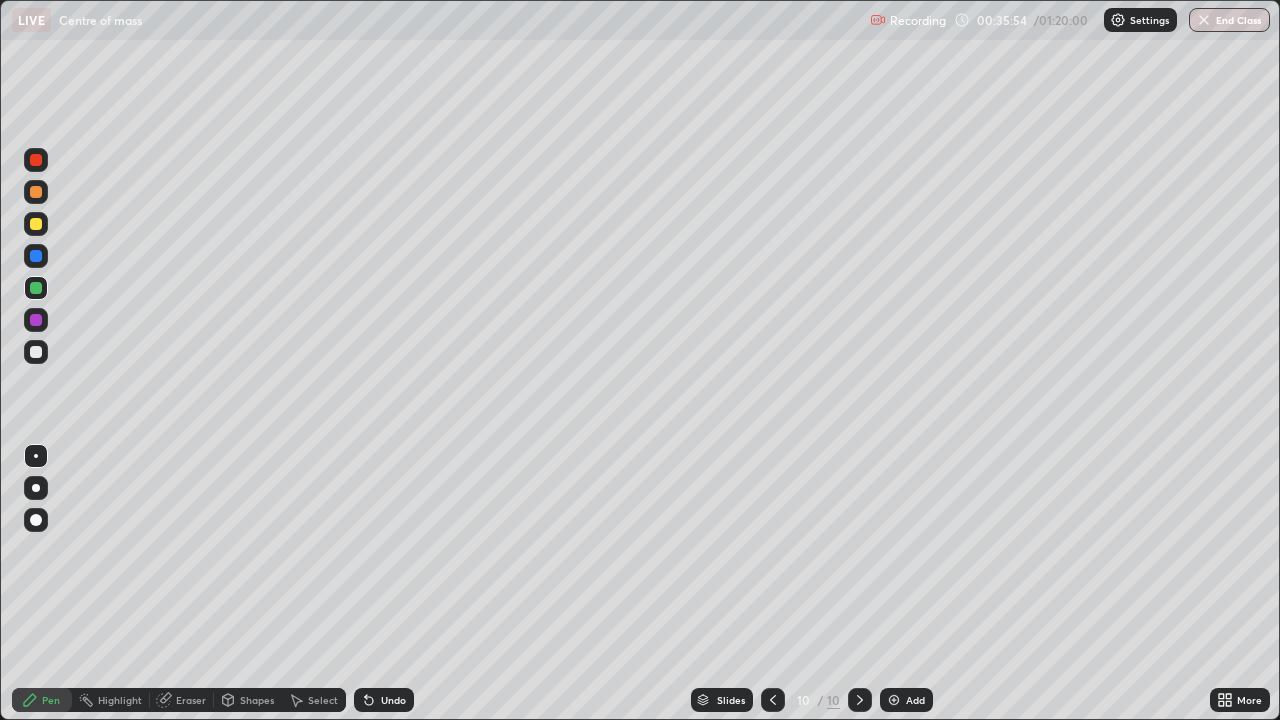 click at bounding box center [36, 160] 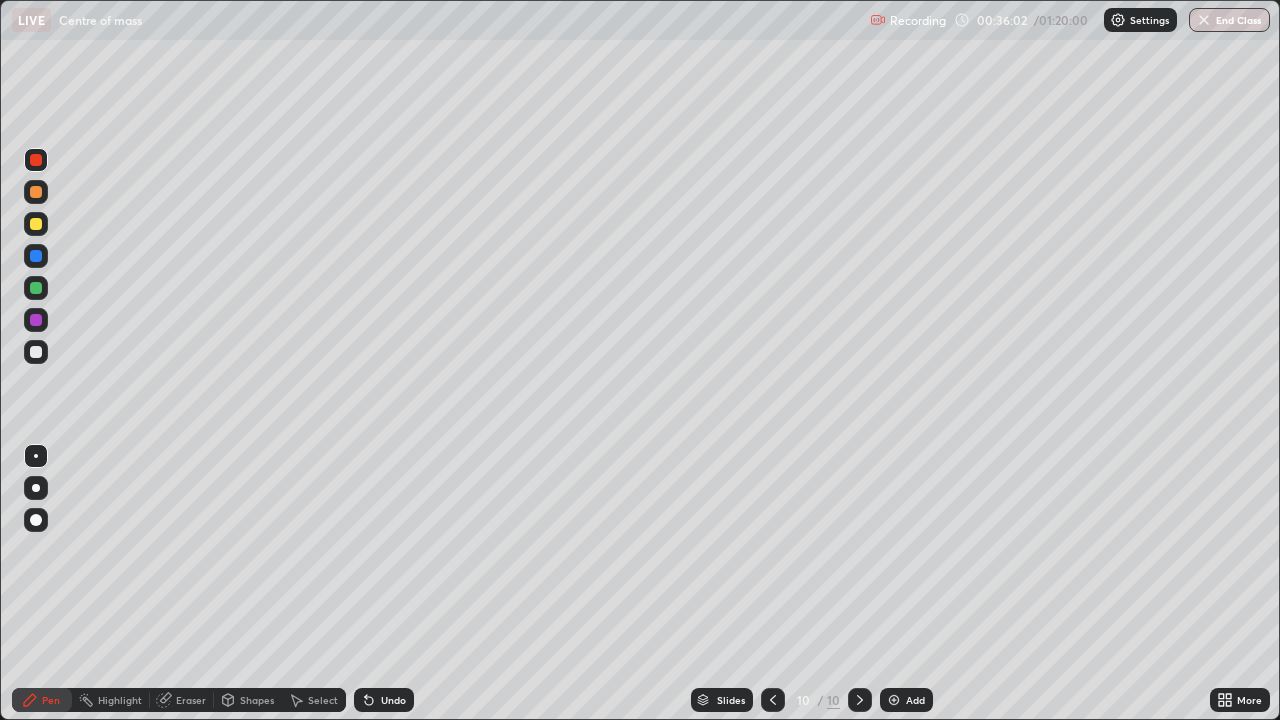 click at bounding box center (36, 192) 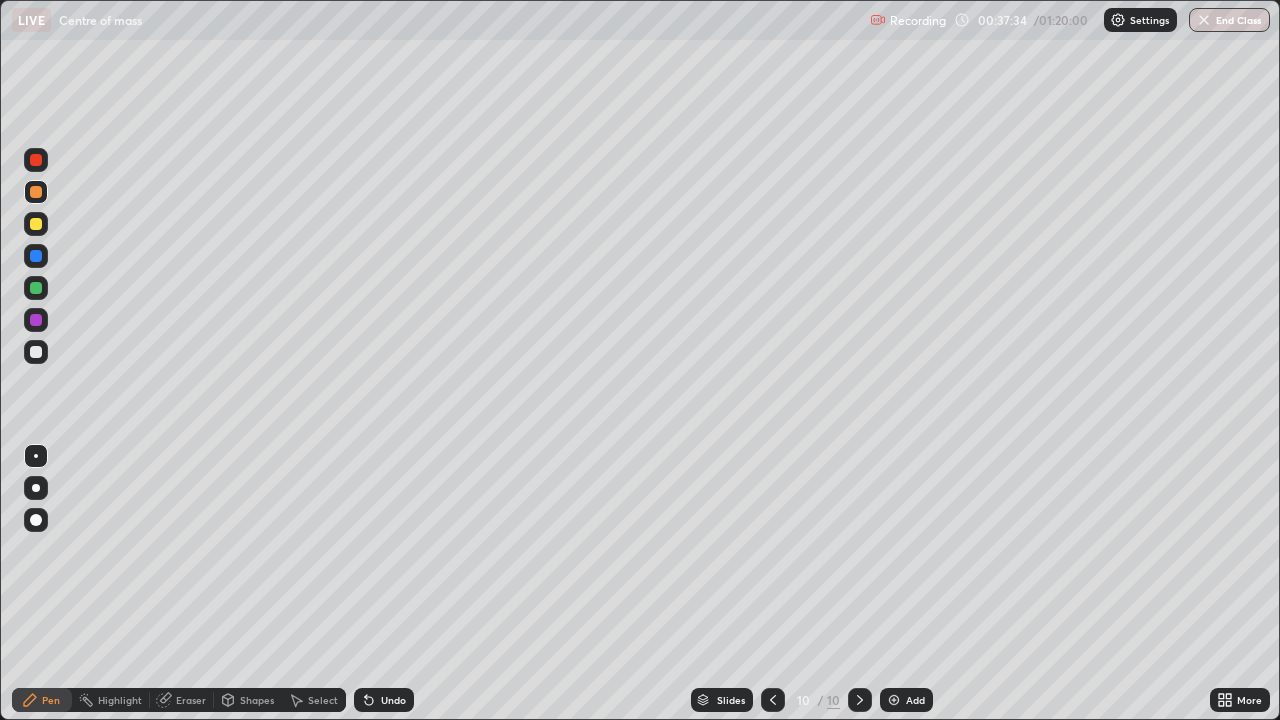 click at bounding box center [36, 288] 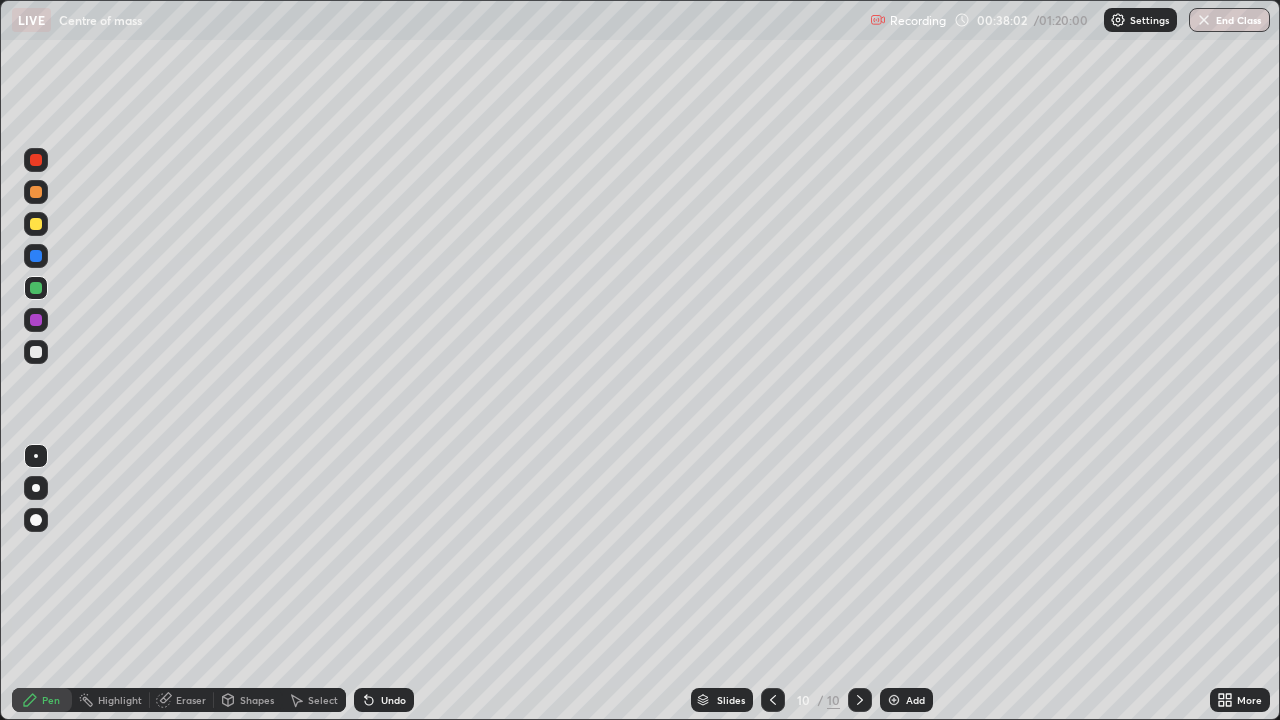 click at bounding box center (894, 700) 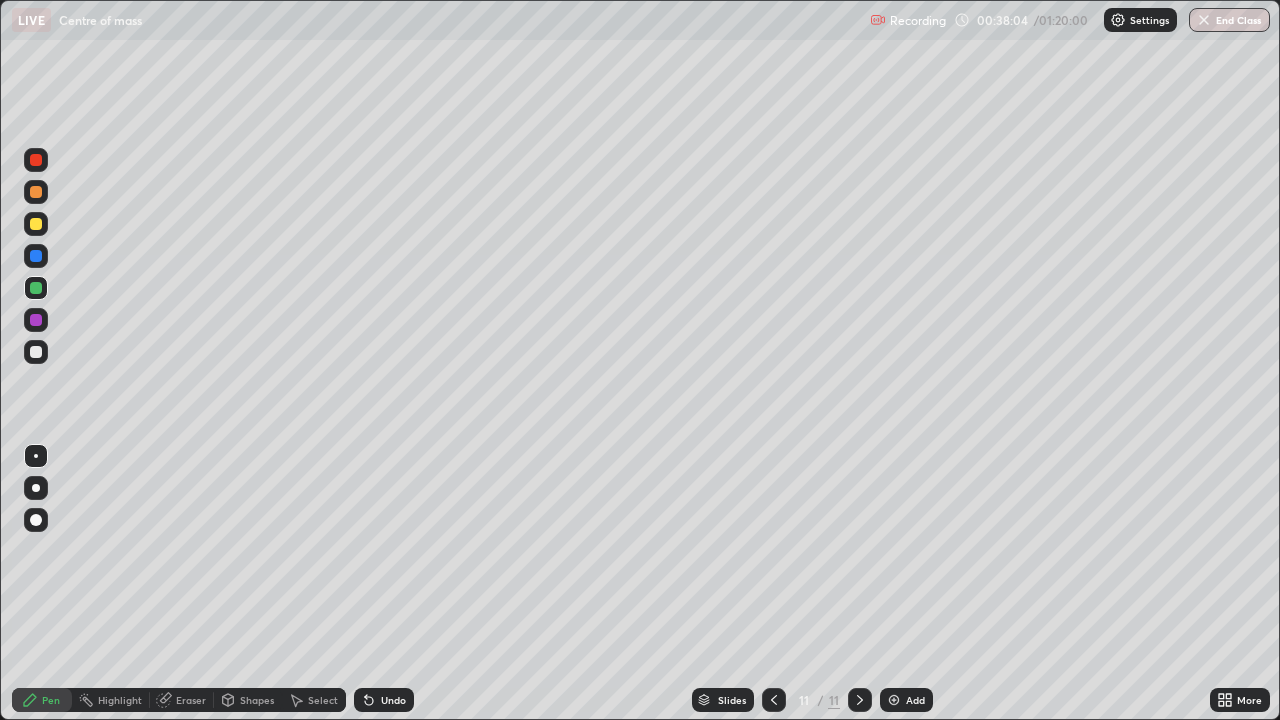 click at bounding box center (36, 160) 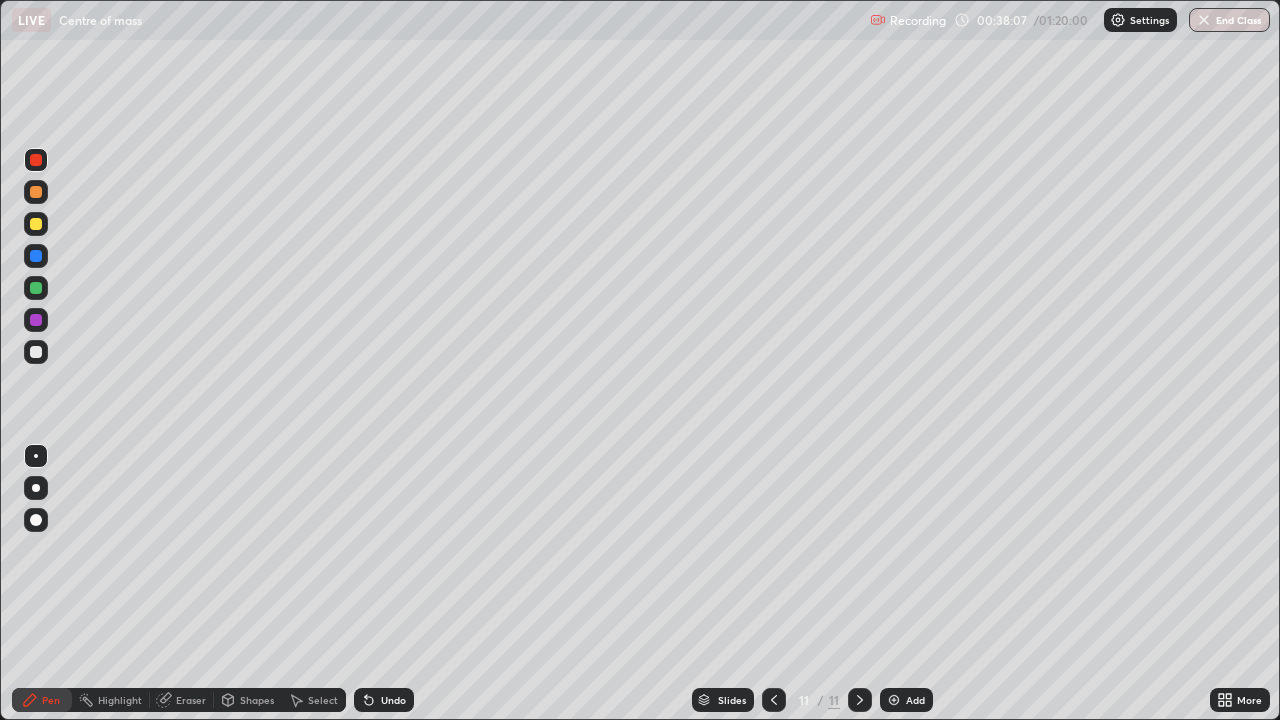 click at bounding box center (36, 192) 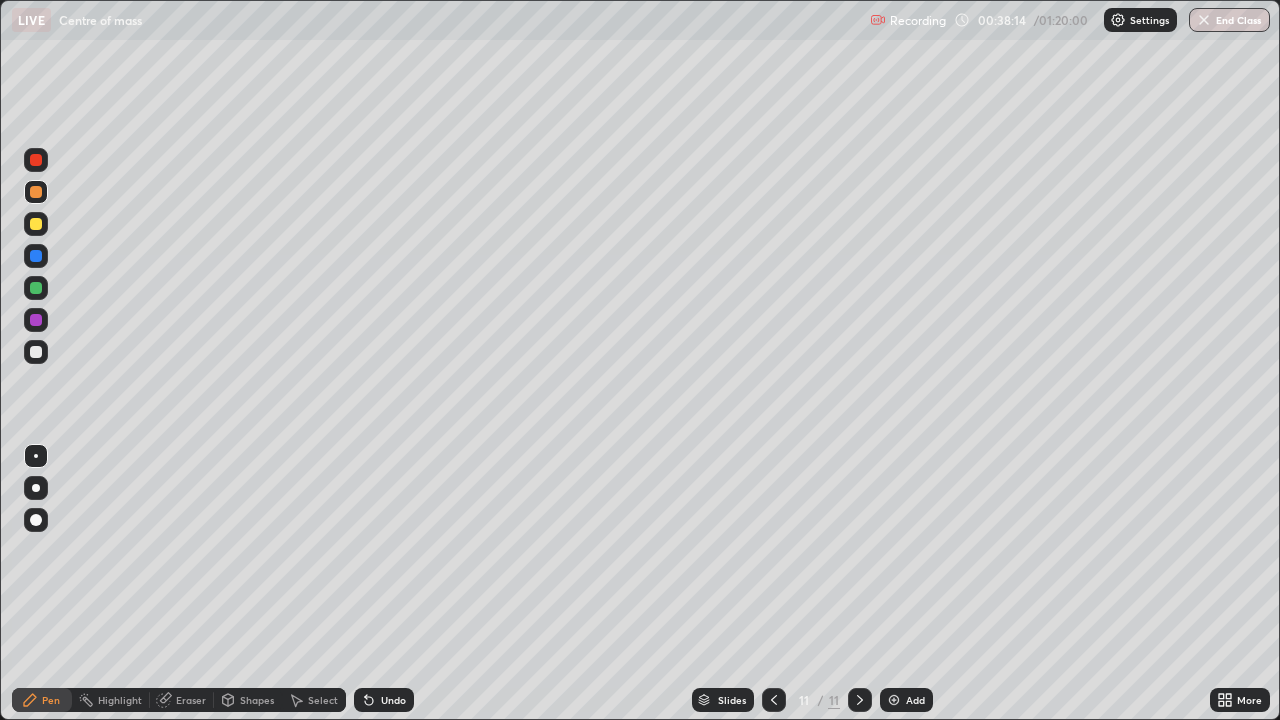 click at bounding box center [36, 288] 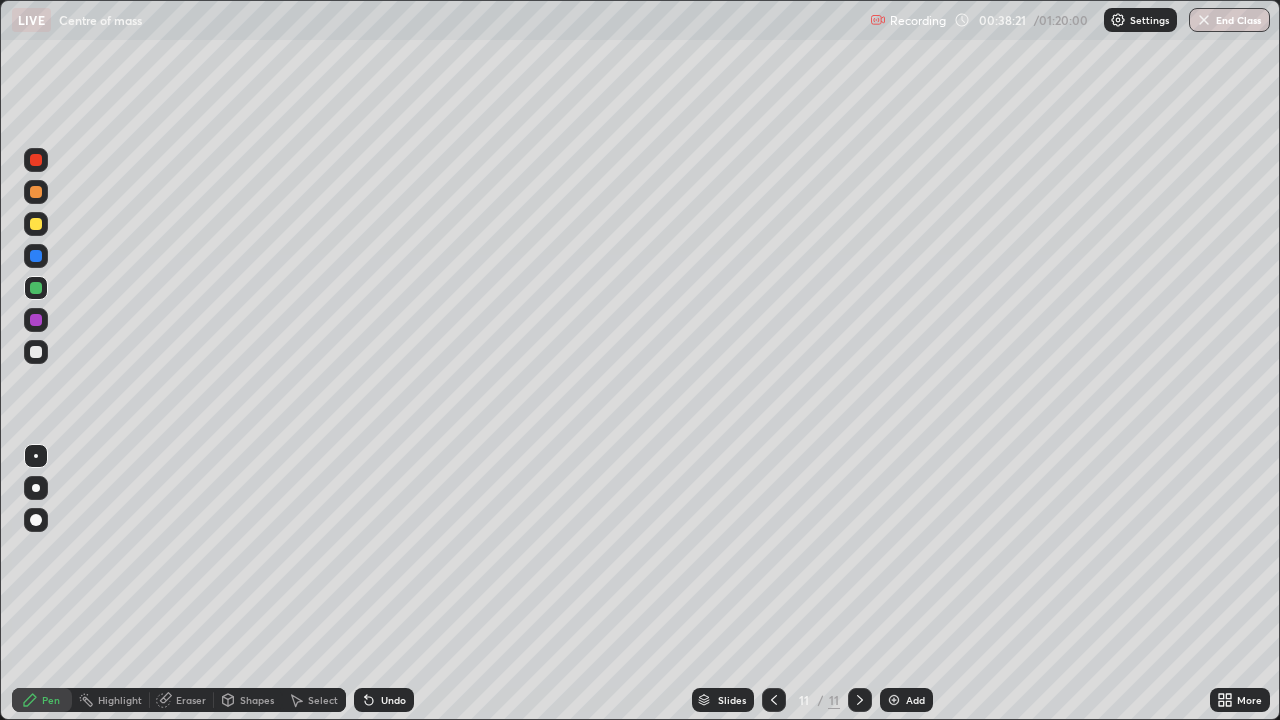 click at bounding box center [36, 352] 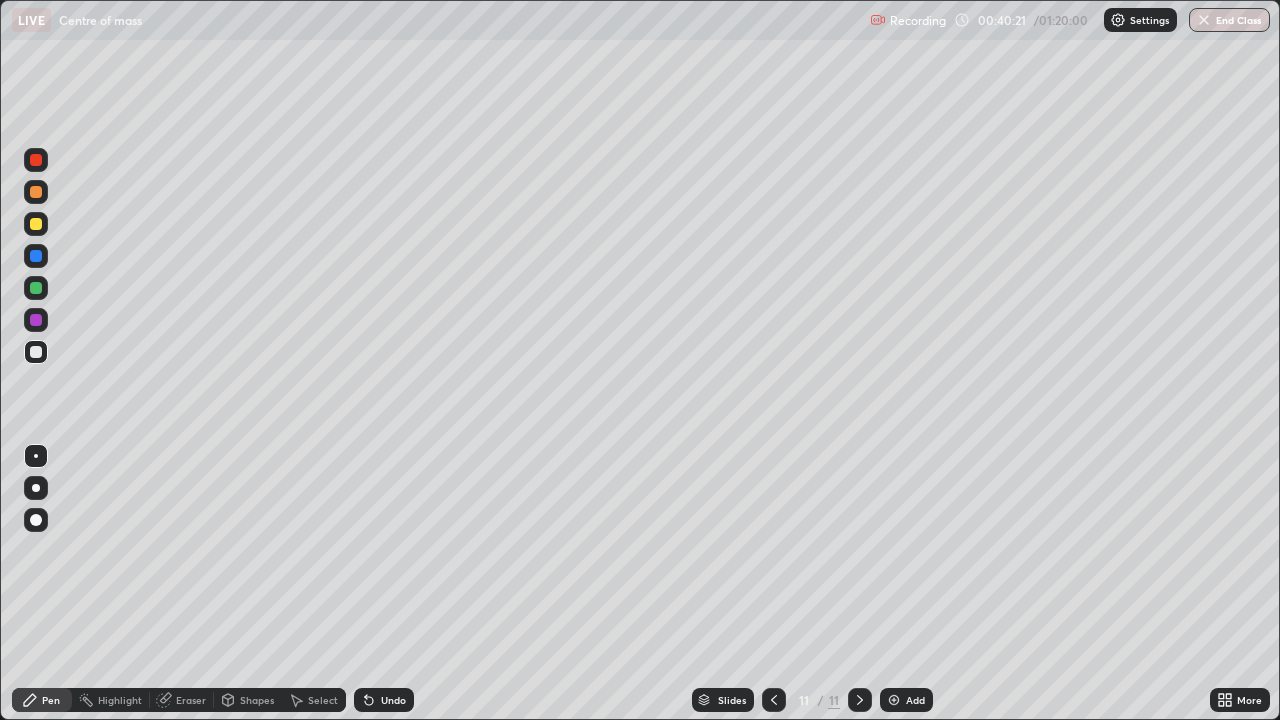 click at bounding box center [36, 224] 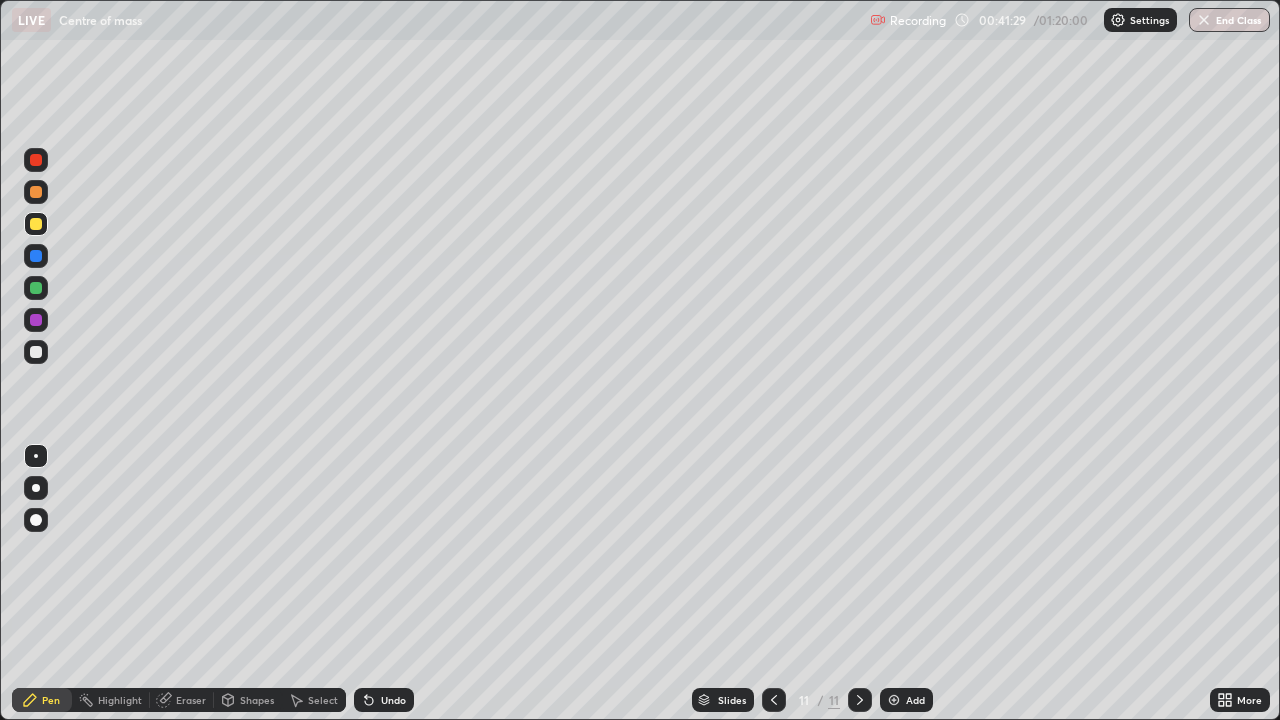 click at bounding box center [36, 160] 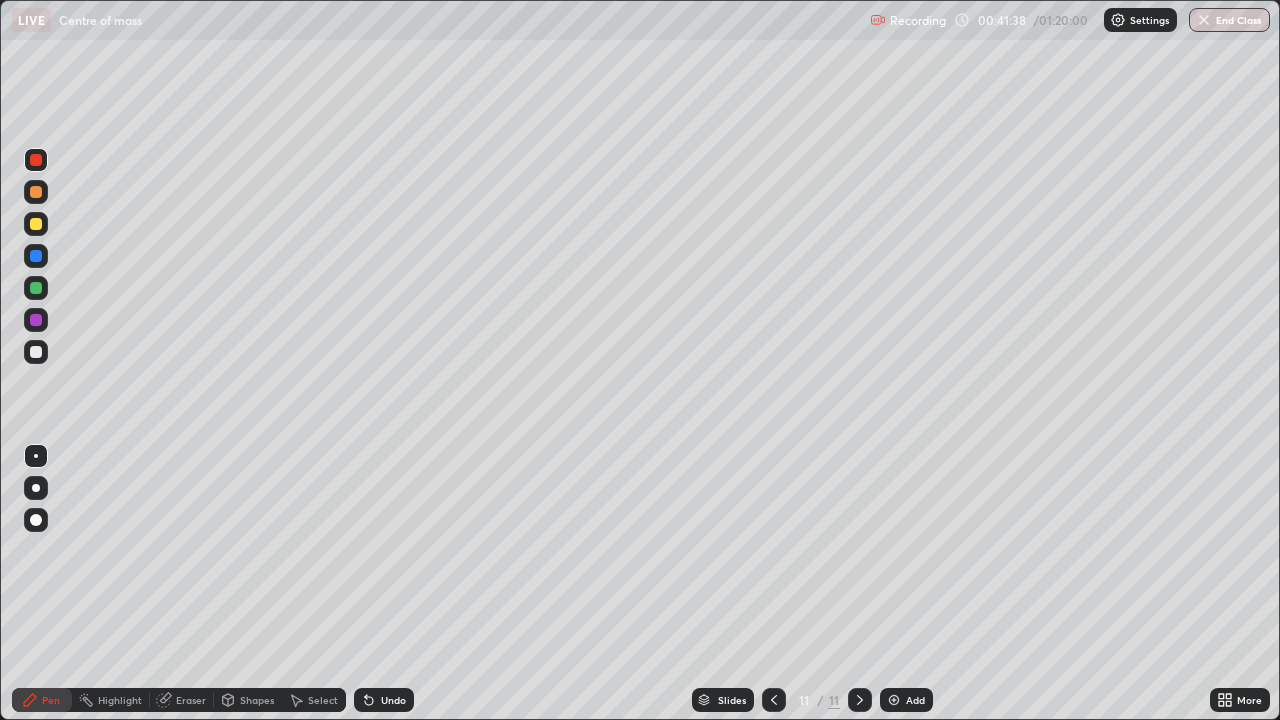 click on "Add" at bounding box center (906, 700) 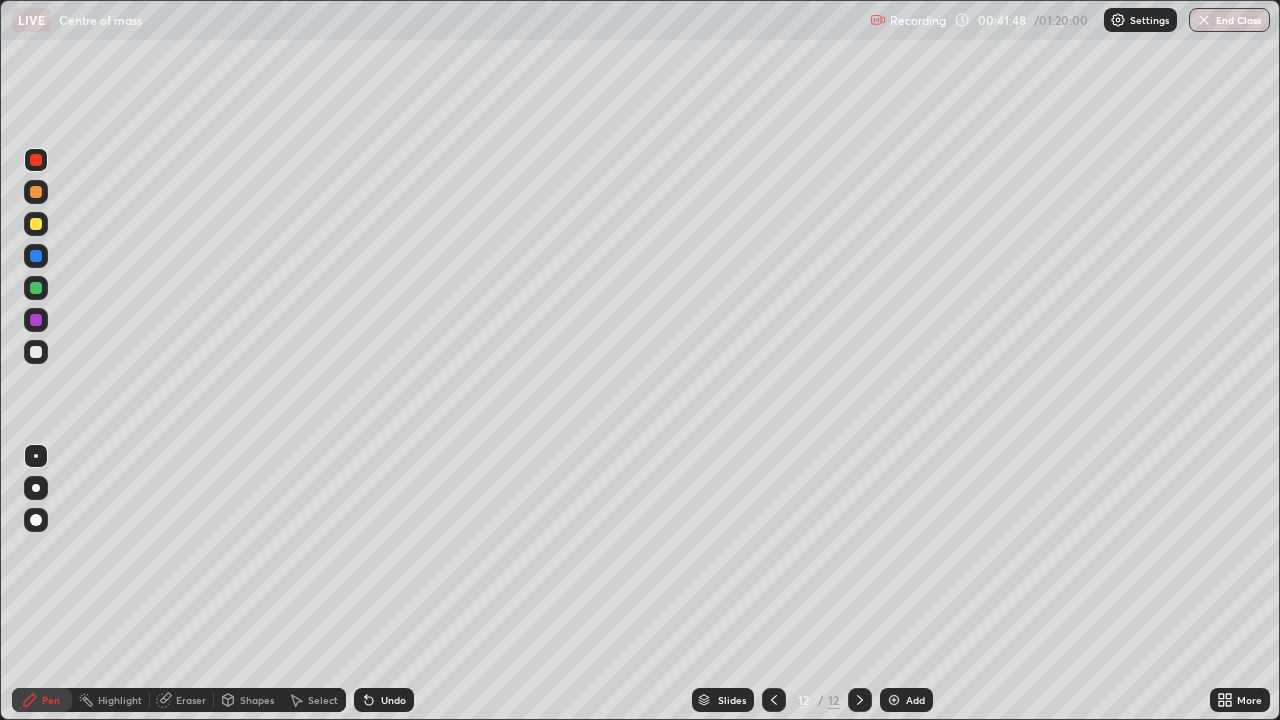 click at bounding box center [36, 192] 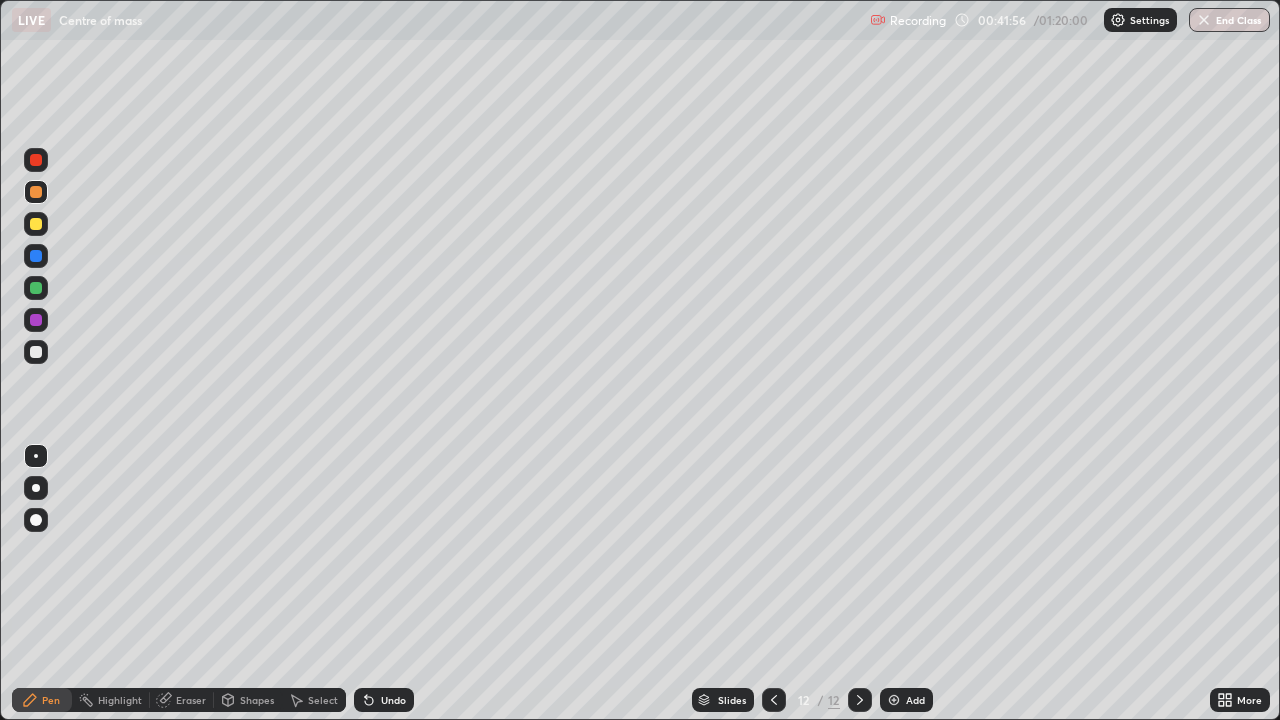 click at bounding box center (36, 224) 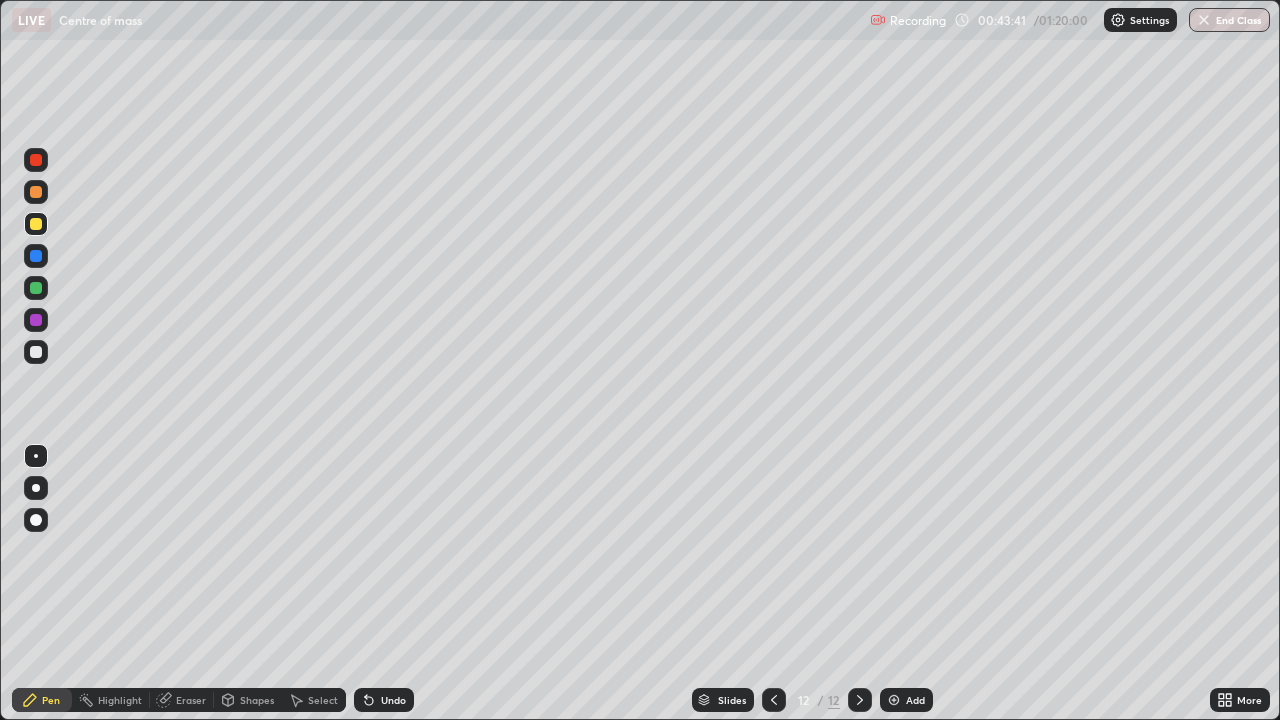 click at bounding box center [36, 352] 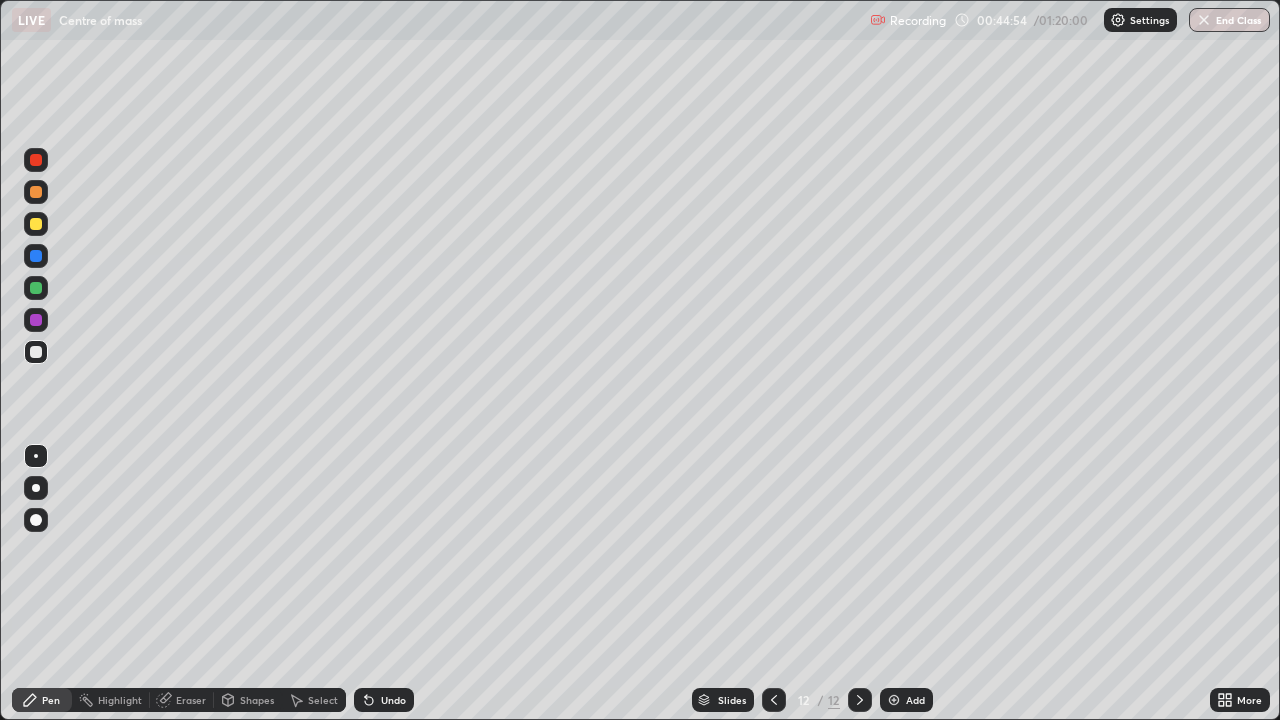 click at bounding box center [894, 700] 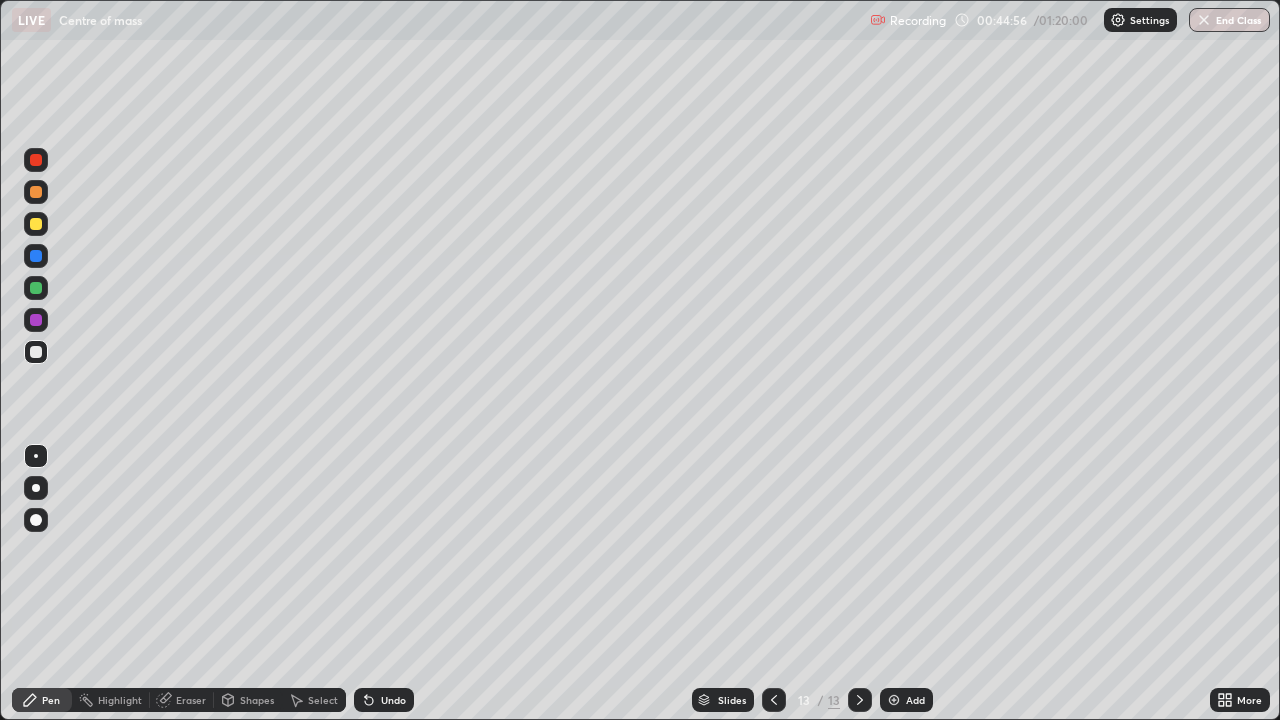 click at bounding box center [36, 160] 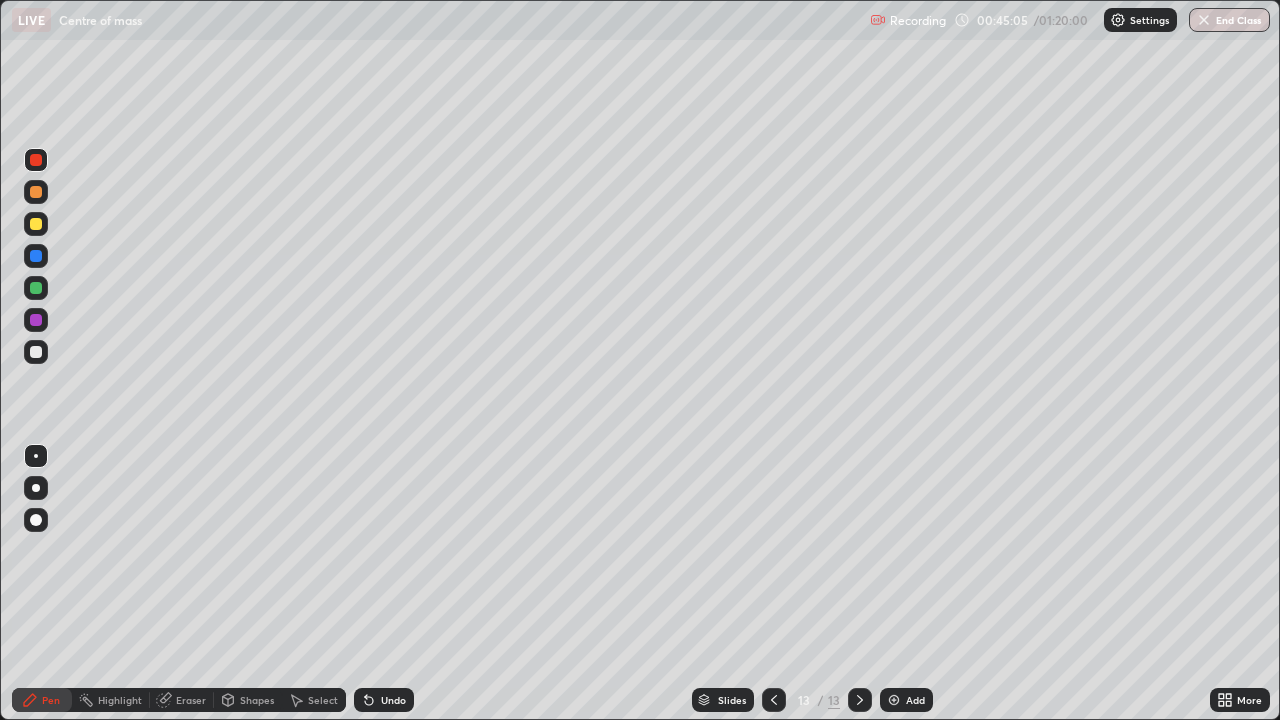 click at bounding box center (36, 192) 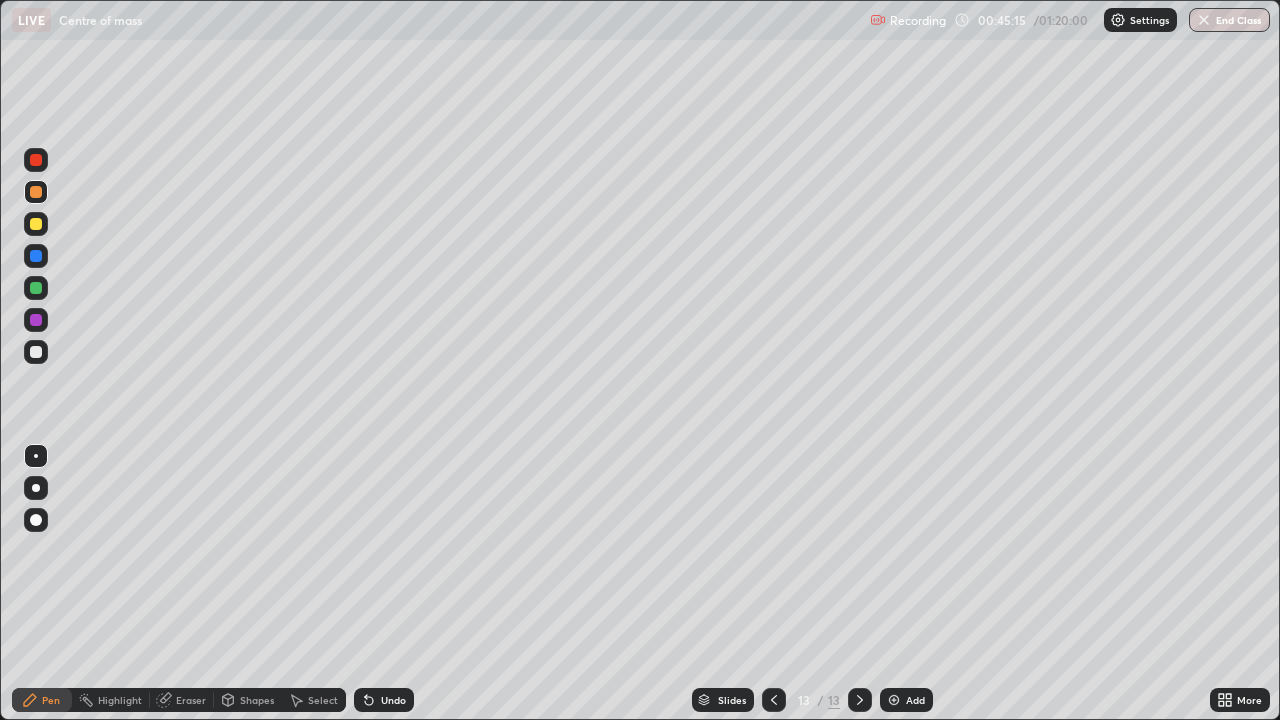 click at bounding box center (36, 224) 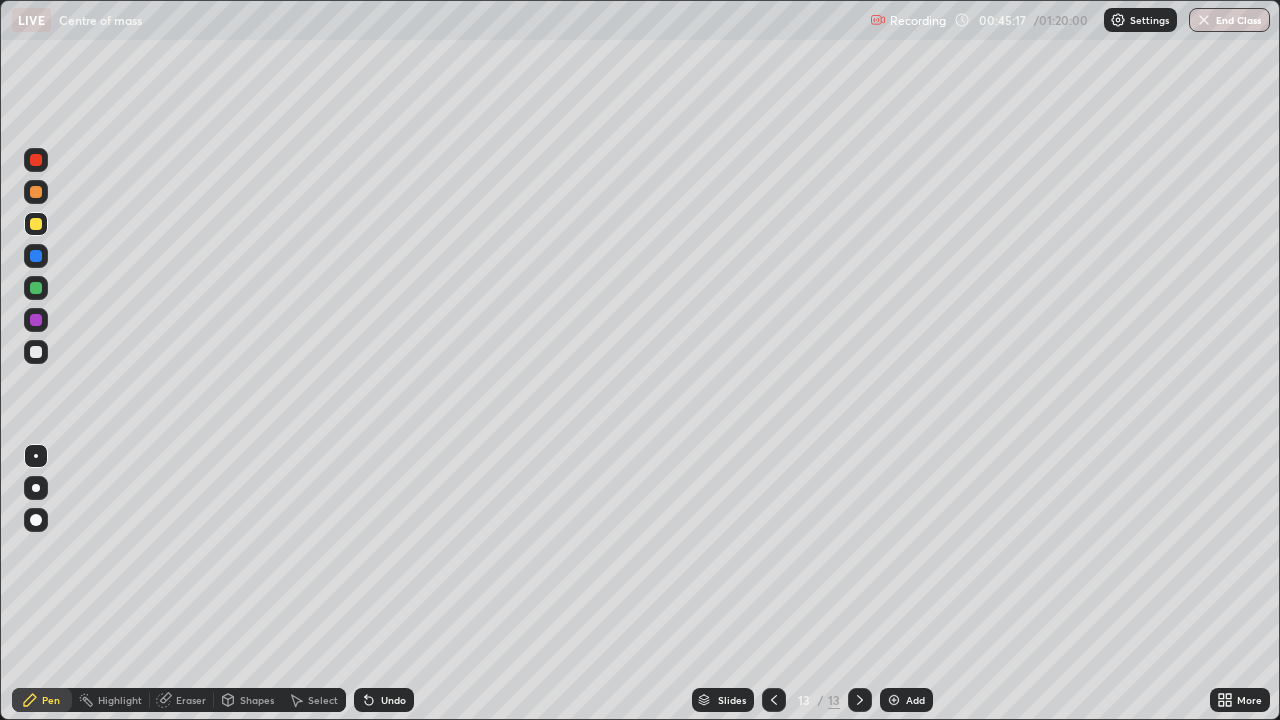 click at bounding box center [36, 352] 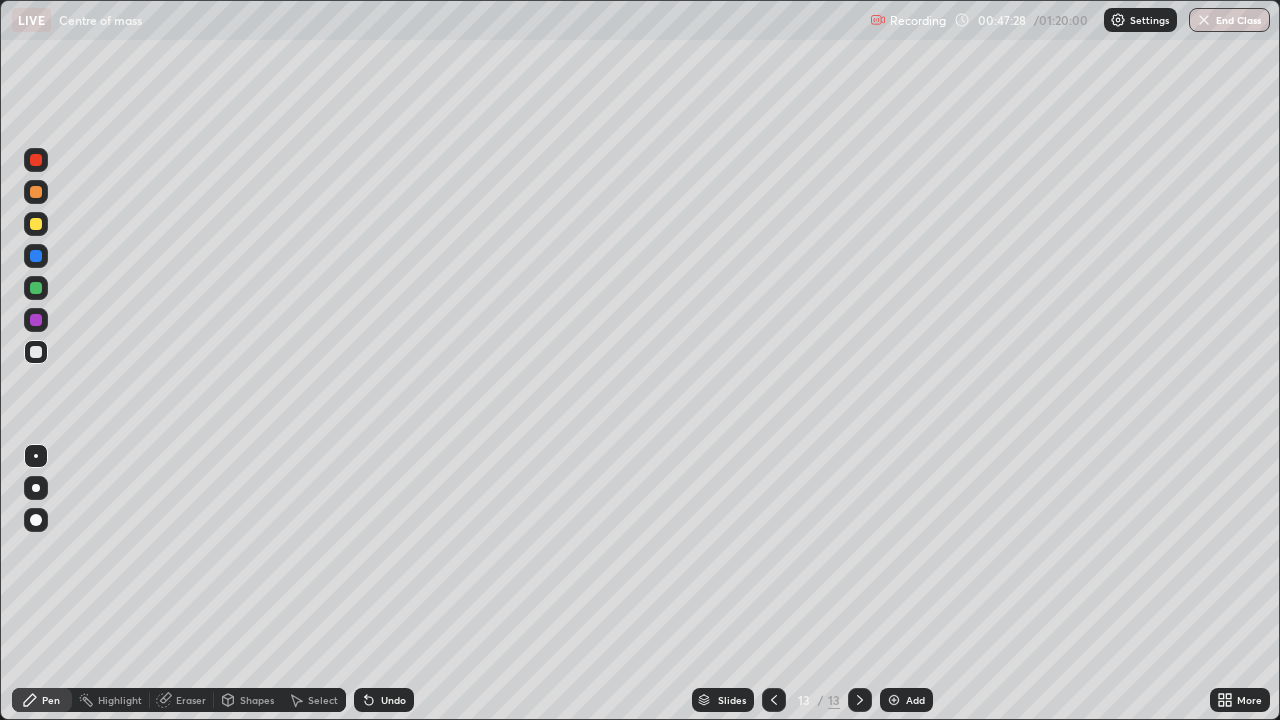 click at bounding box center [36, 320] 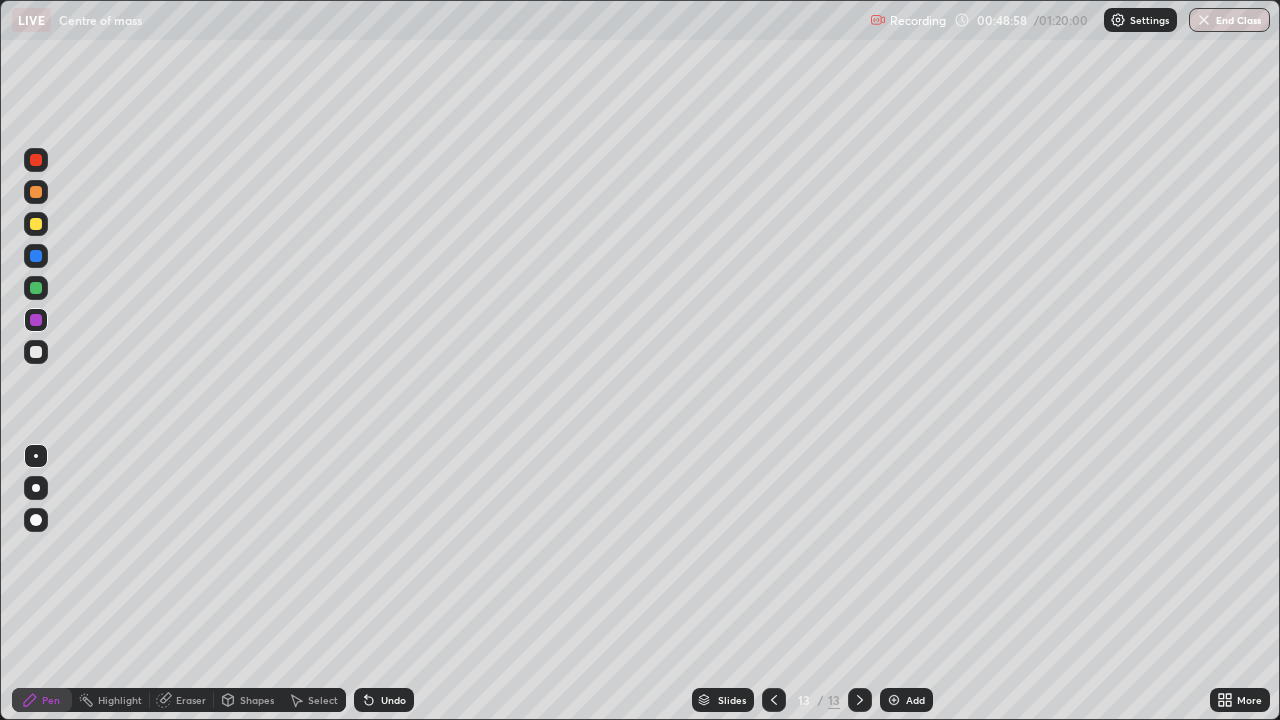 click on "Add" at bounding box center [915, 700] 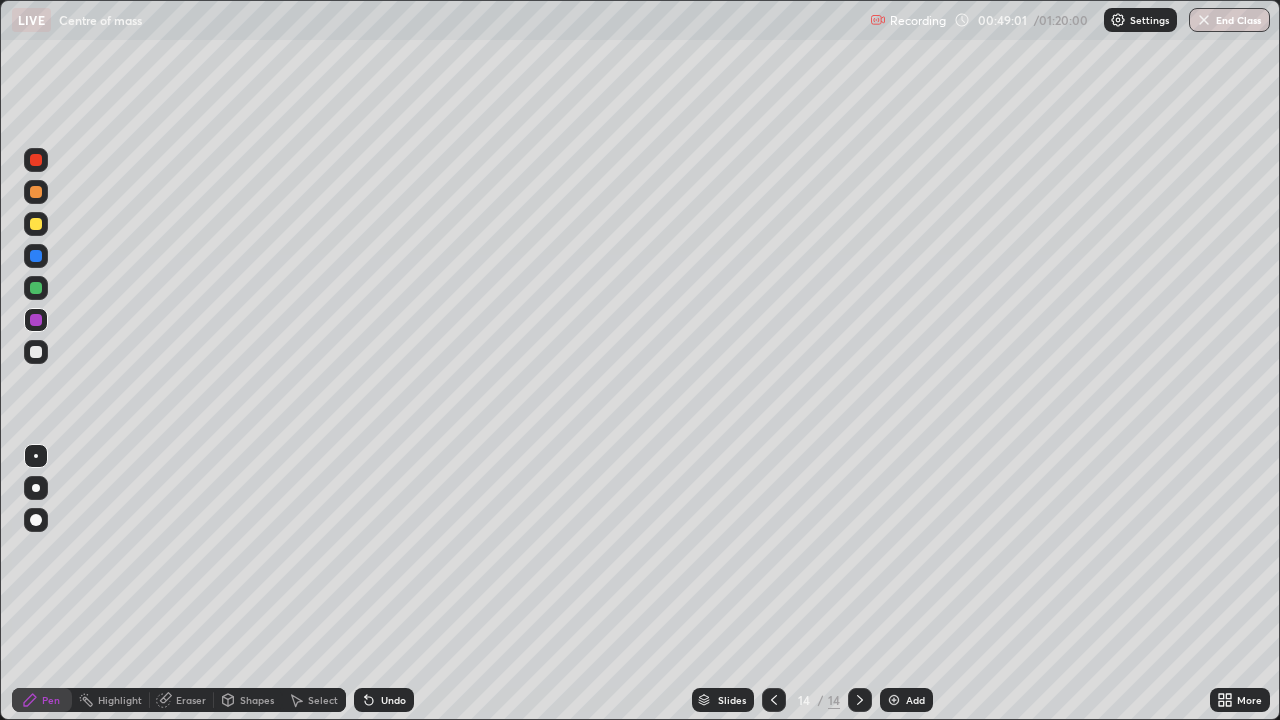 click at bounding box center [36, 160] 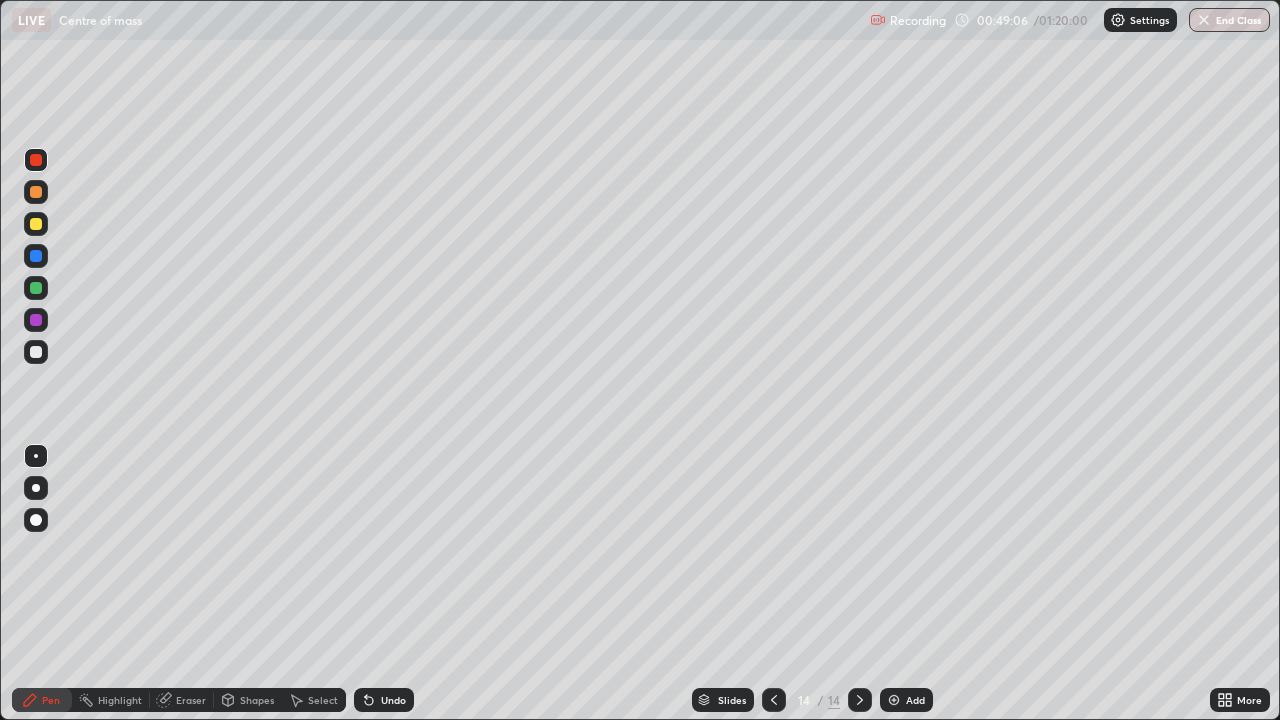 click at bounding box center [36, 192] 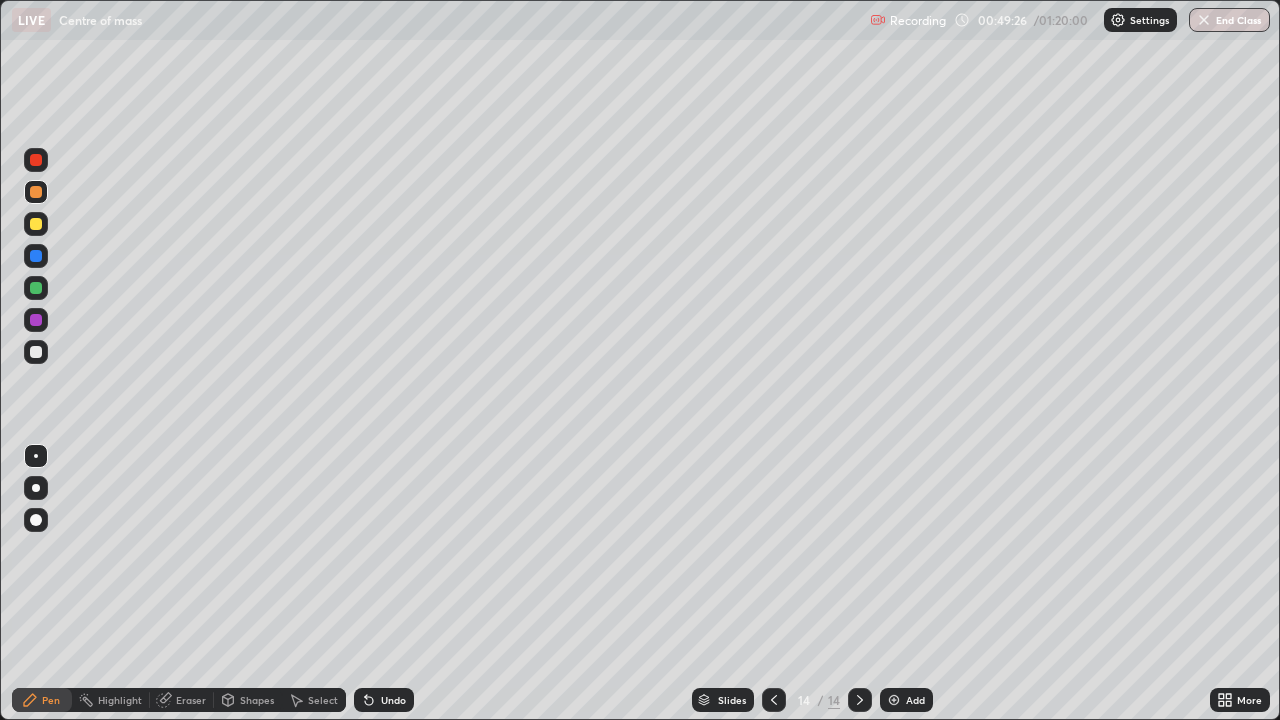 click at bounding box center (36, 224) 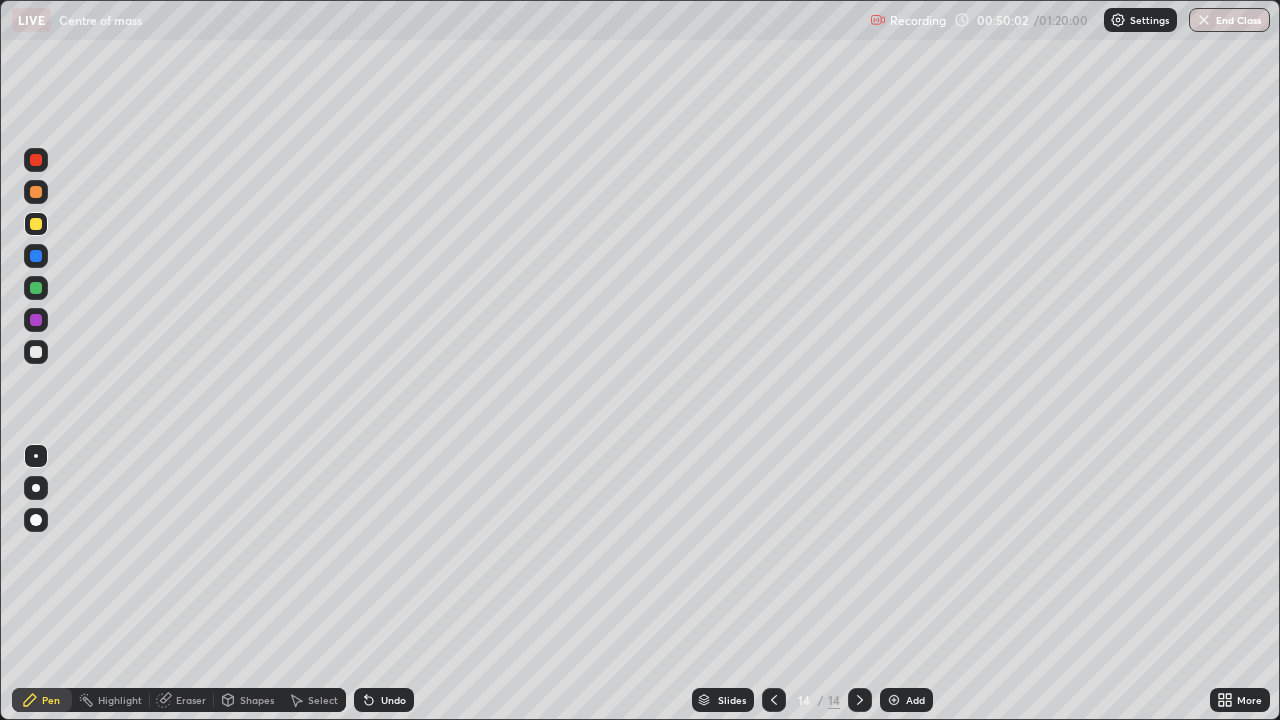 click at bounding box center [36, 256] 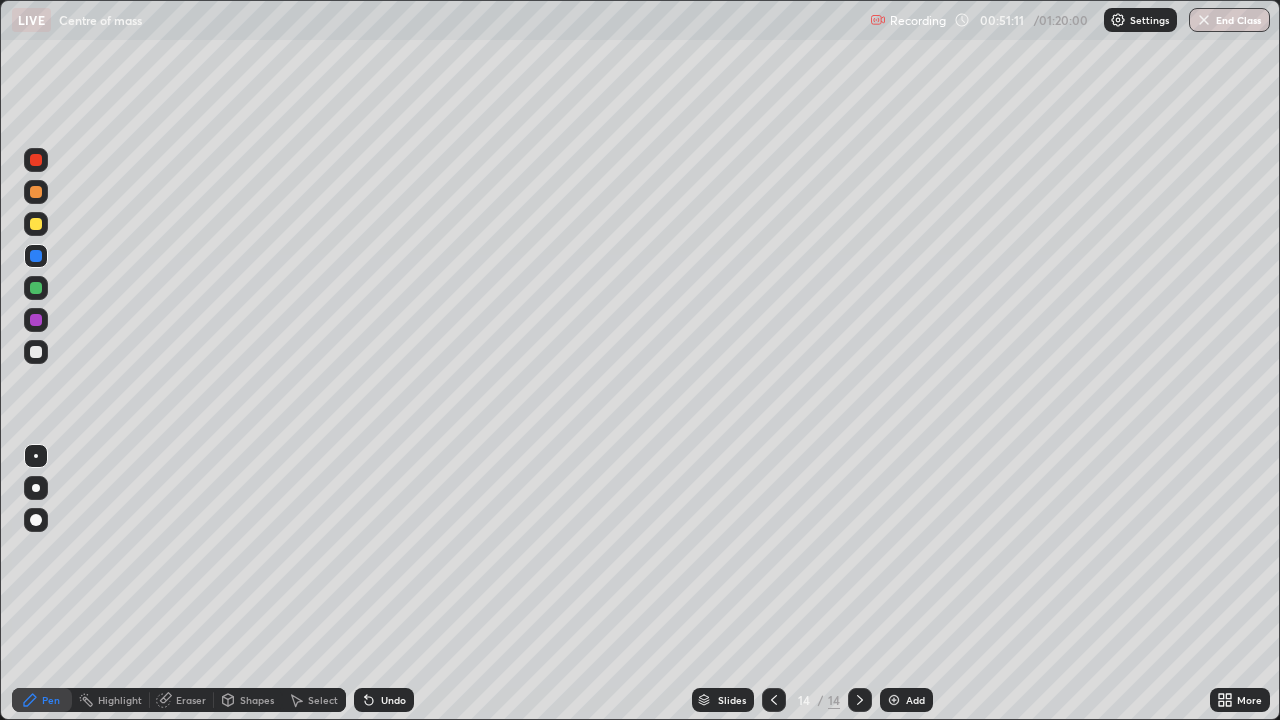 click 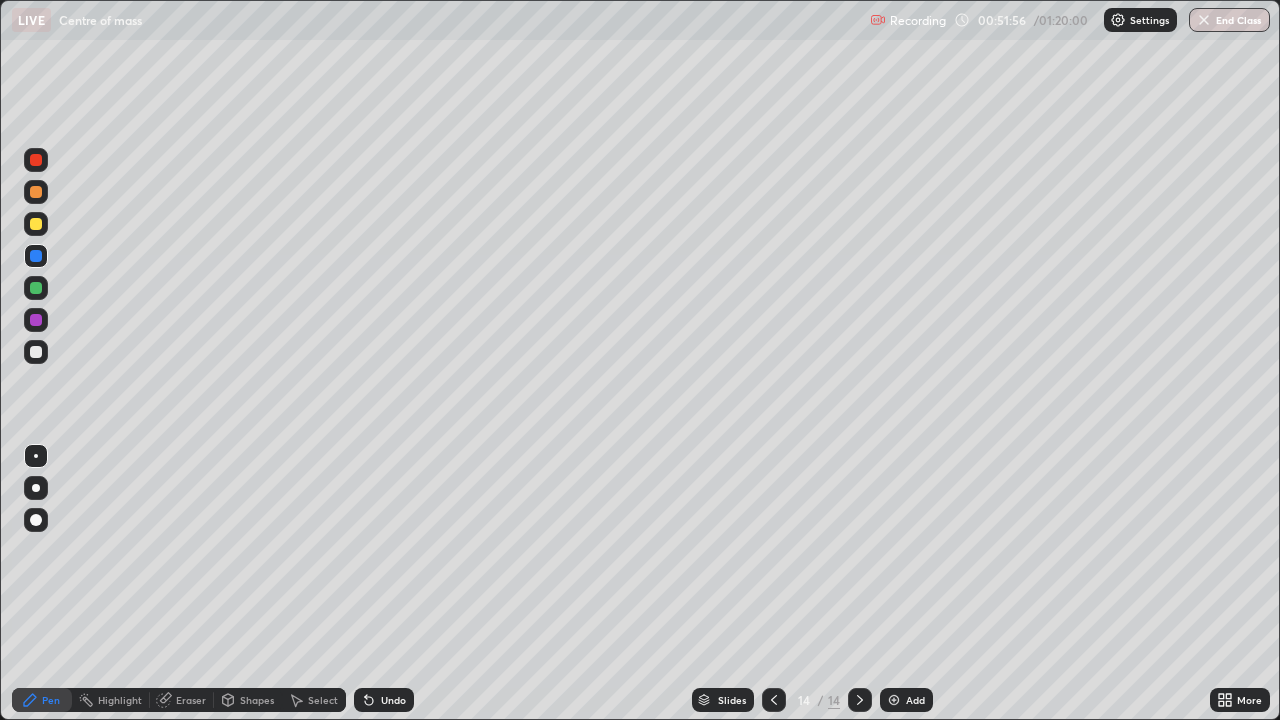 click on "Eraser" at bounding box center (191, 700) 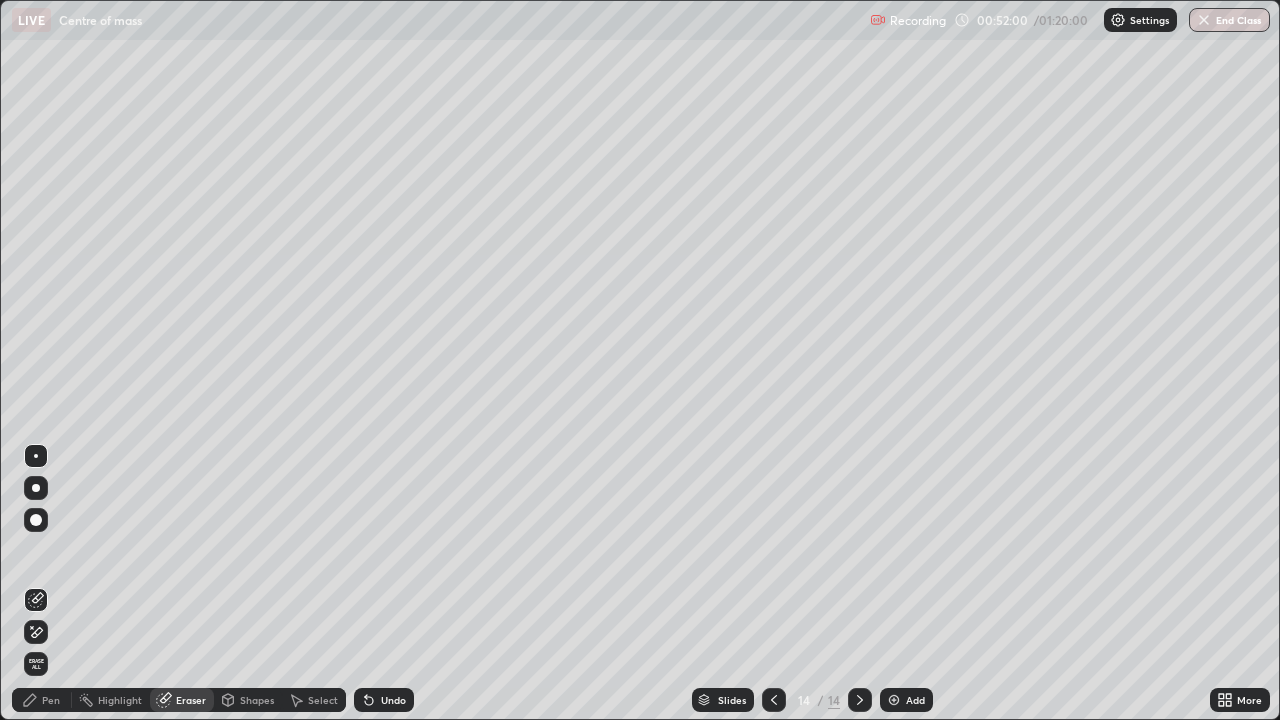 click on "Pen" at bounding box center (51, 700) 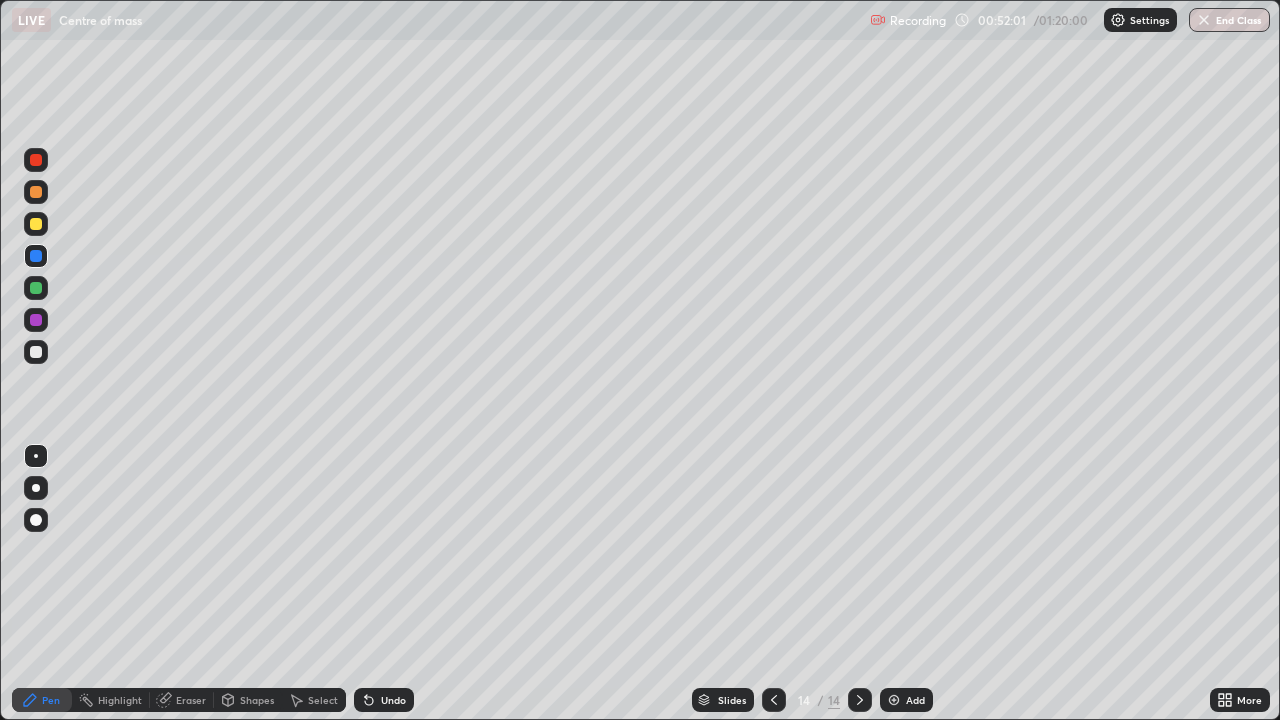 click at bounding box center [36, 192] 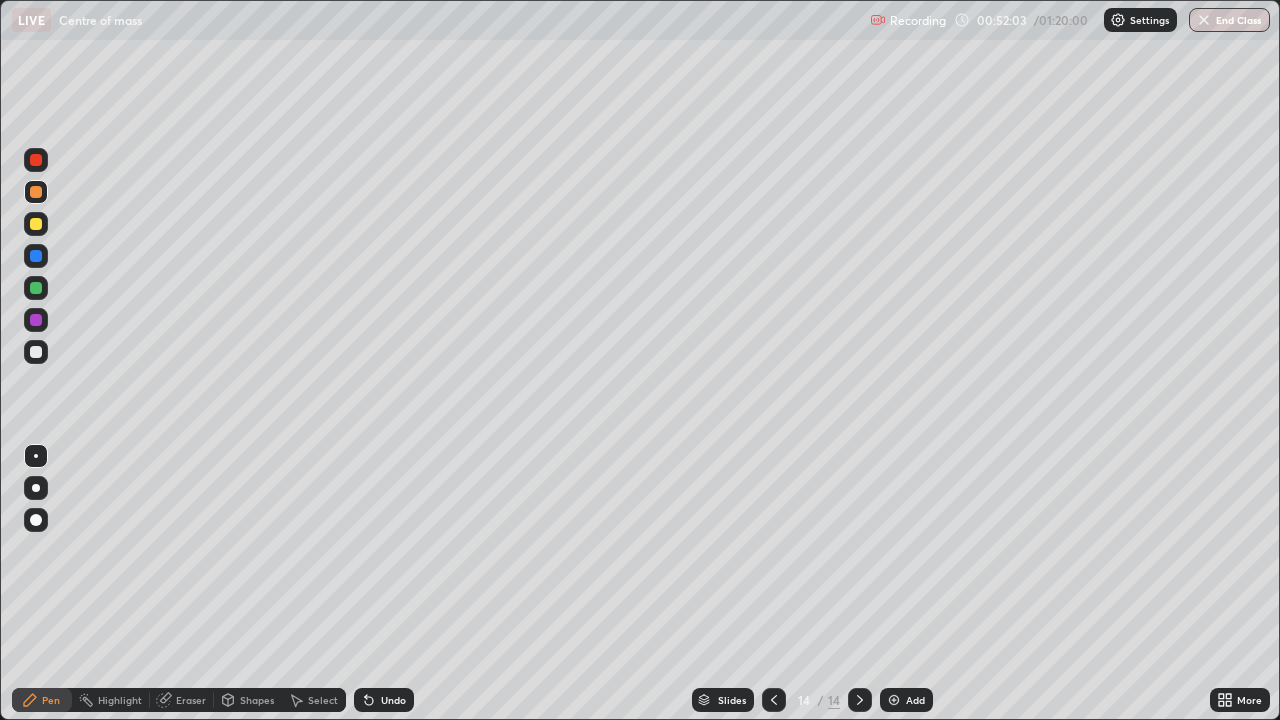 click at bounding box center [36, 288] 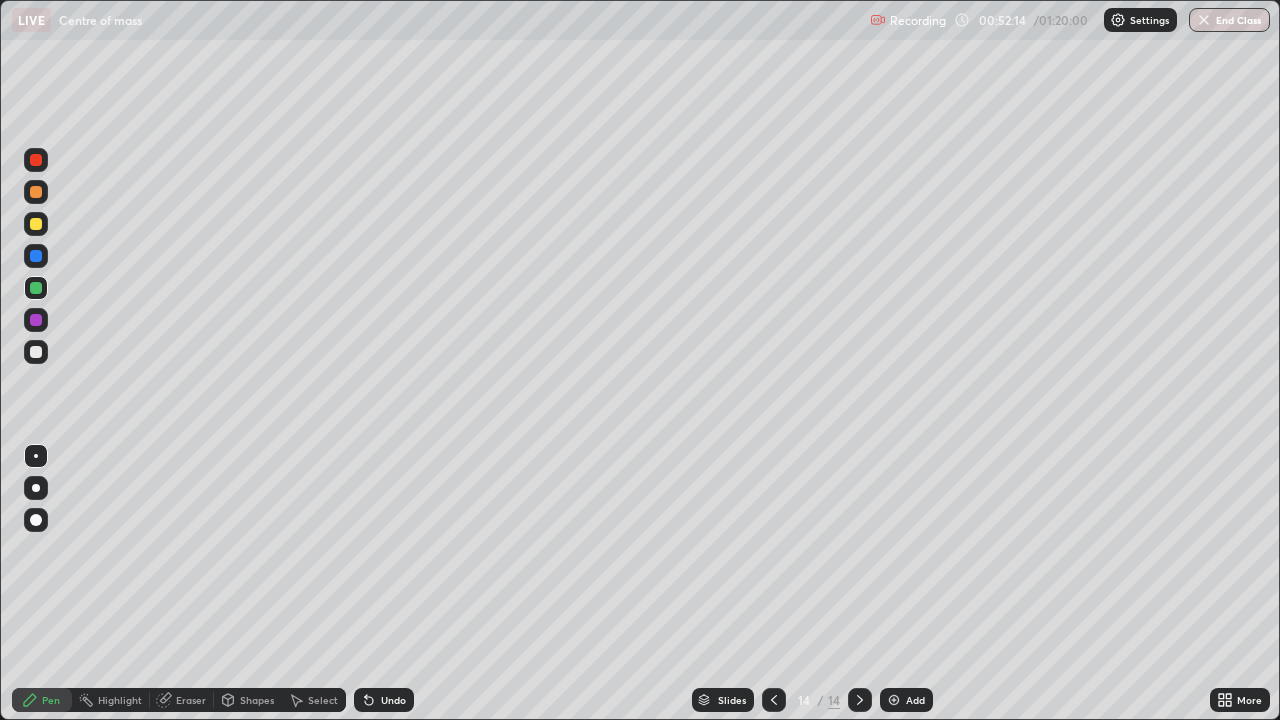 click at bounding box center [36, 320] 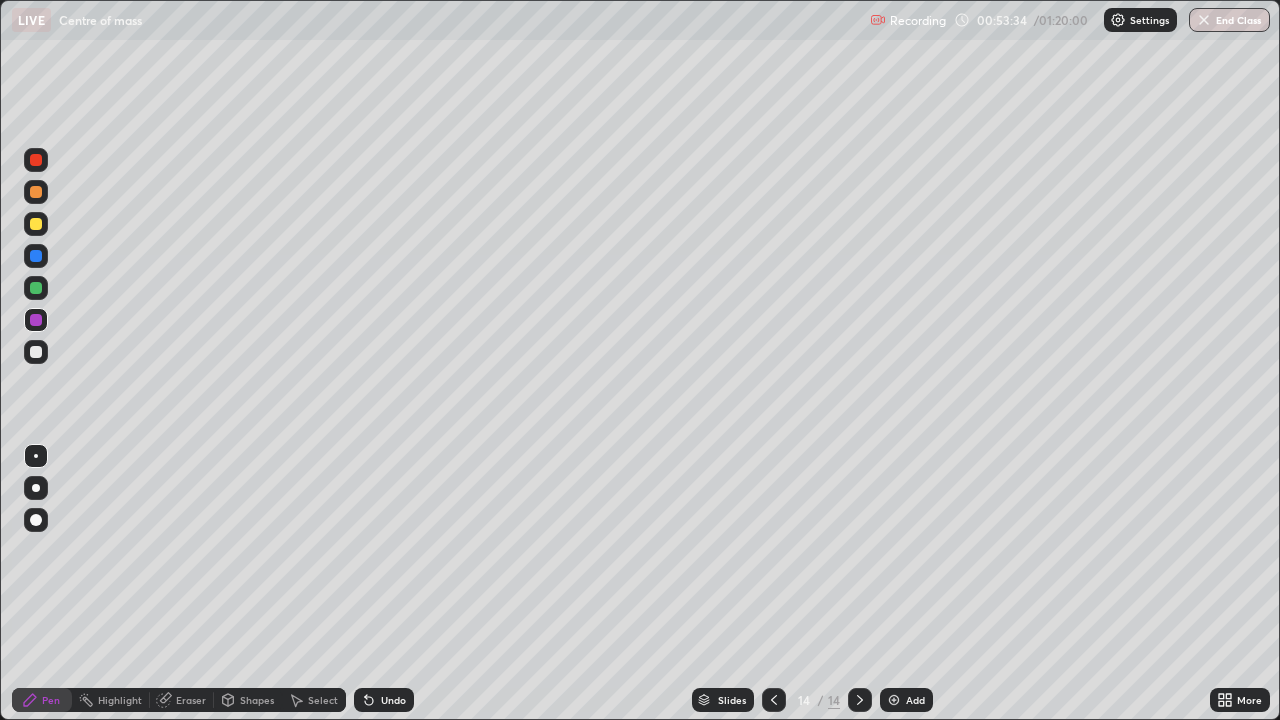 click at bounding box center [894, 700] 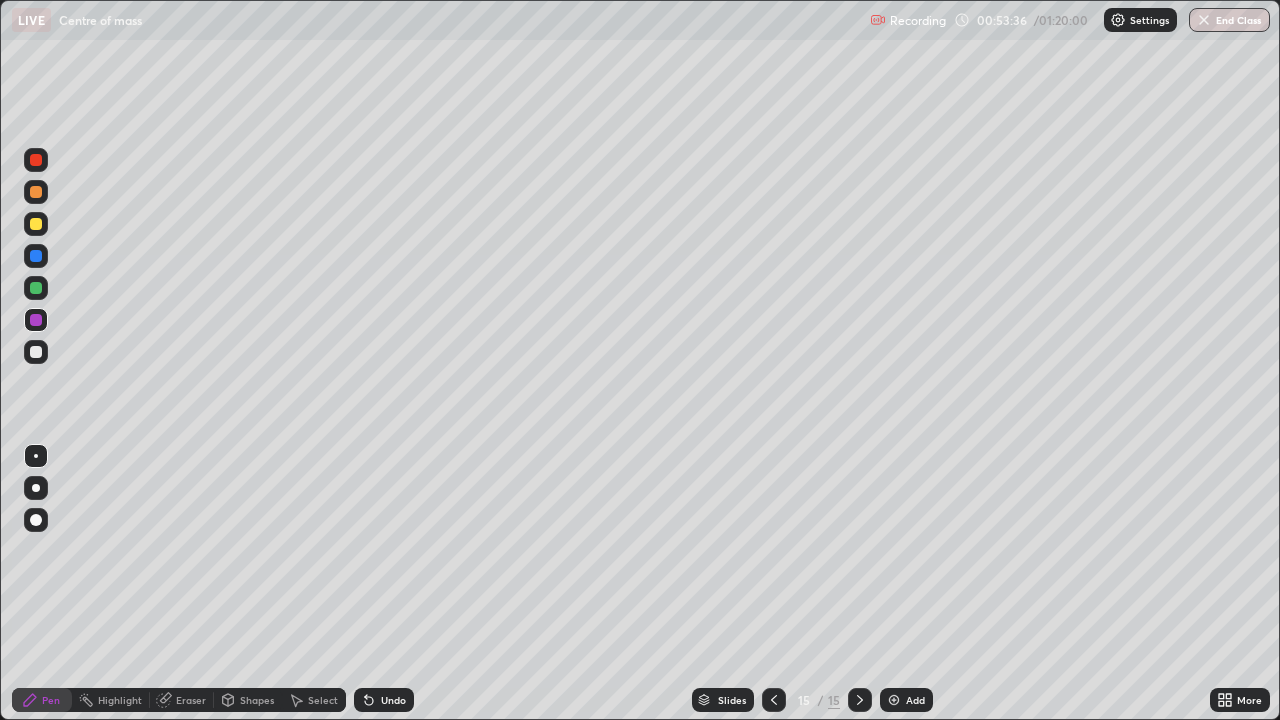 click at bounding box center (36, 192) 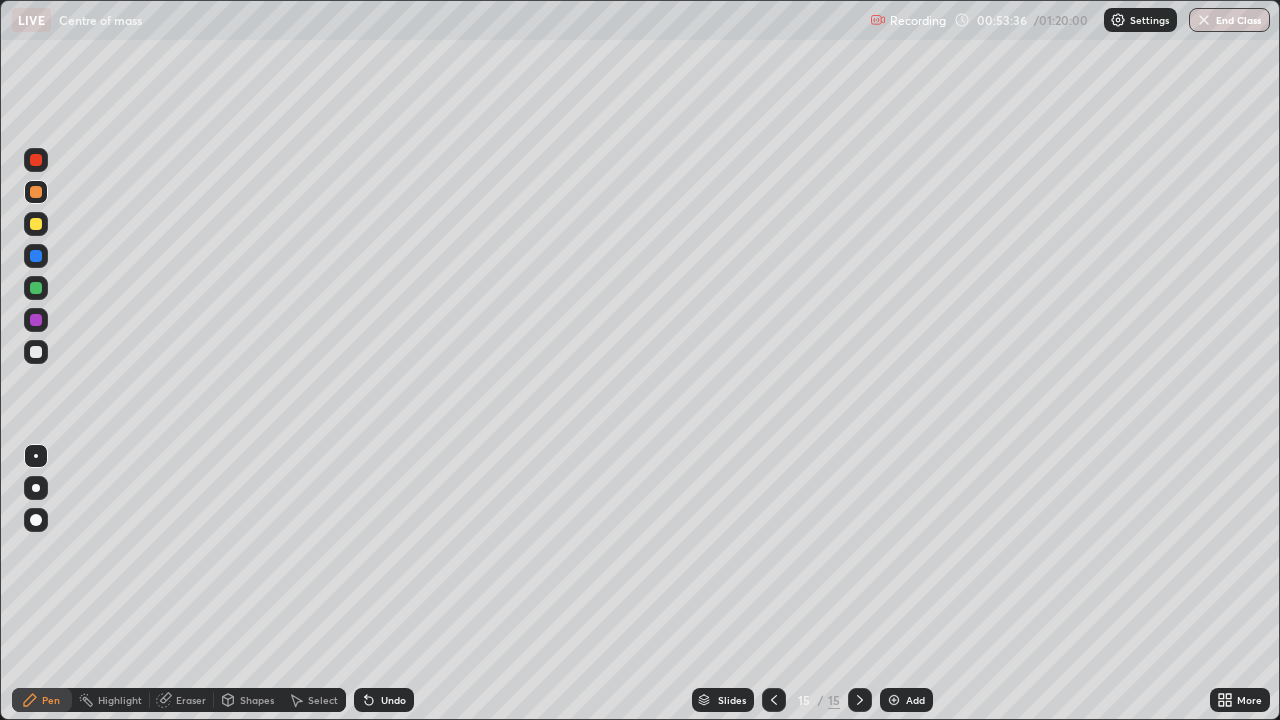 click at bounding box center (36, 160) 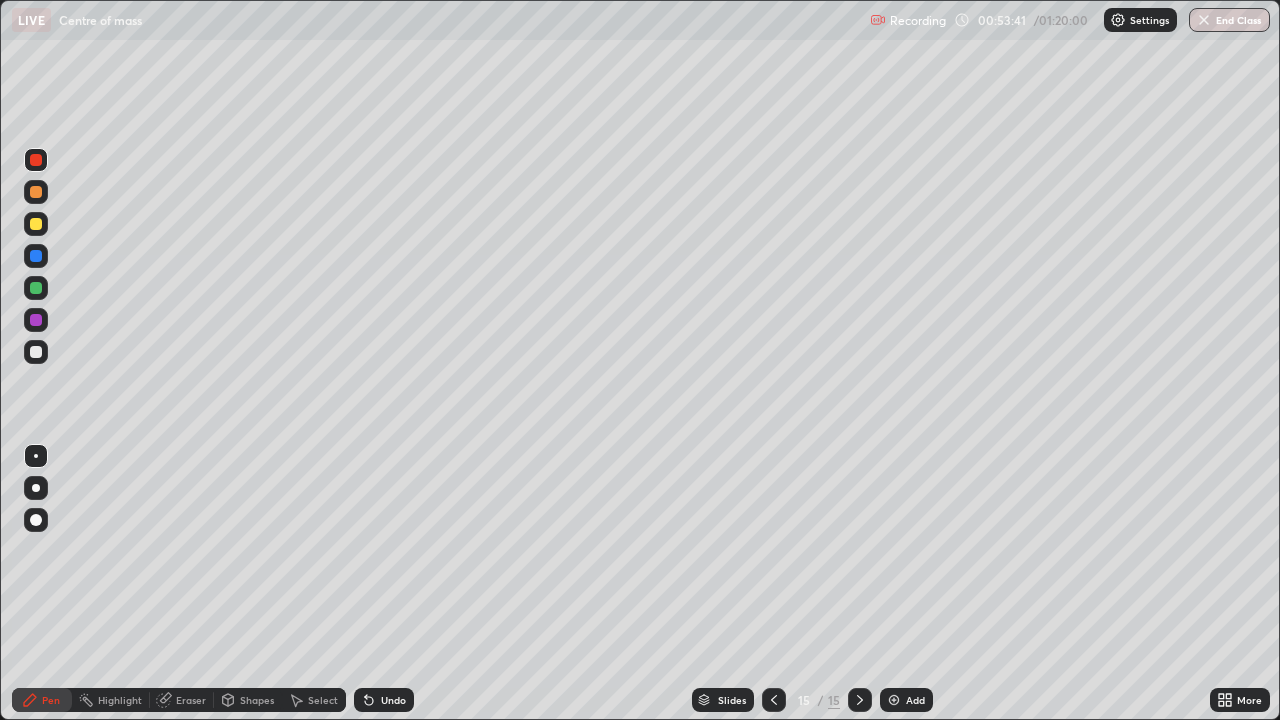 click at bounding box center [36, 192] 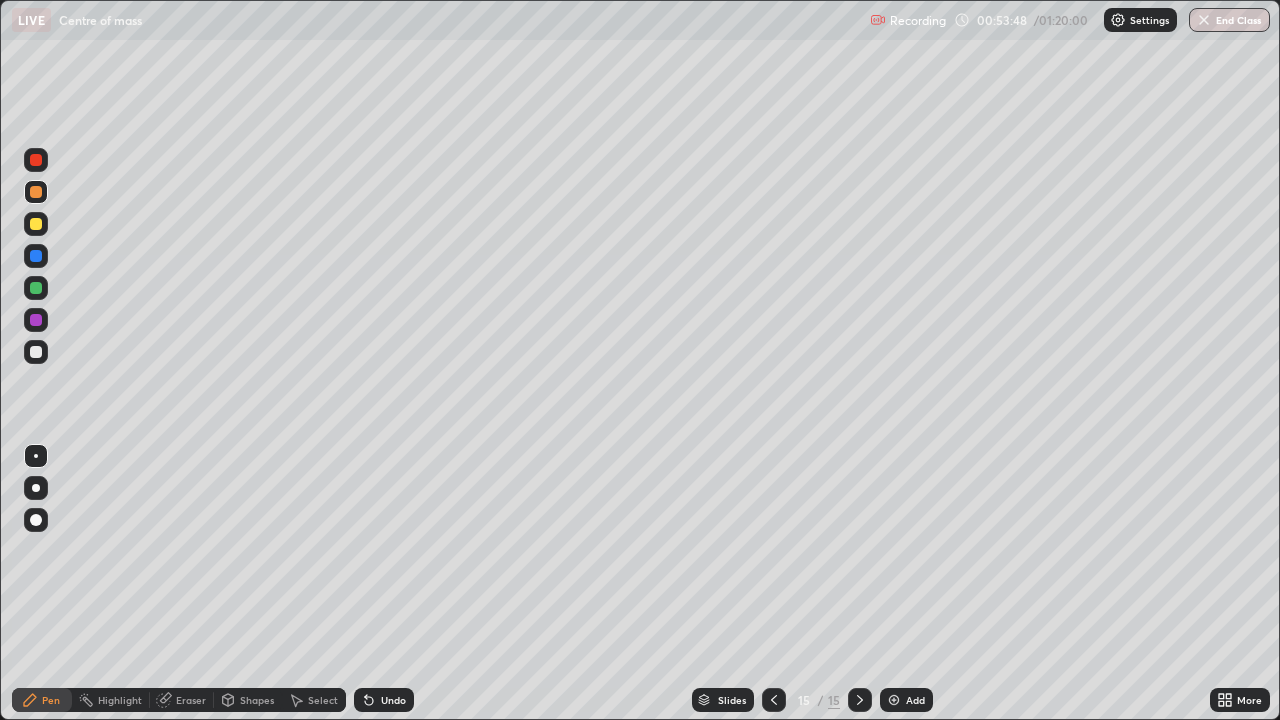 click at bounding box center [36, 192] 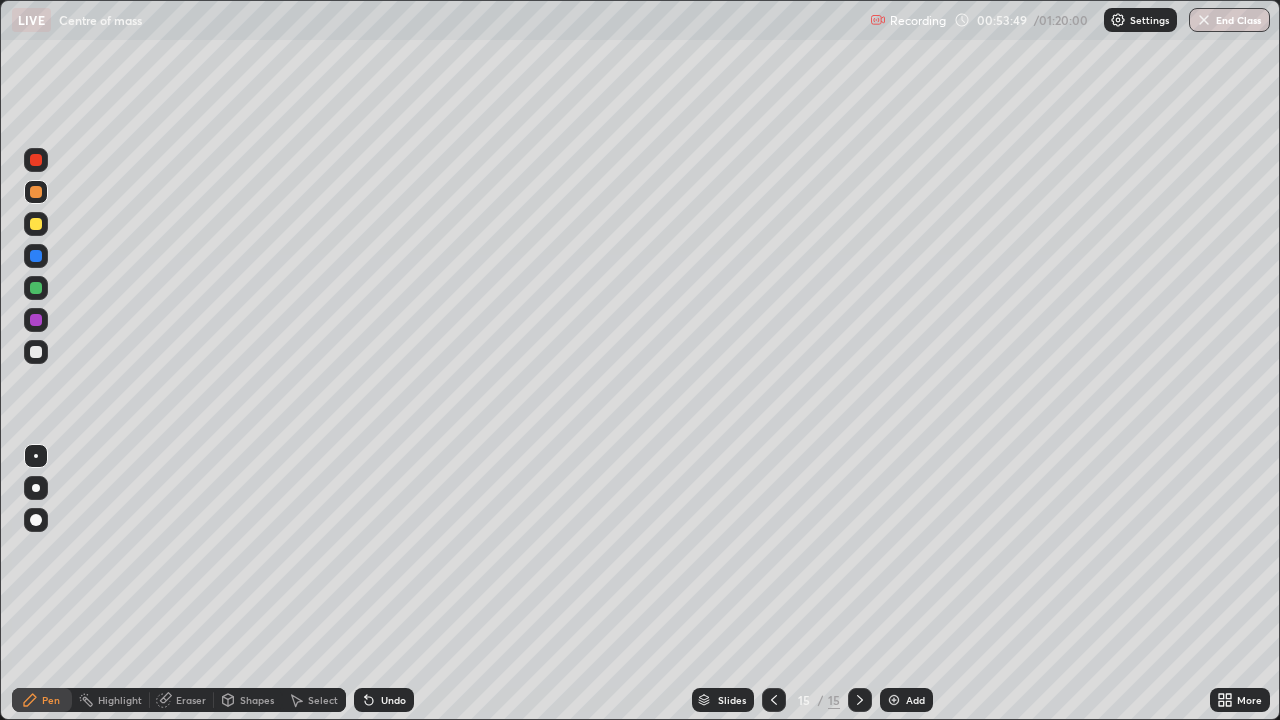 click at bounding box center (36, 224) 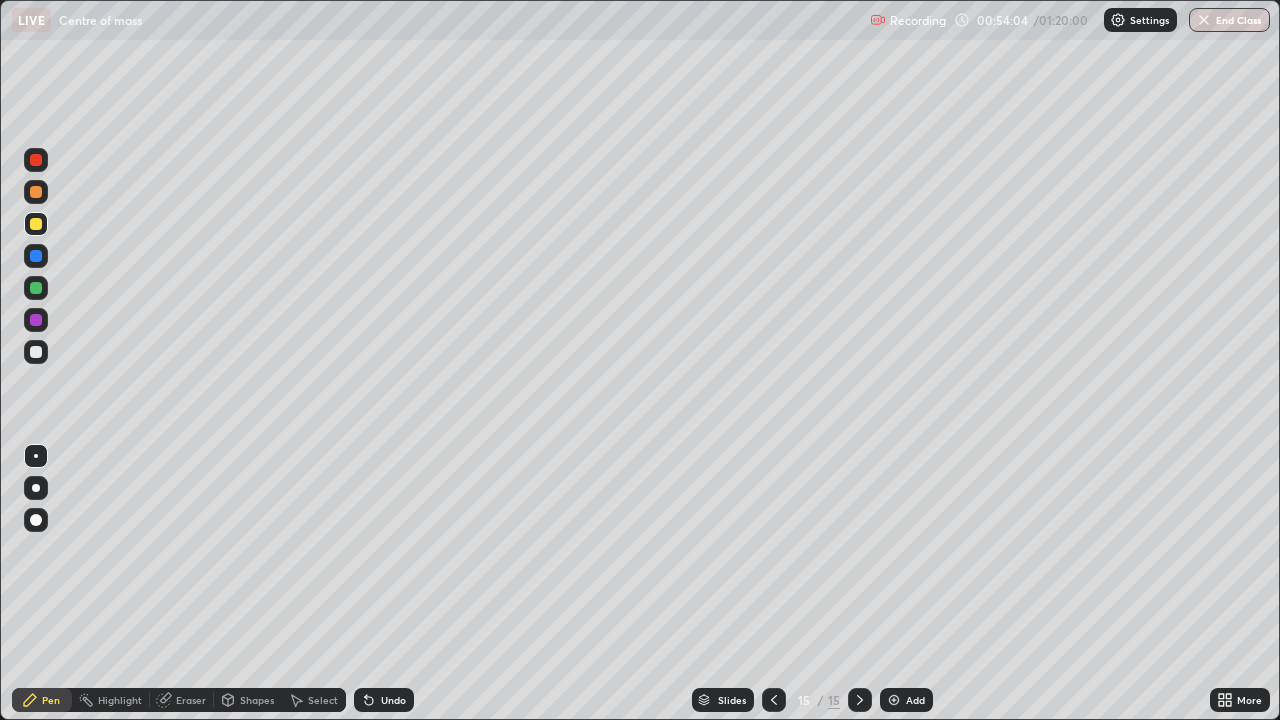 click at bounding box center (36, 192) 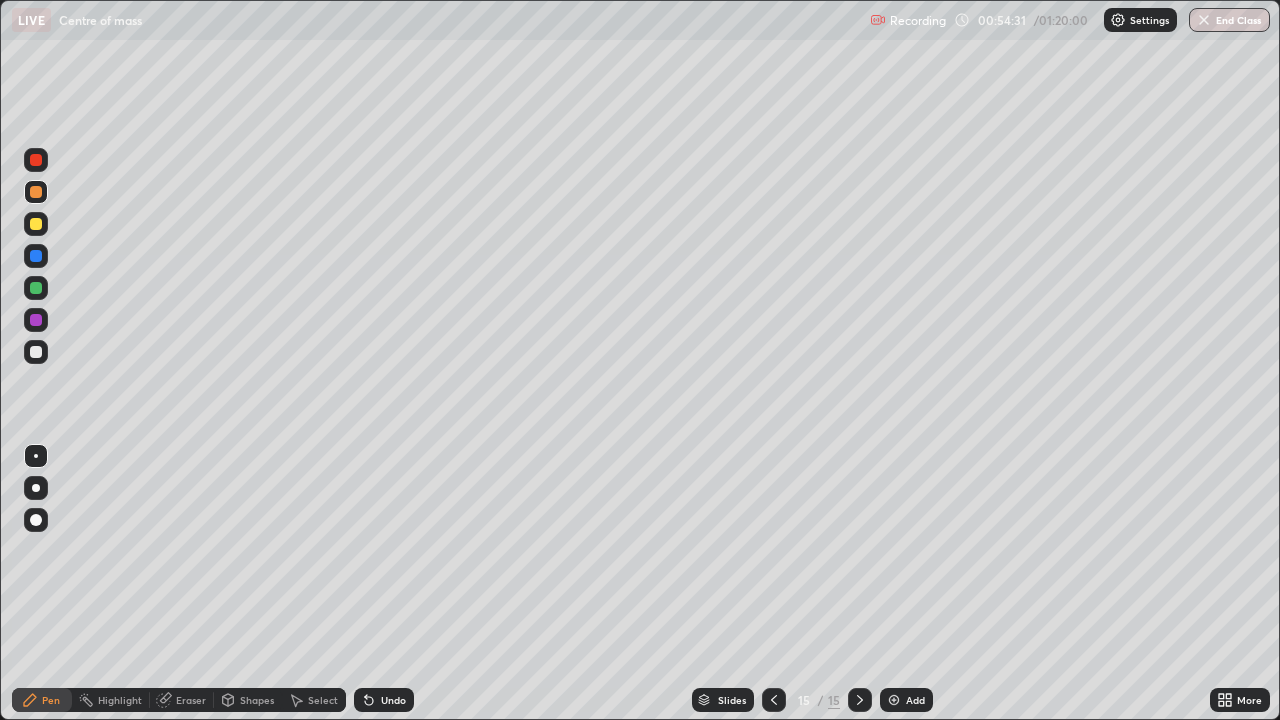 click at bounding box center (36, 288) 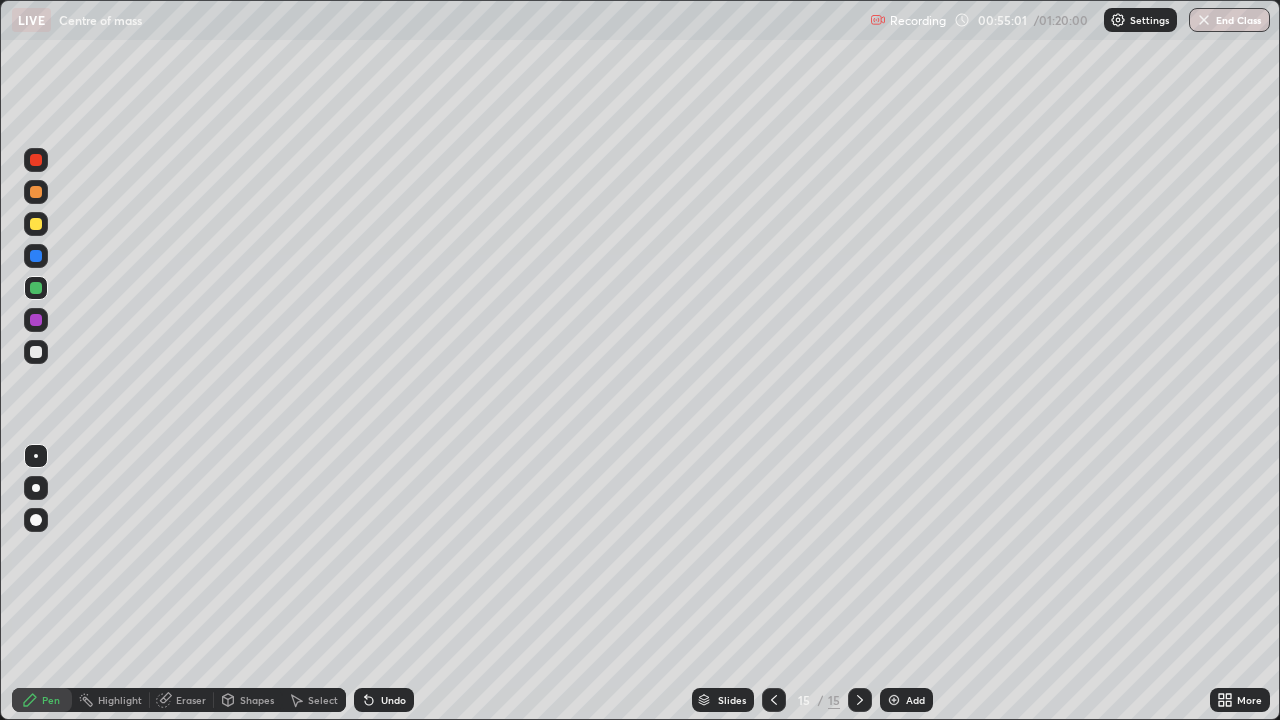click at bounding box center (36, 320) 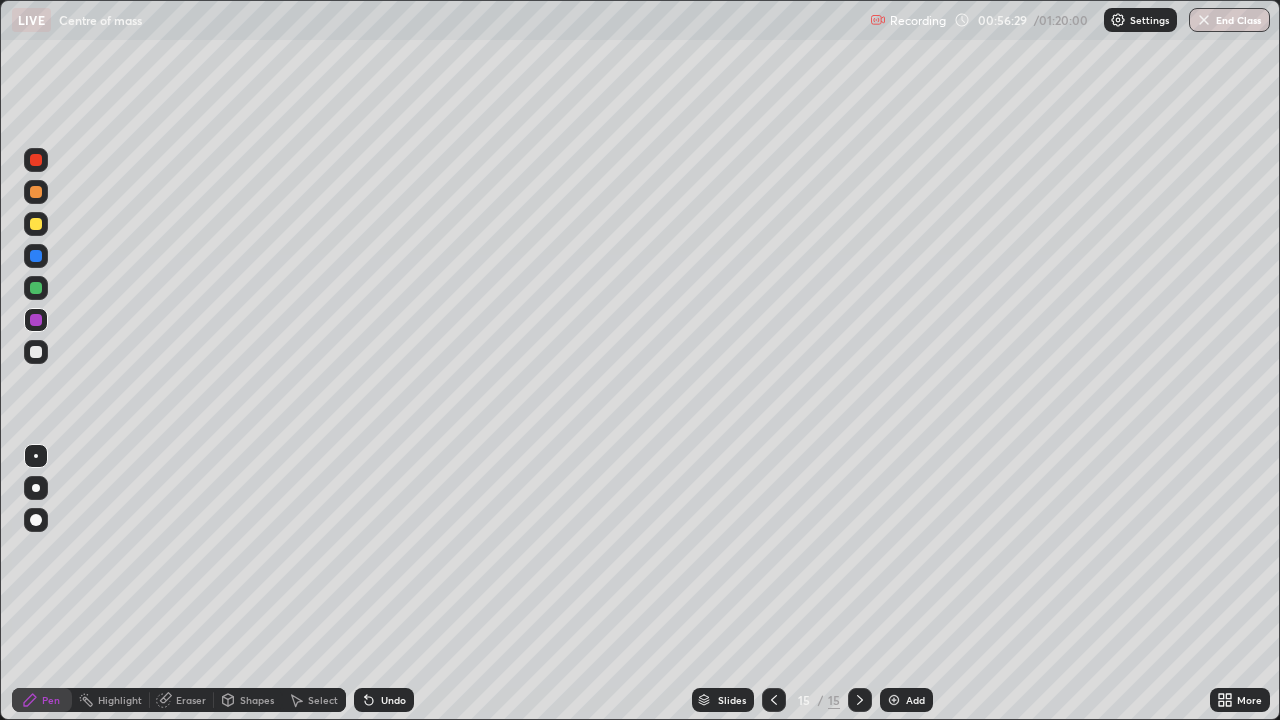 click on "Eraser" at bounding box center [191, 700] 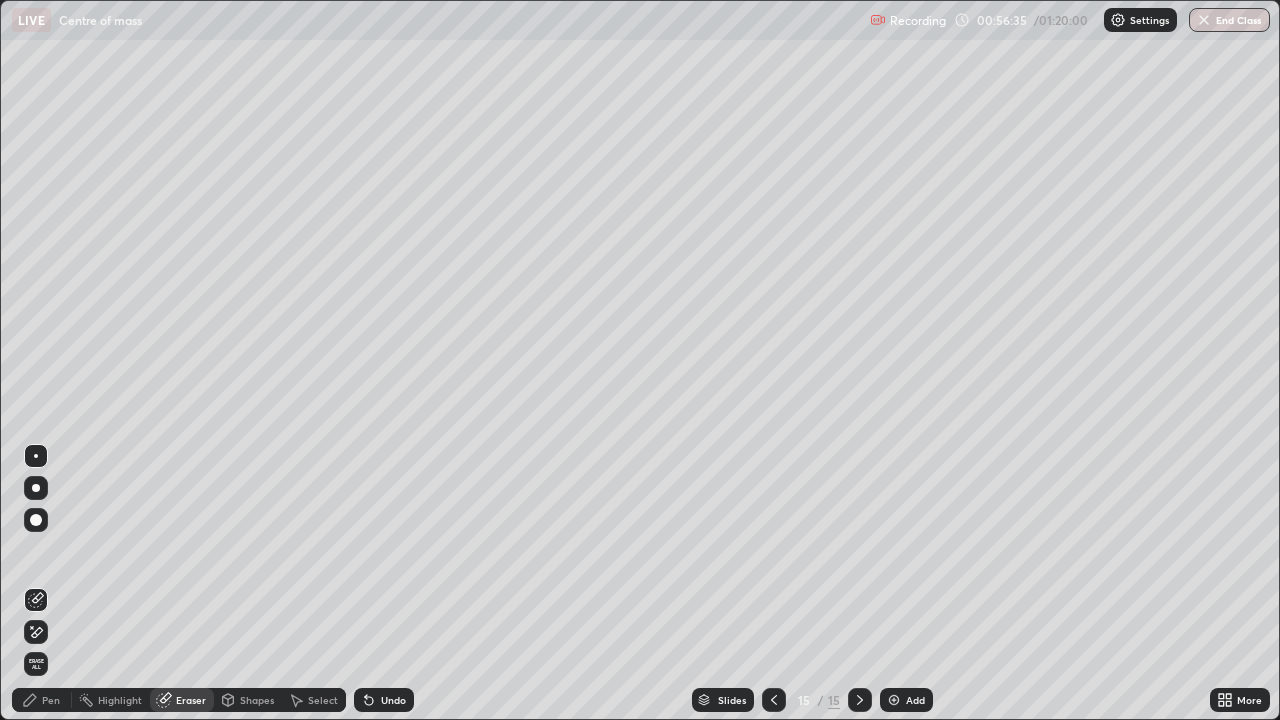 click on "Pen" at bounding box center [51, 700] 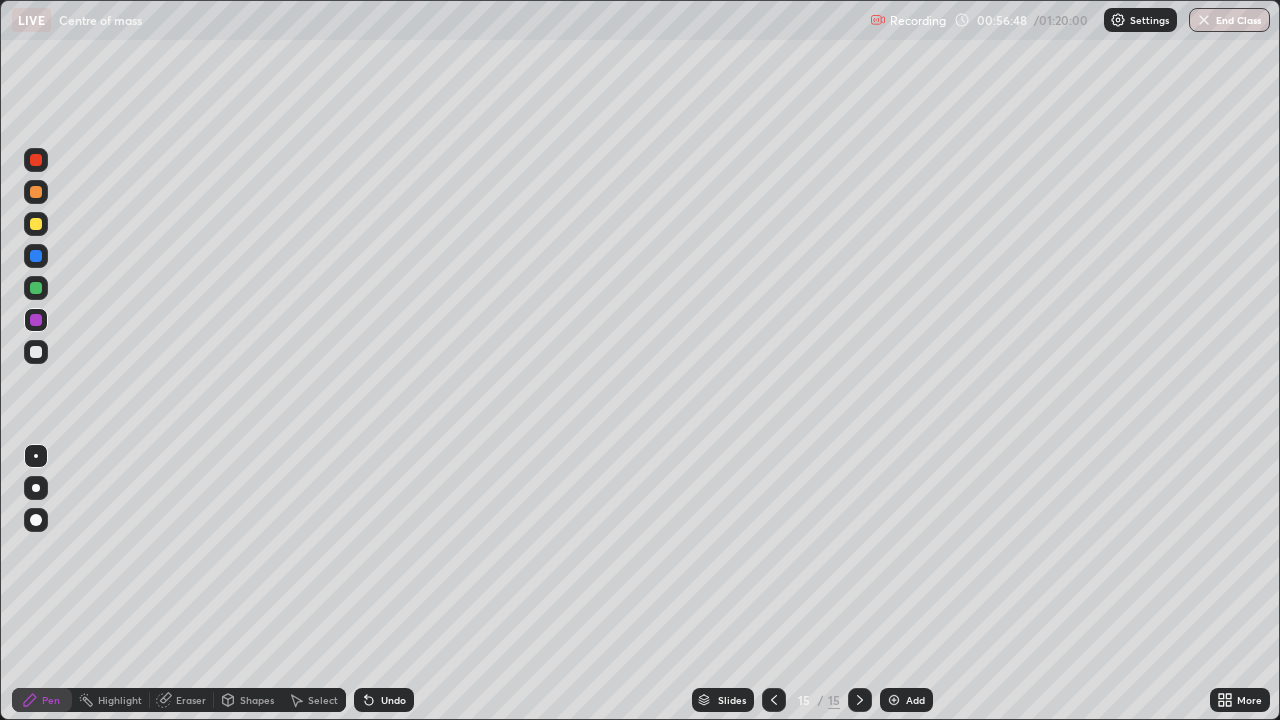 click on "Eraser" at bounding box center [191, 700] 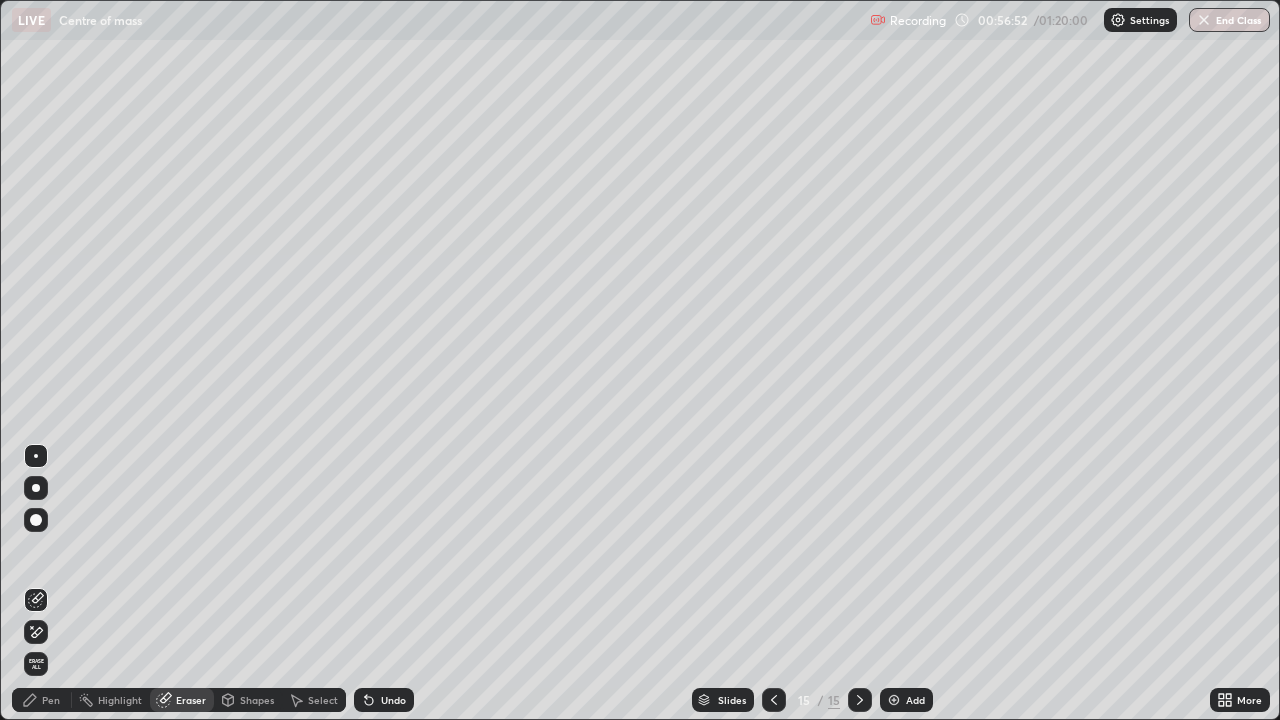 click on "Pen" at bounding box center [51, 700] 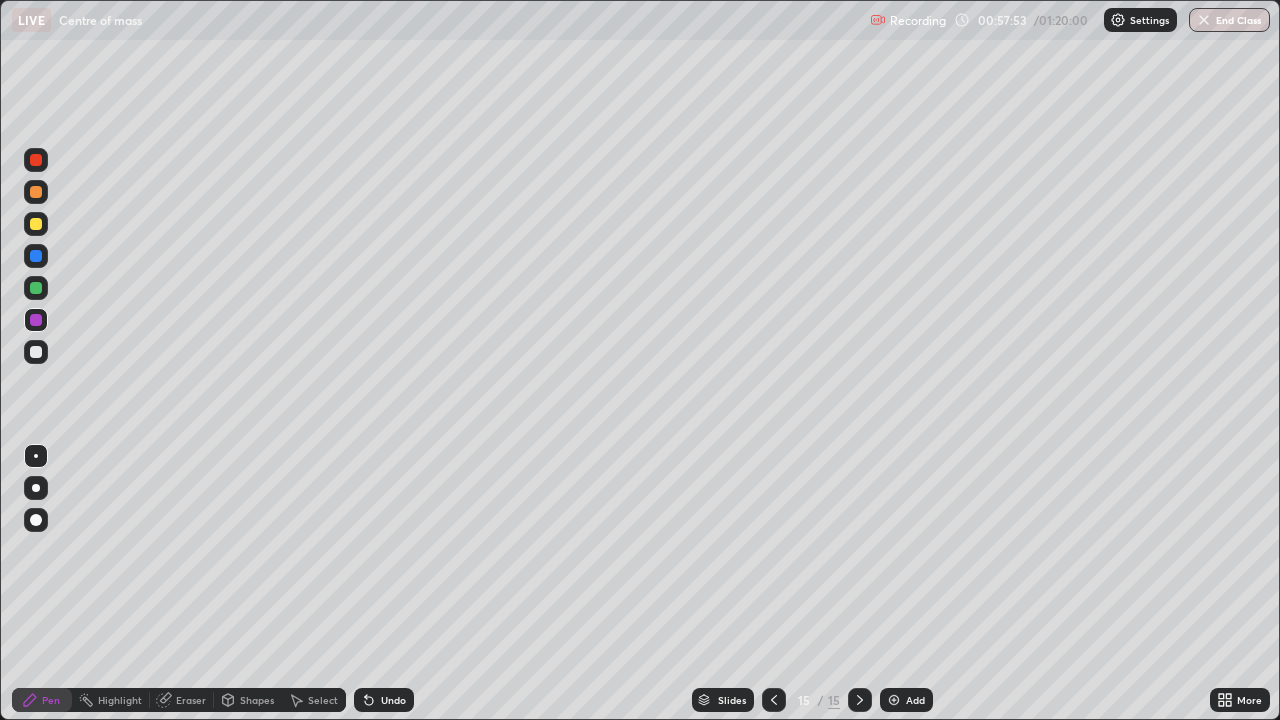 click on "Add" at bounding box center [906, 700] 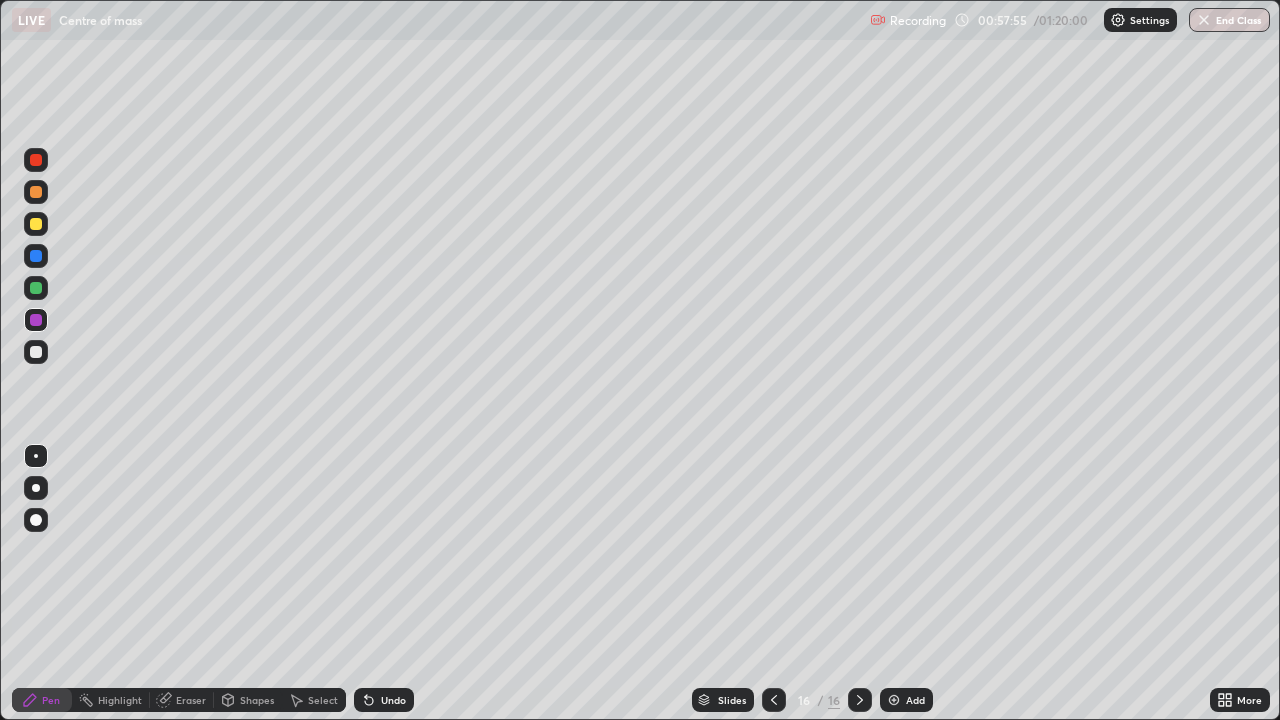 click at bounding box center [36, 192] 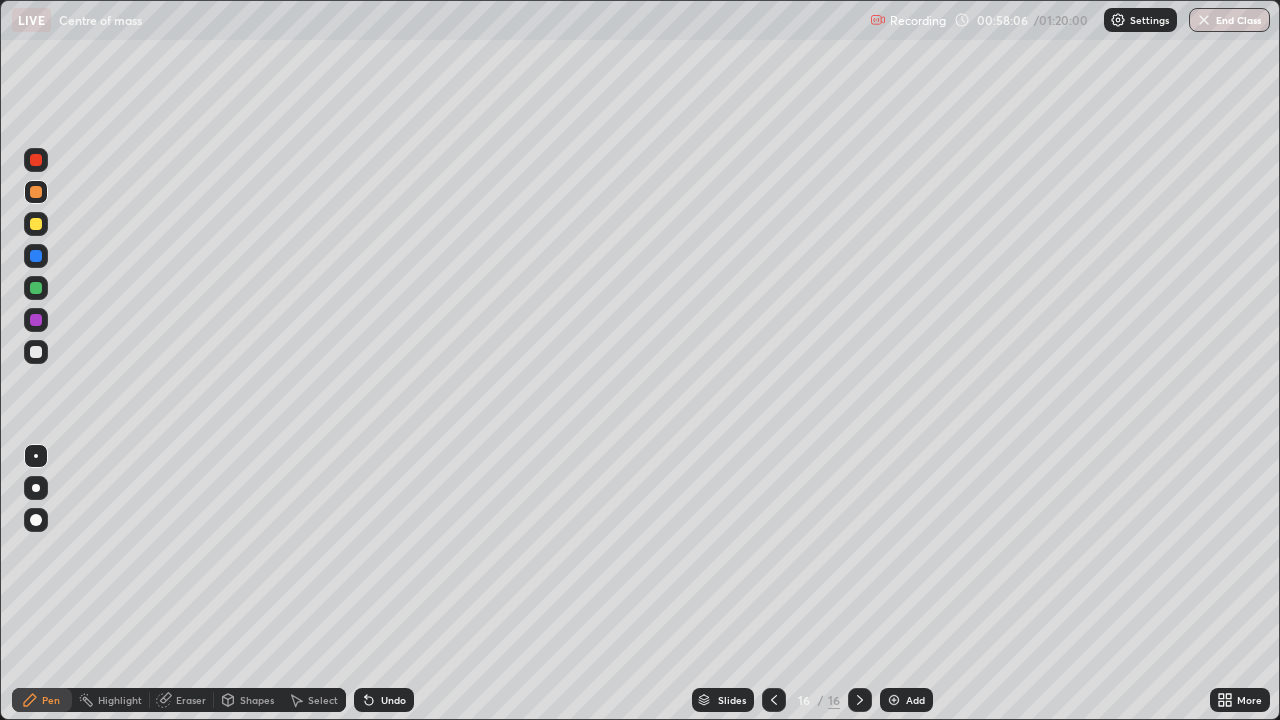 click at bounding box center [36, 256] 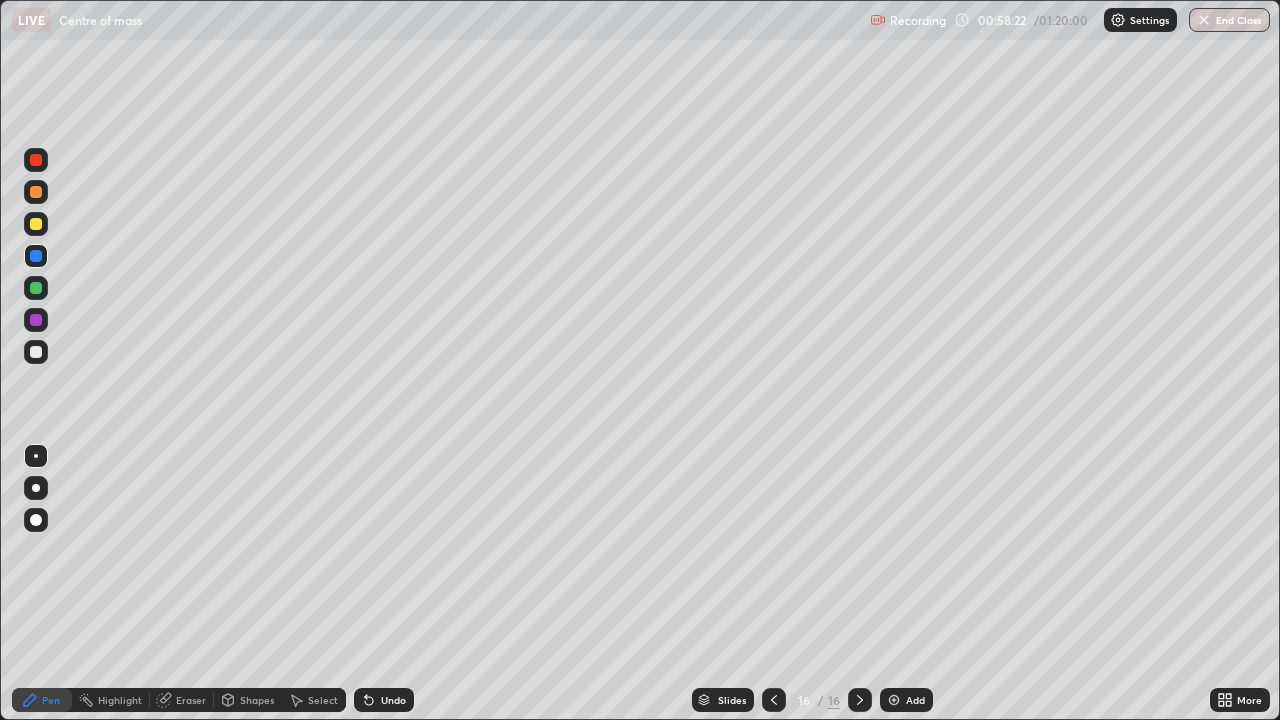 click at bounding box center (36, 288) 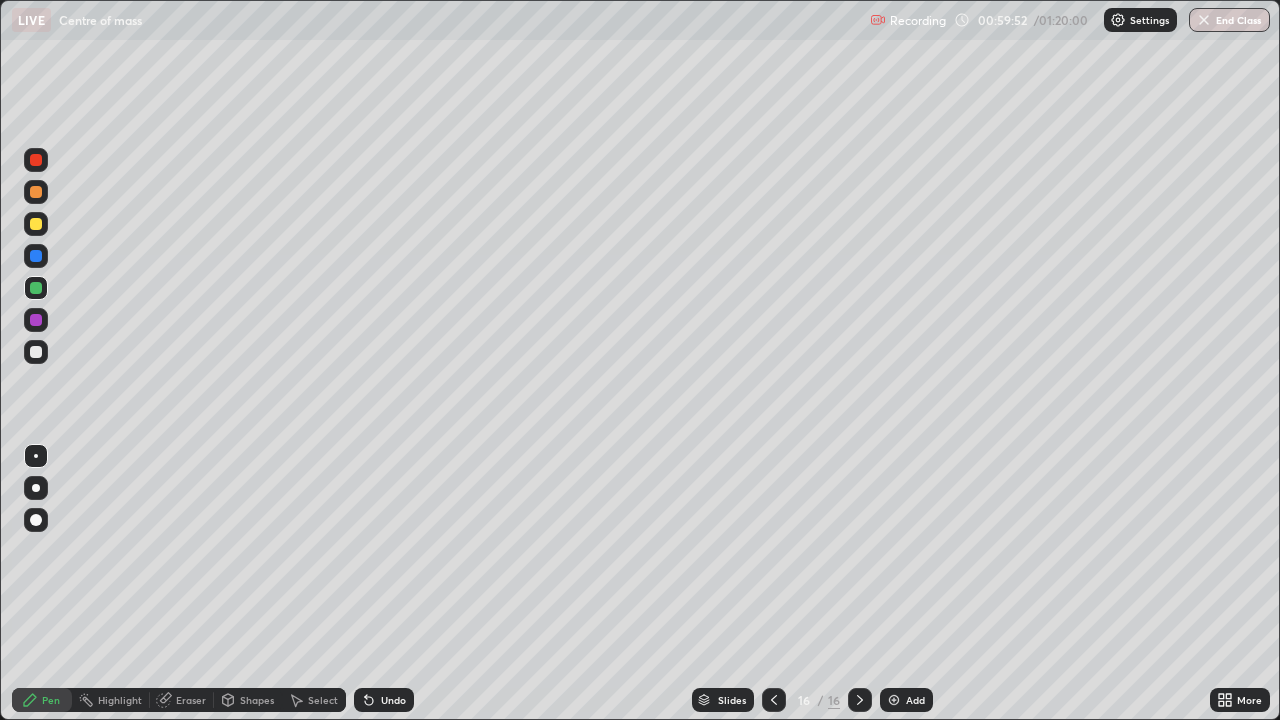 click 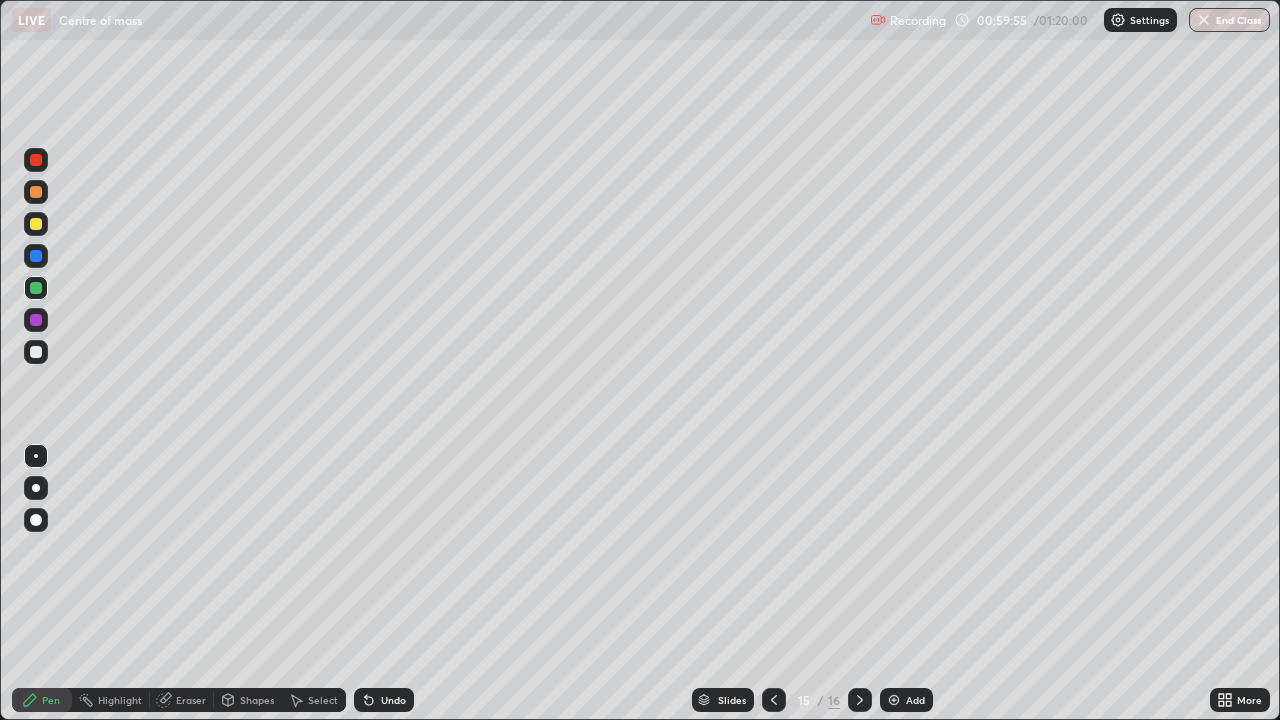 click 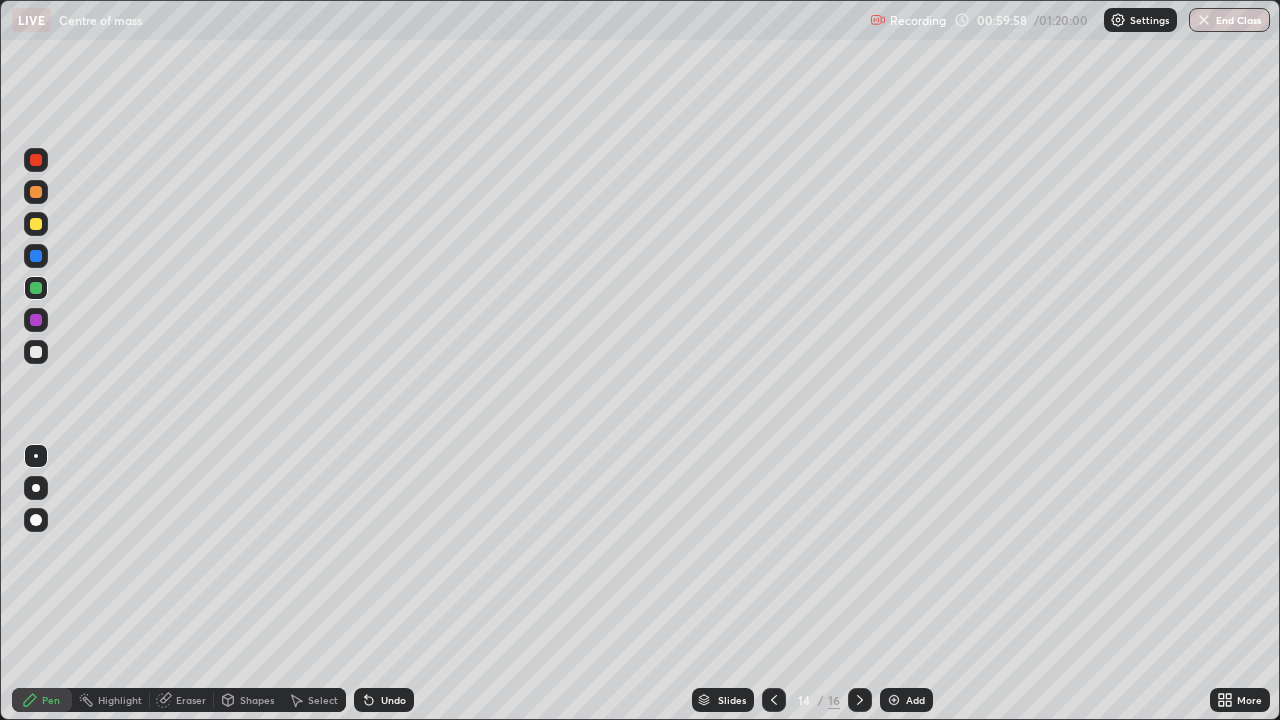 click 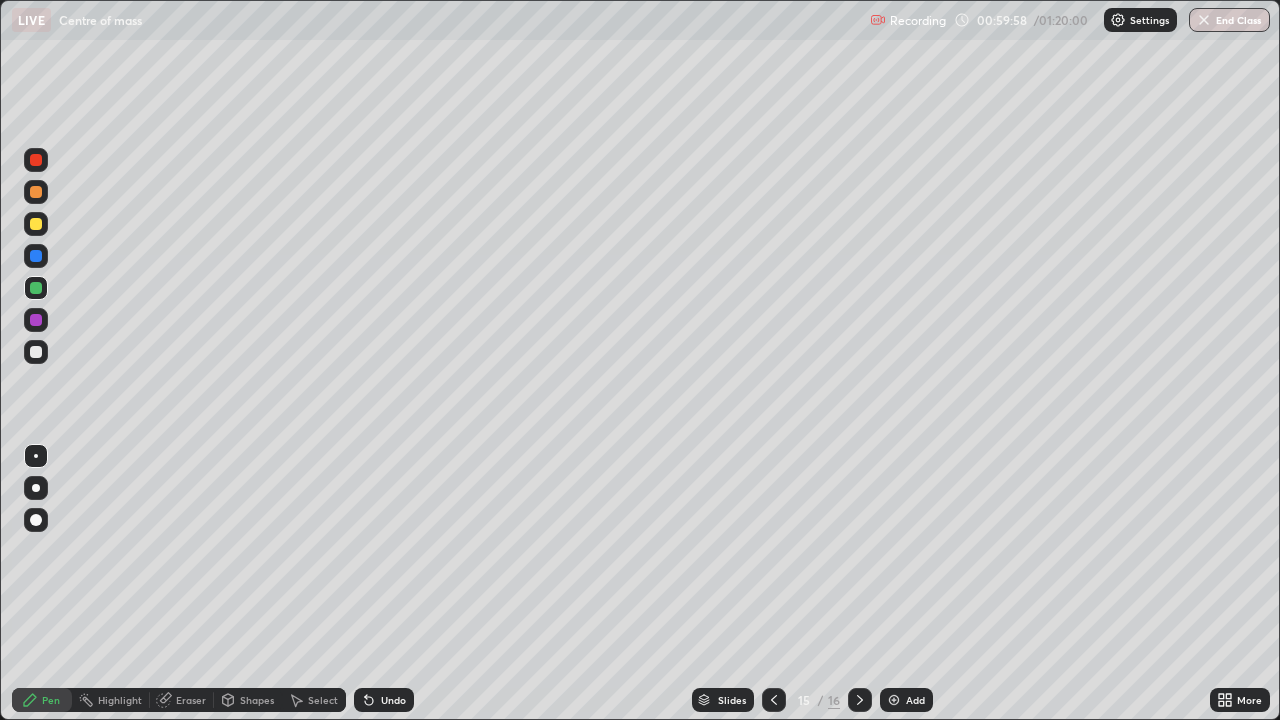 click 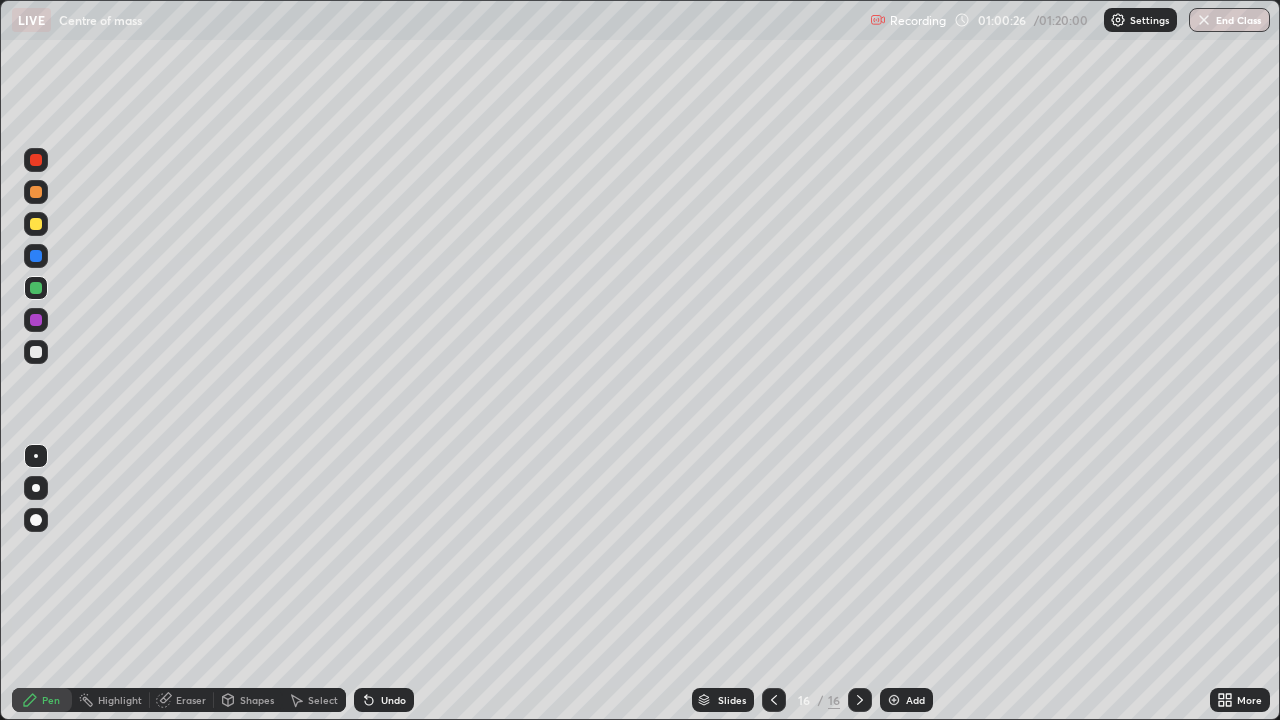 click at bounding box center [894, 700] 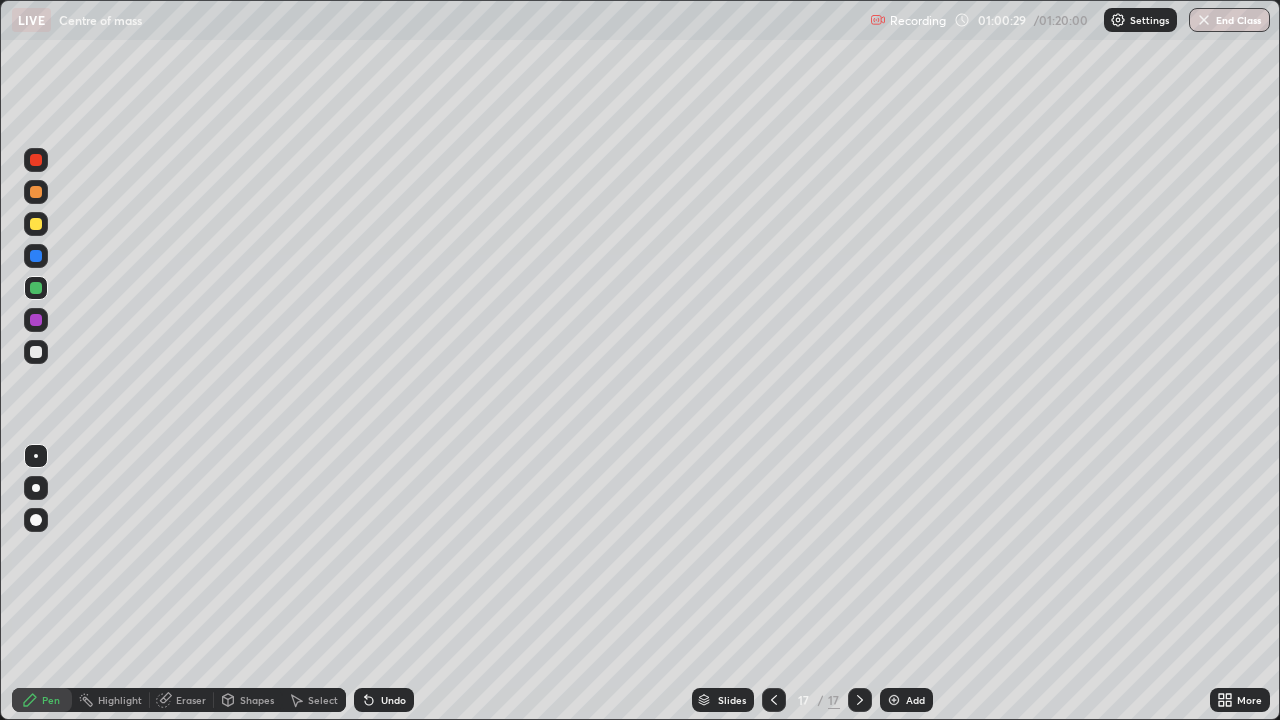 click at bounding box center (36, 192) 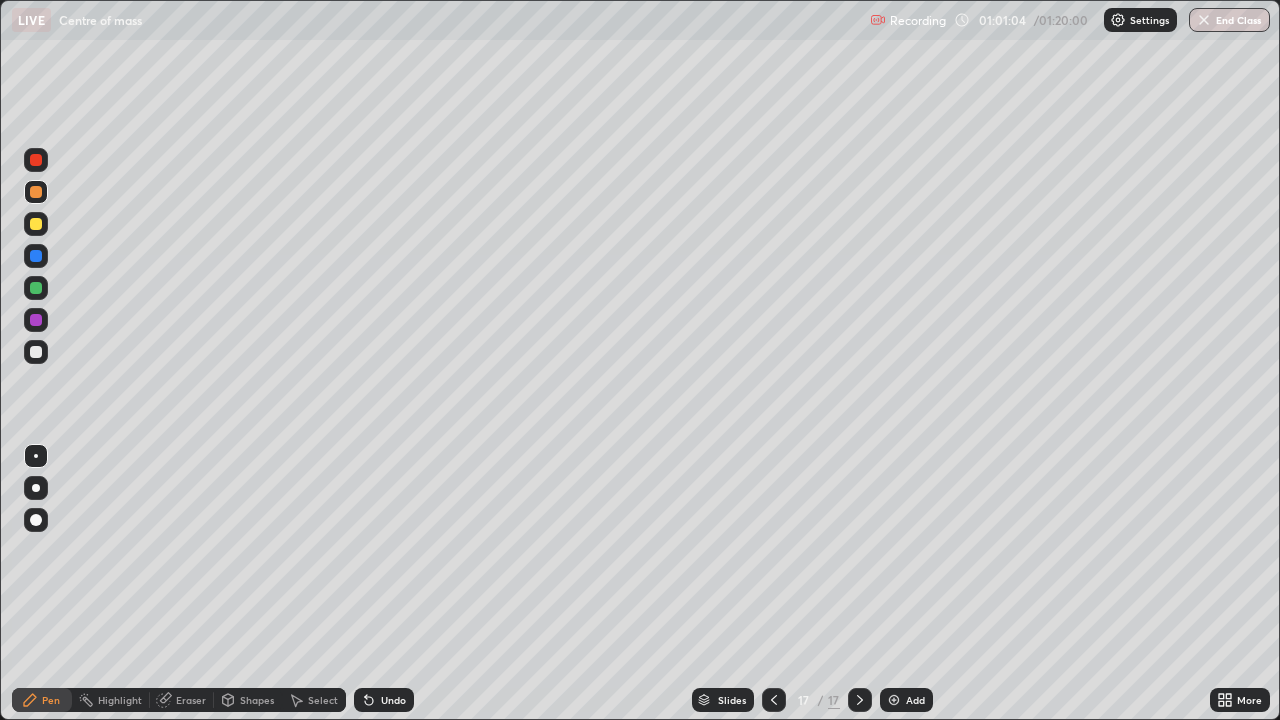 click on "Undo" at bounding box center (384, 700) 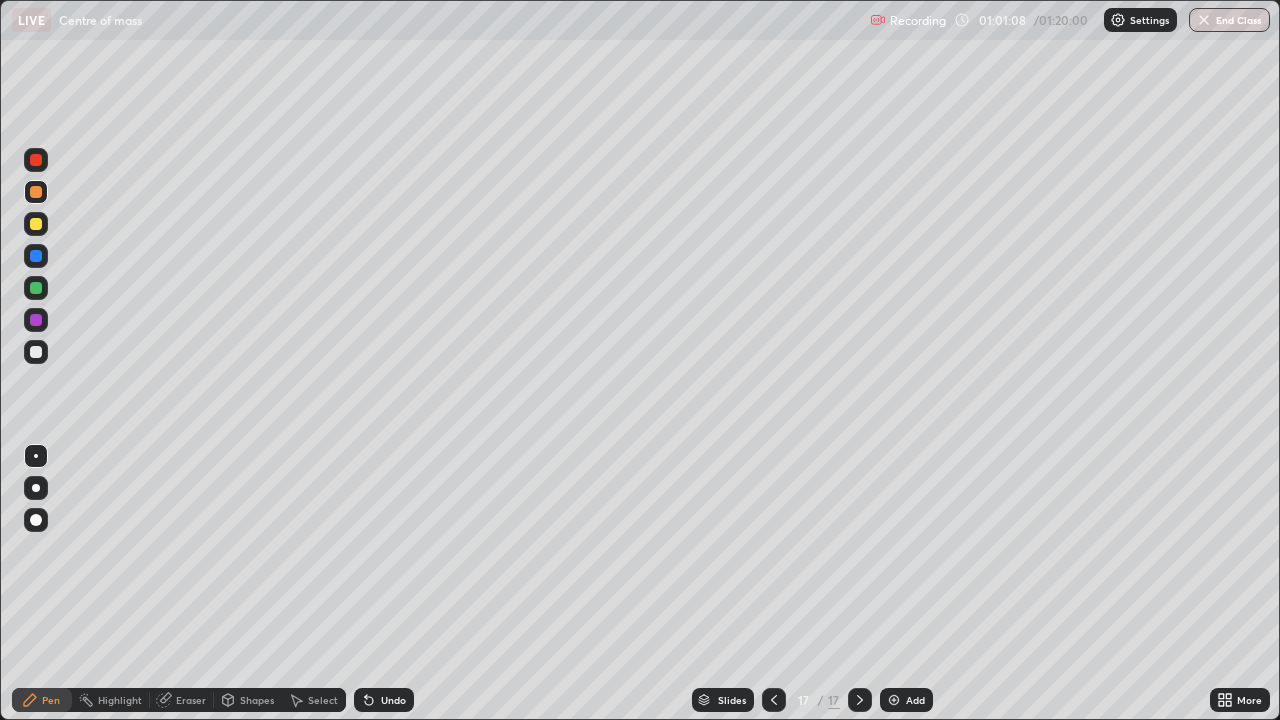 click at bounding box center (36, 224) 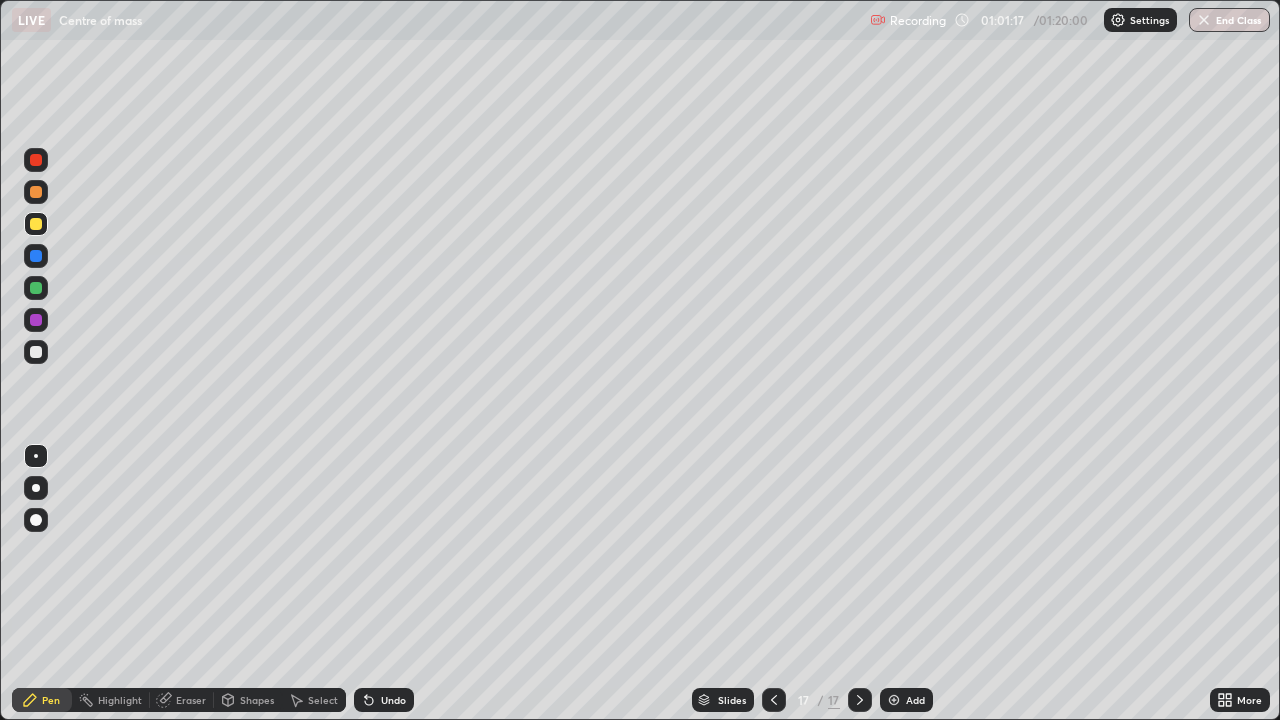 click on "Eraser" at bounding box center [191, 700] 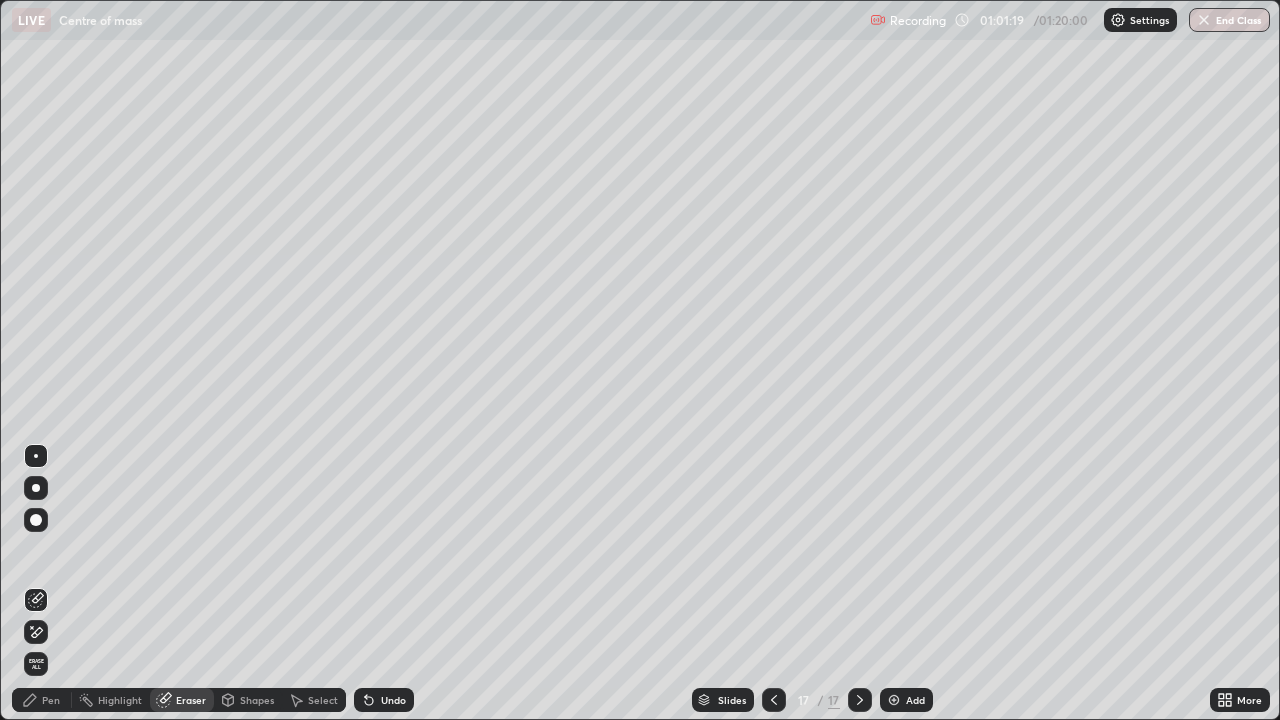 click on "Pen" at bounding box center [51, 700] 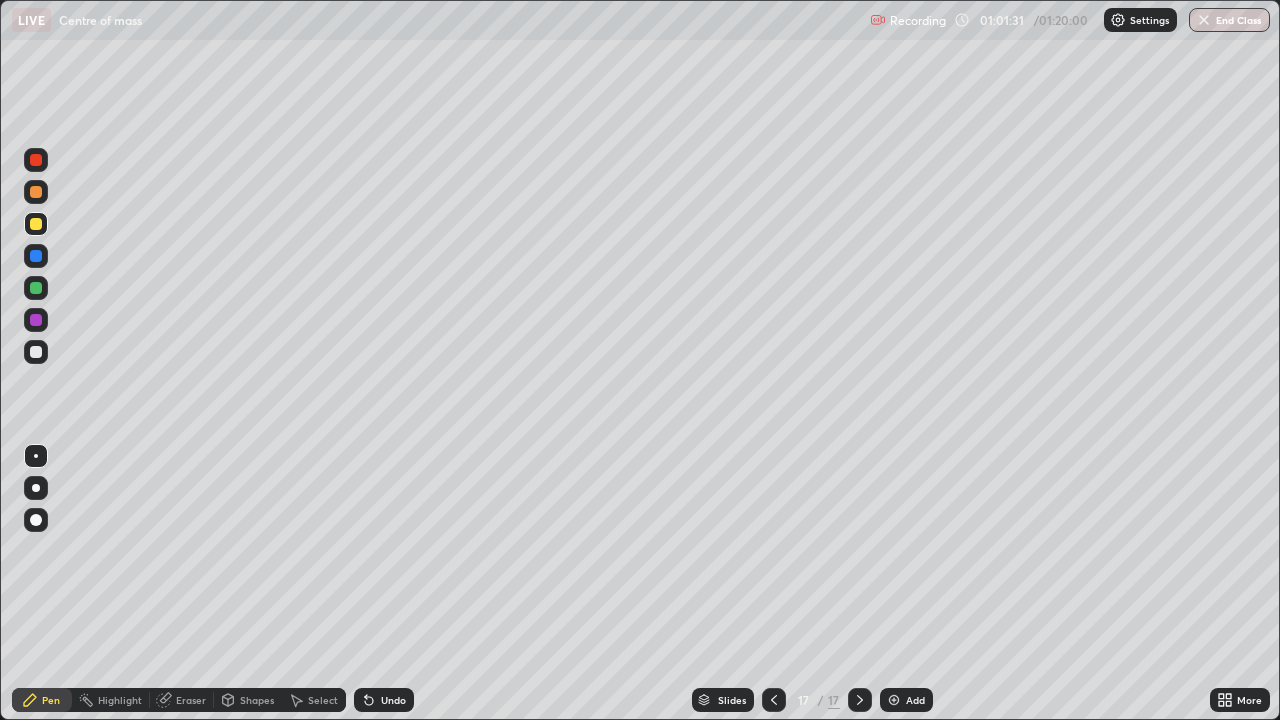 click at bounding box center [36, 256] 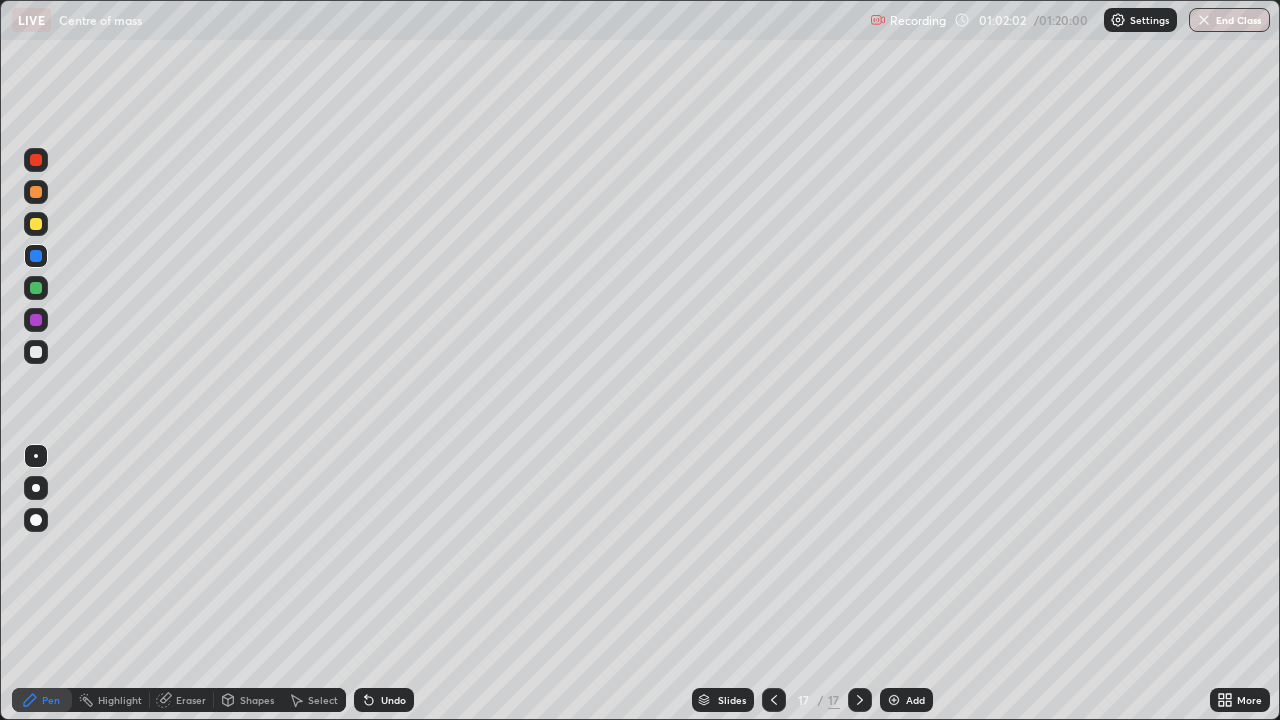 click on "Undo" at bounding box center [384, 700] 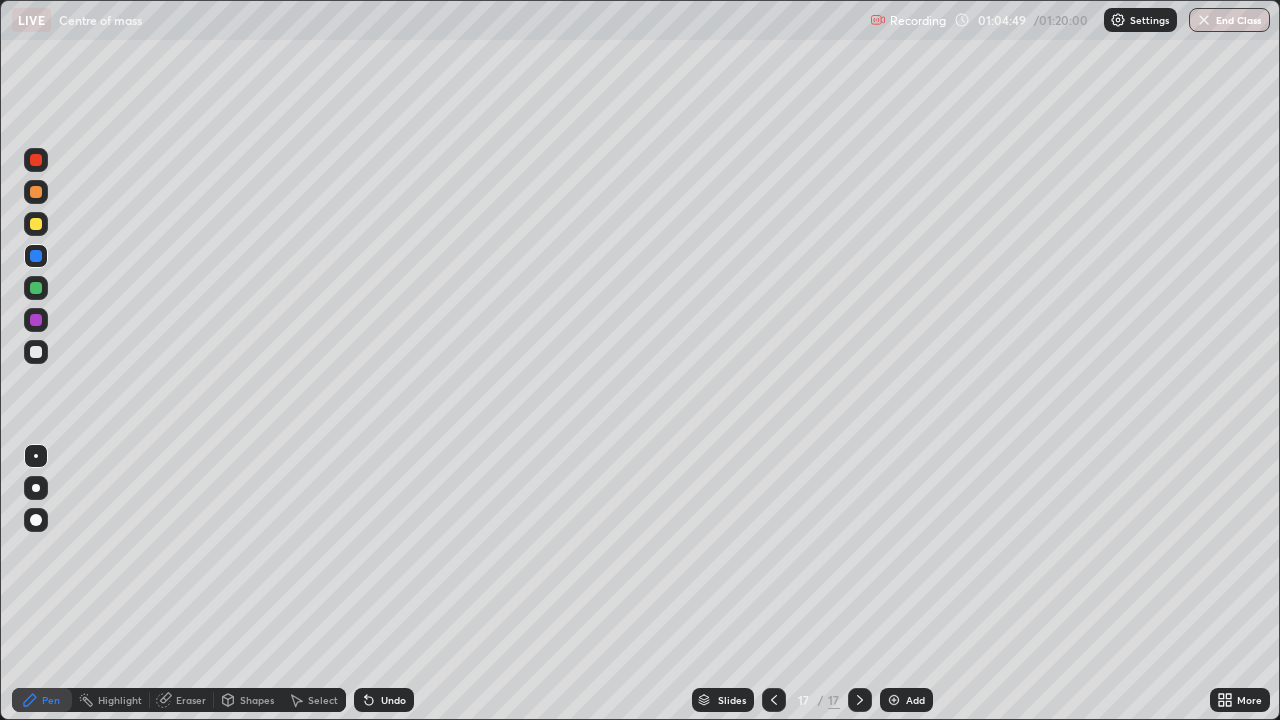 click on "Add" at bounding box center (915, 700) 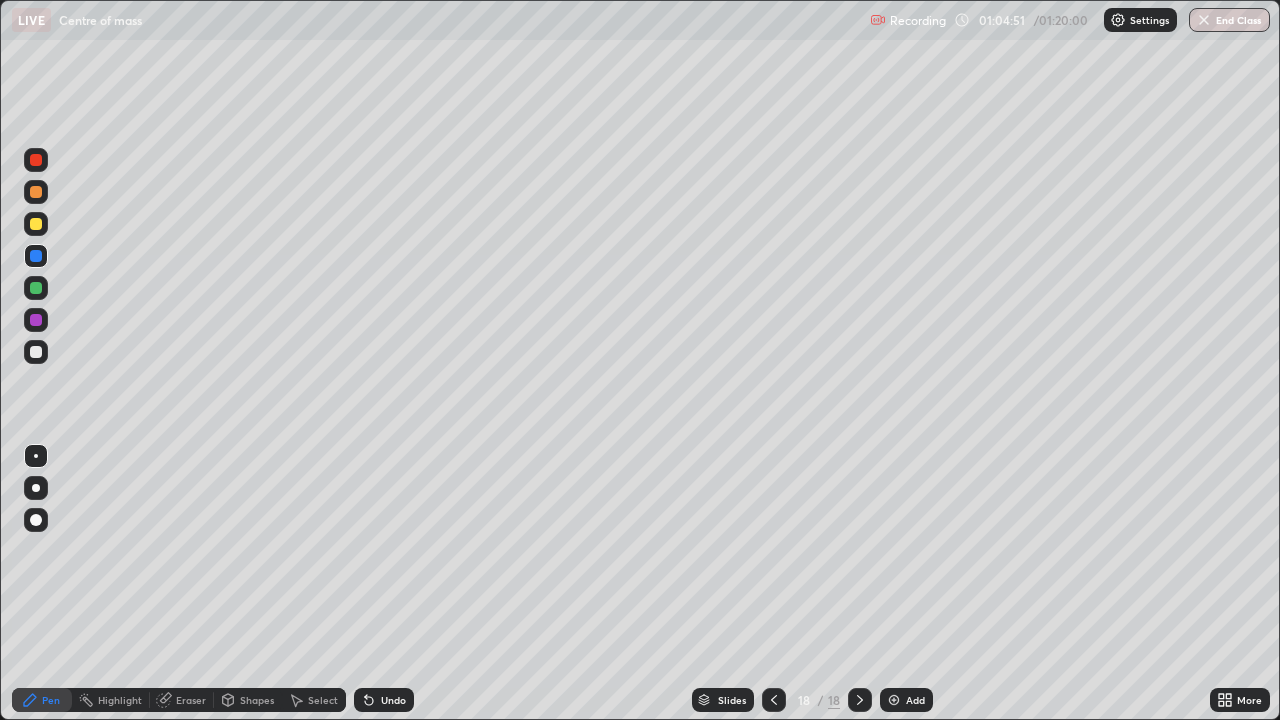 click at bounding box center (36, 160) 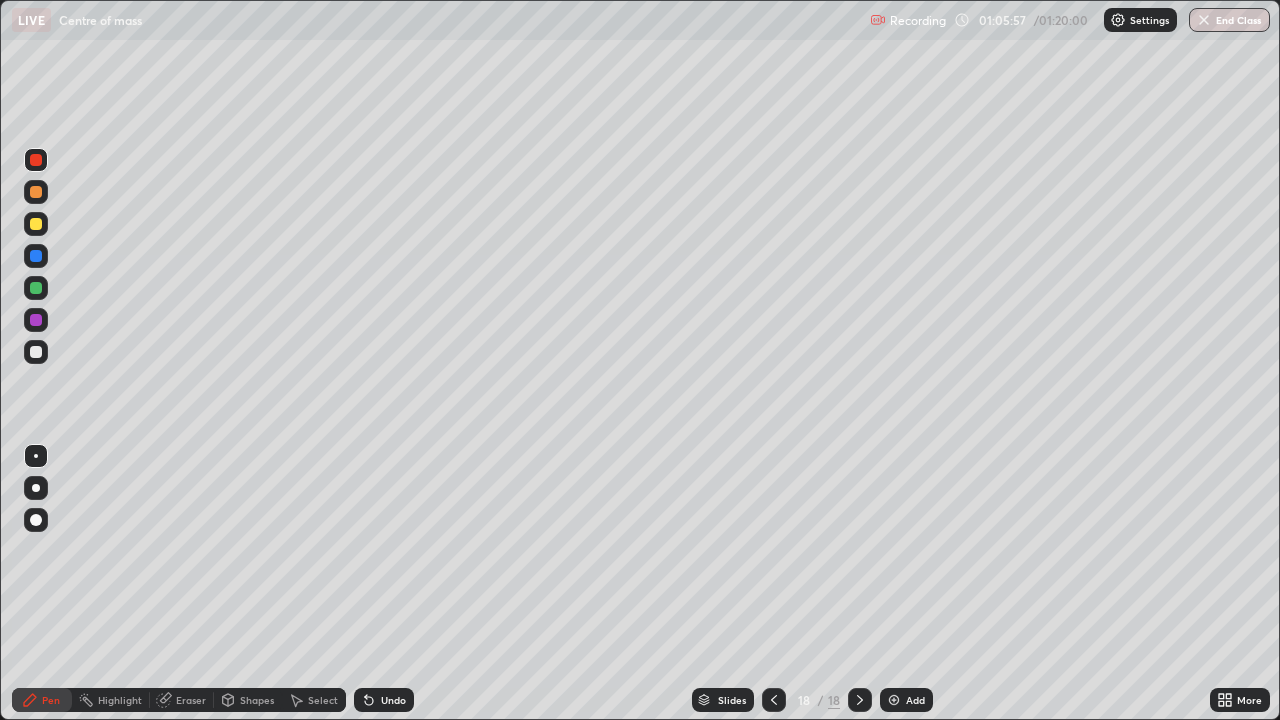 click 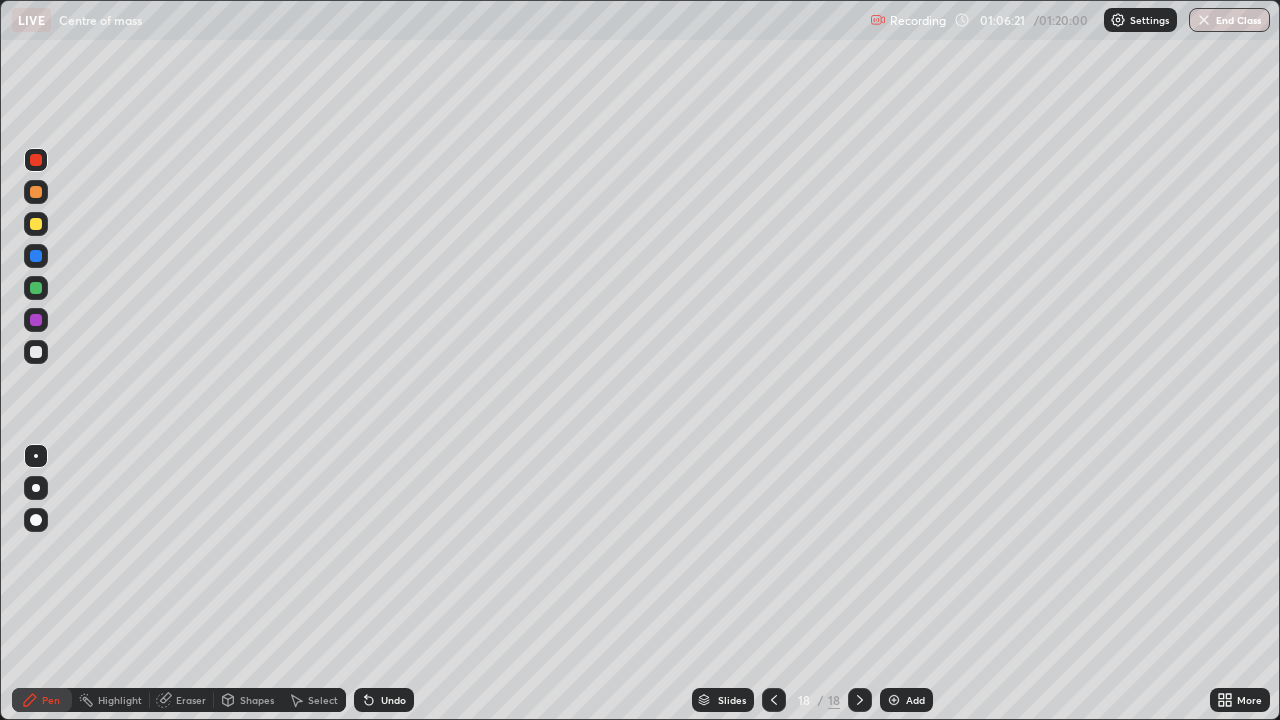 click at bounding box center (36, 224) 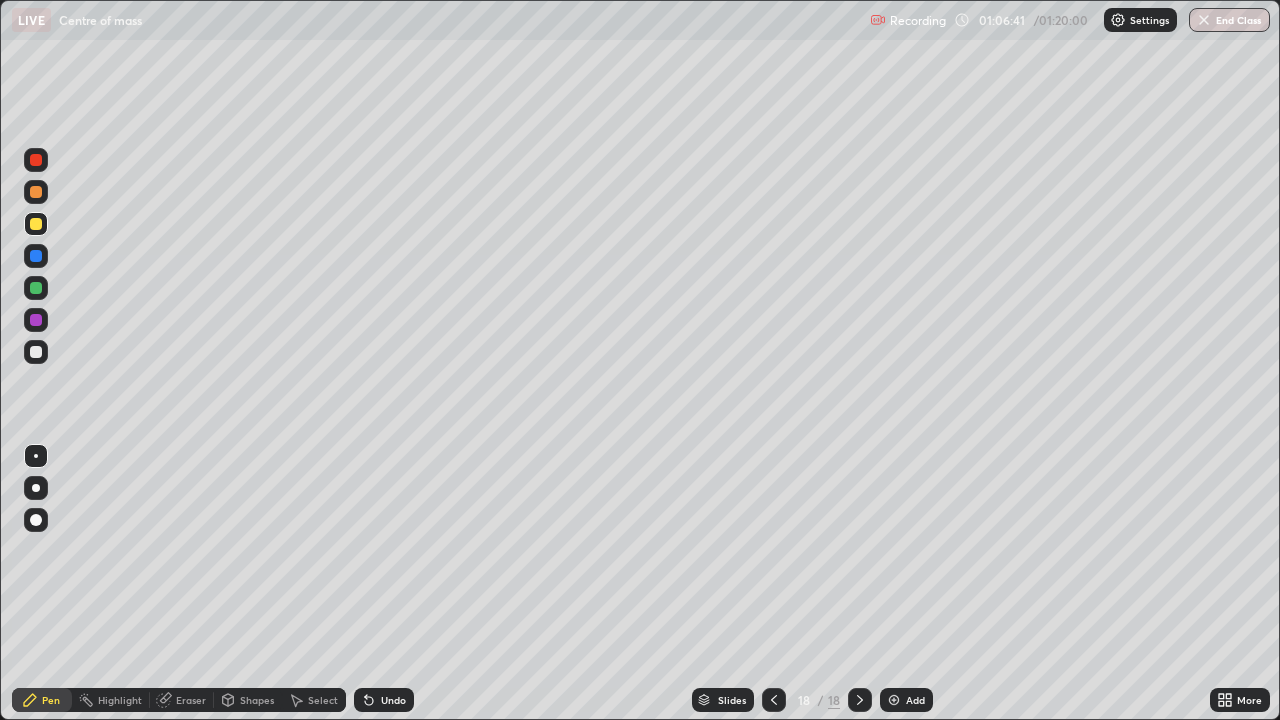 click at bounding box center [36, 256] 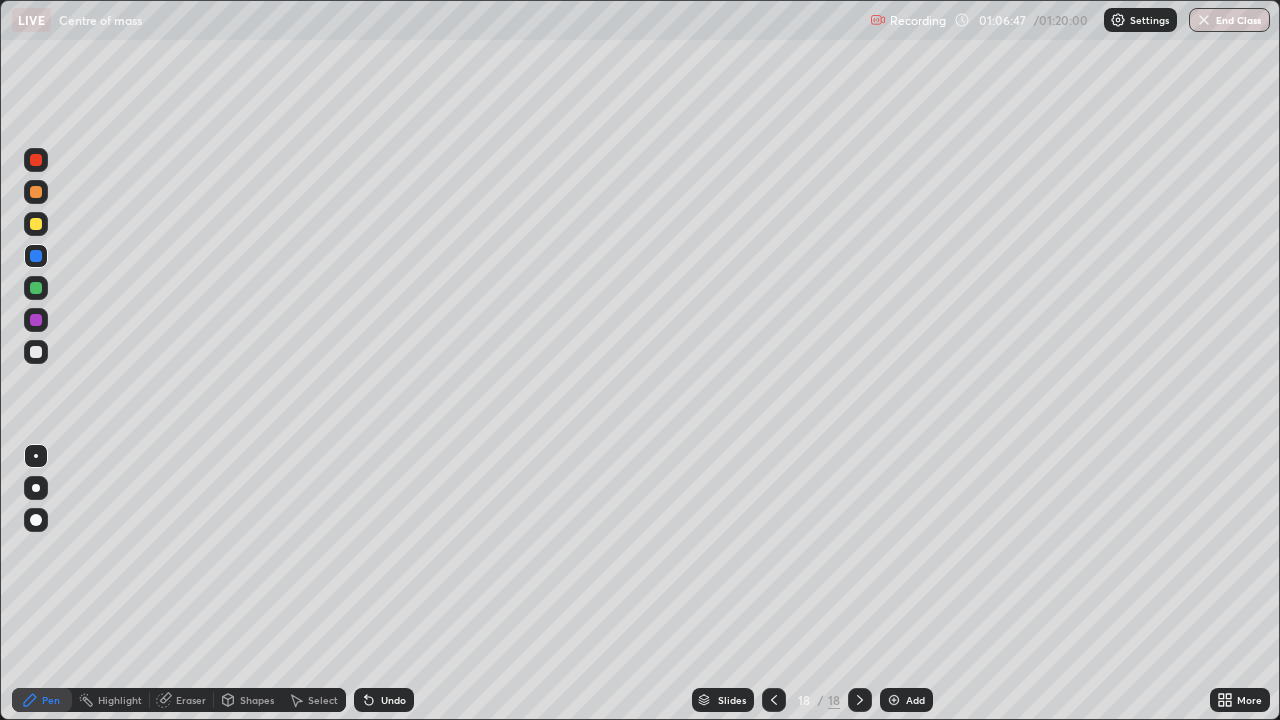 click at bounding box center (36, 320) 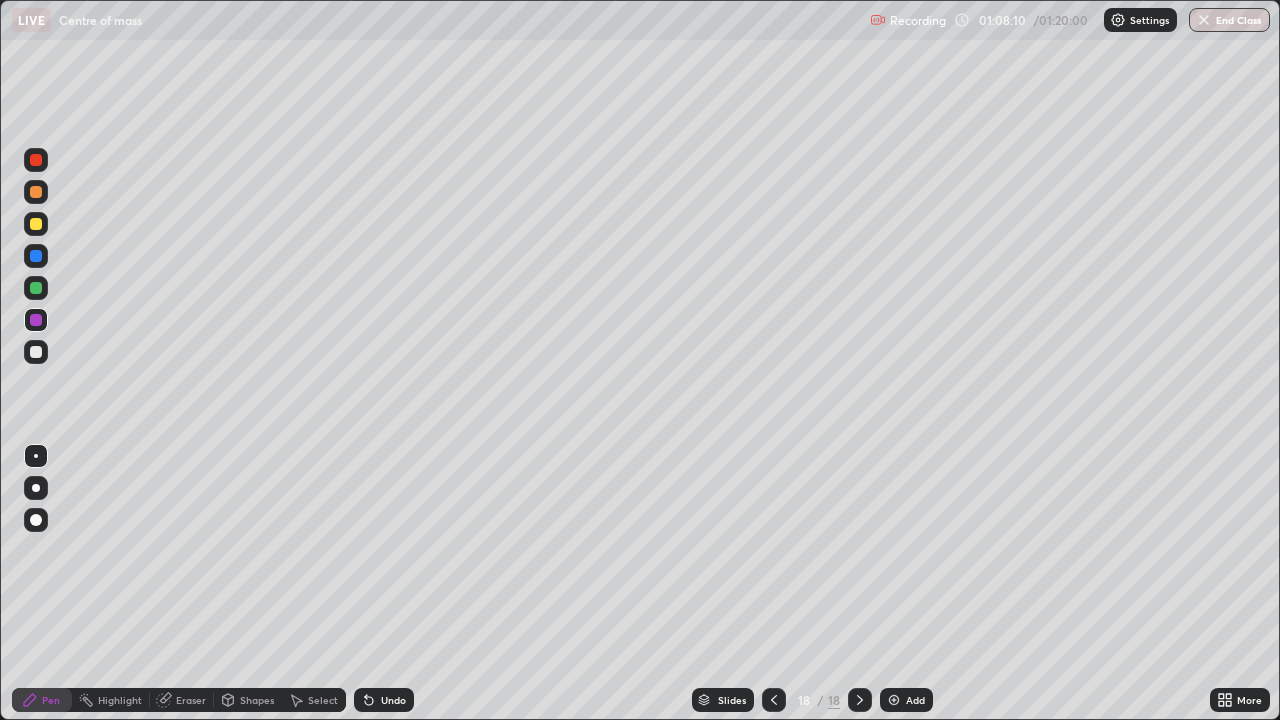 click on "Eraser" at bounding box center (191, 700) 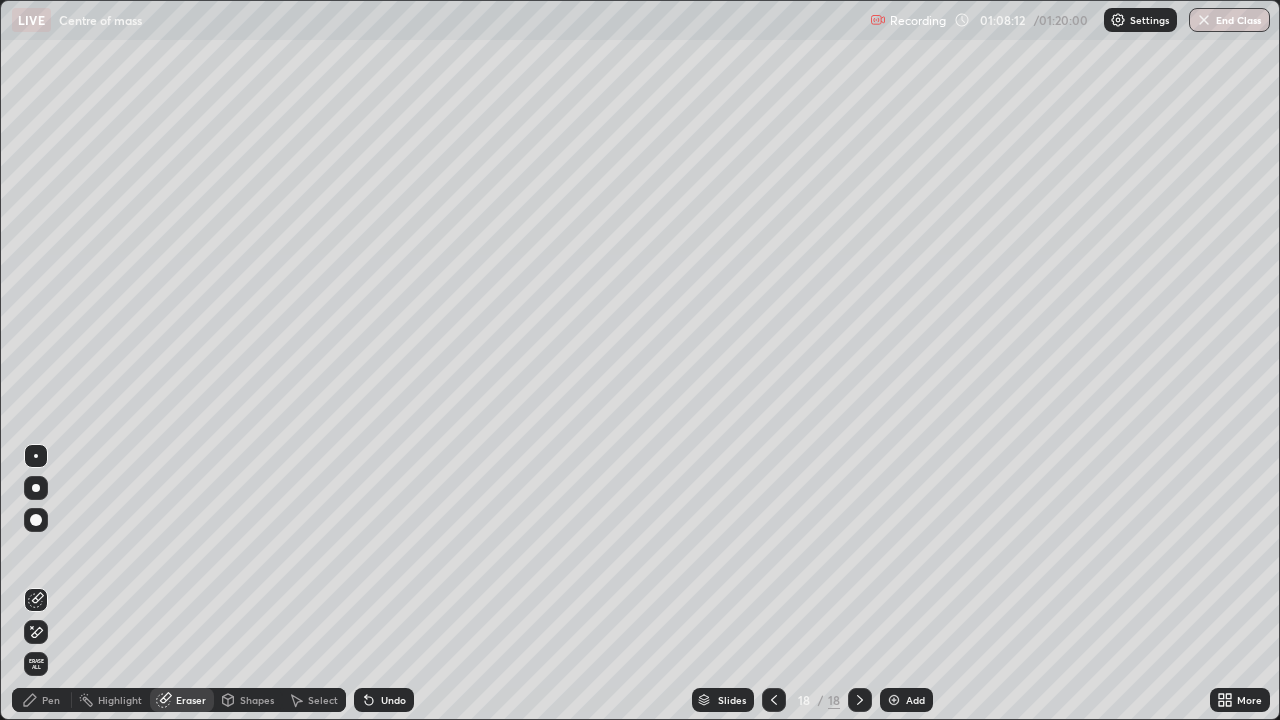 click on "Pen" at bounding box center [42, 700] 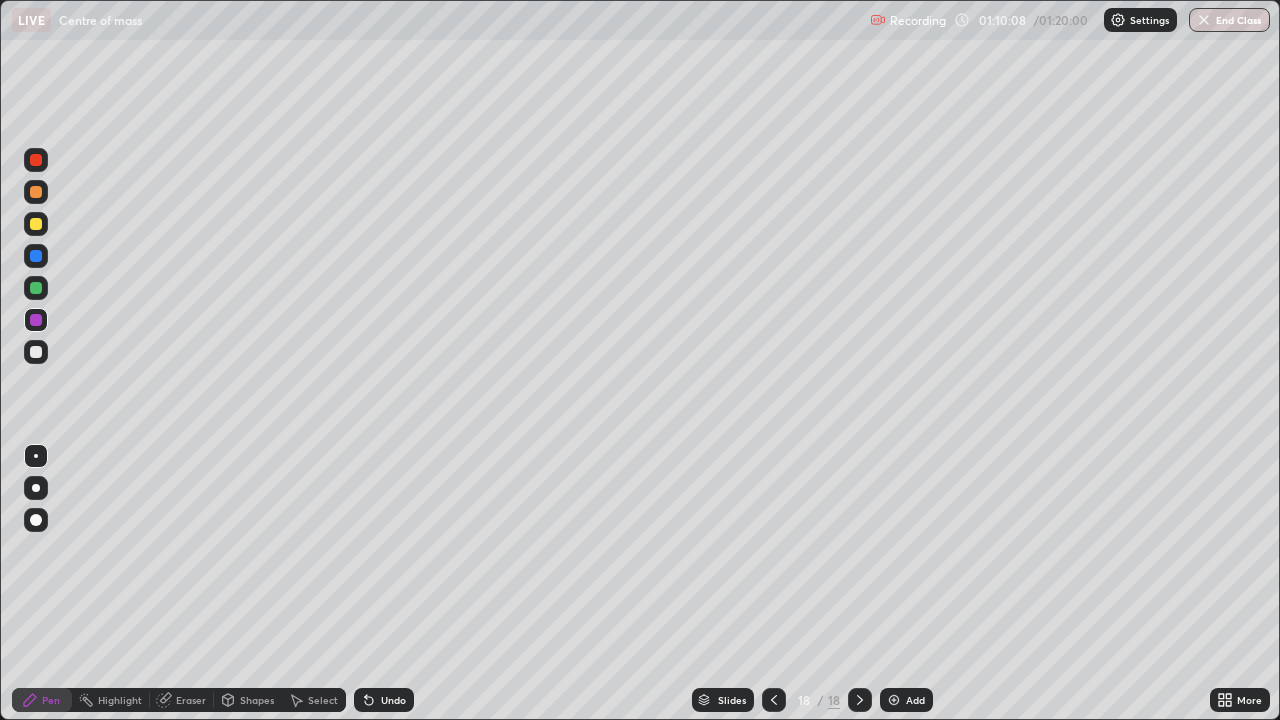 click at bounding box center [36, 192] 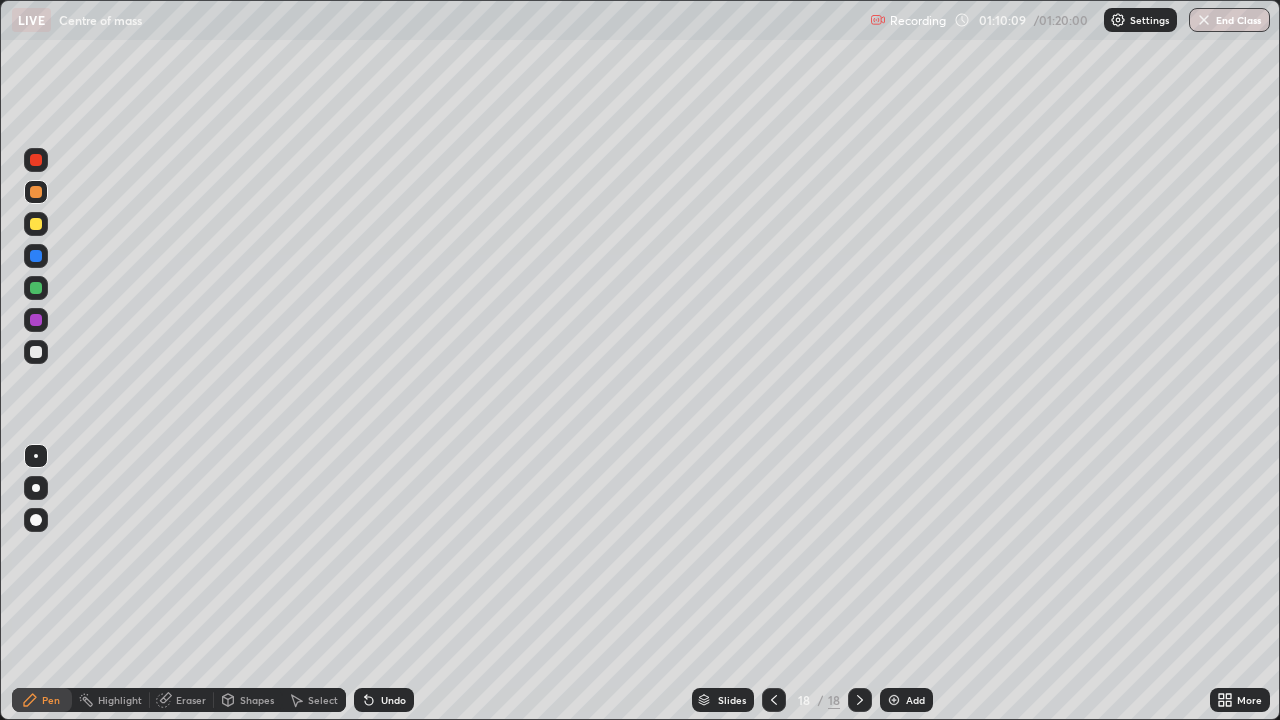 click at bounding box center (36, 352) 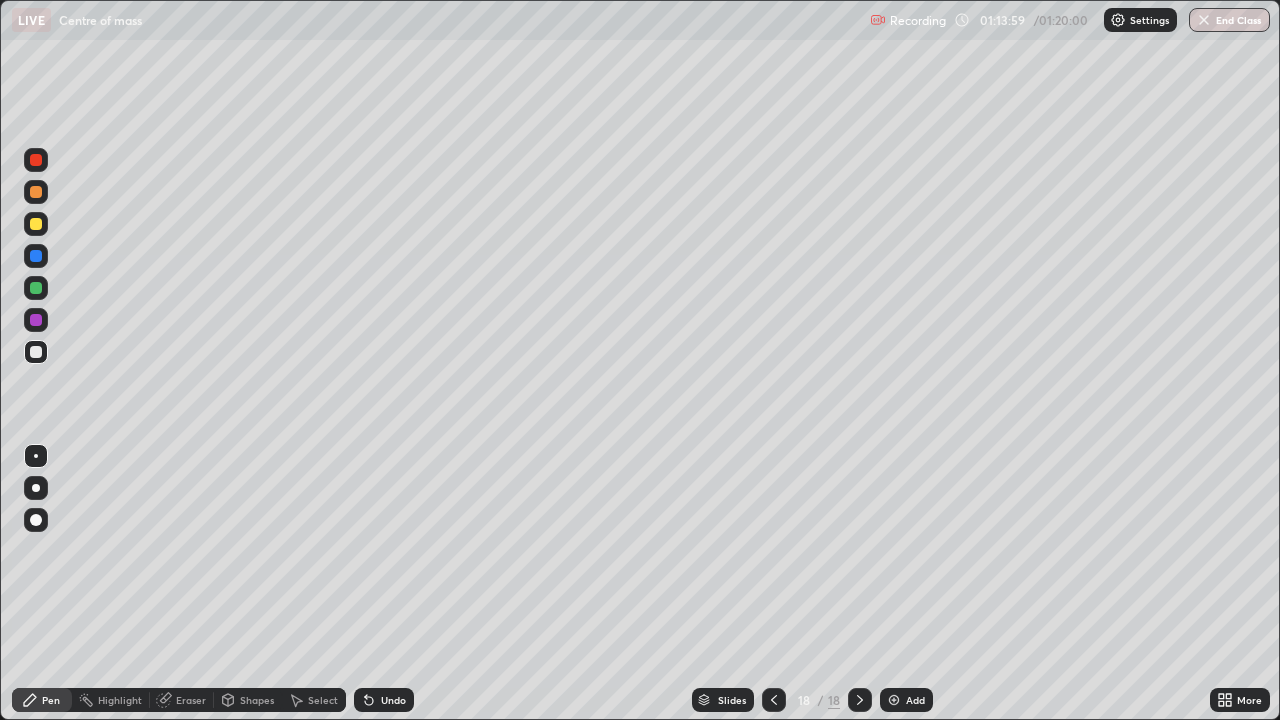 click on "Add" at bounding box center (906, 700) 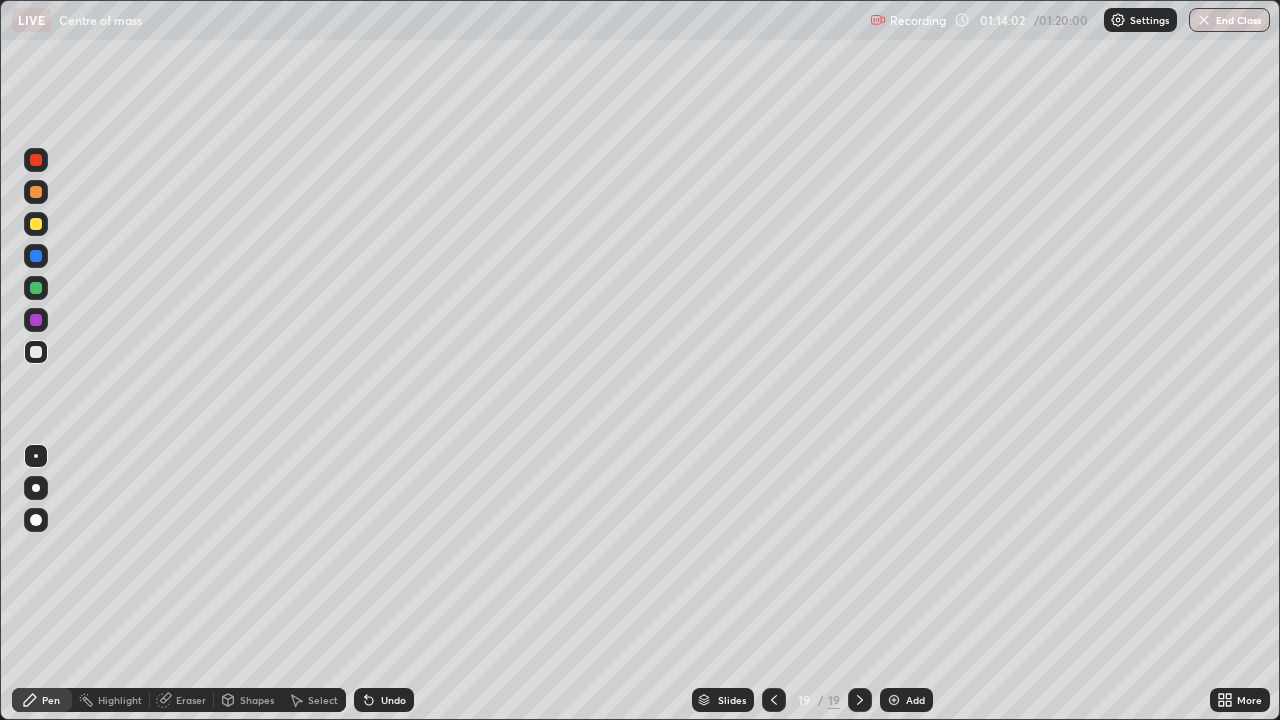 click at bounding box center [36, 192] 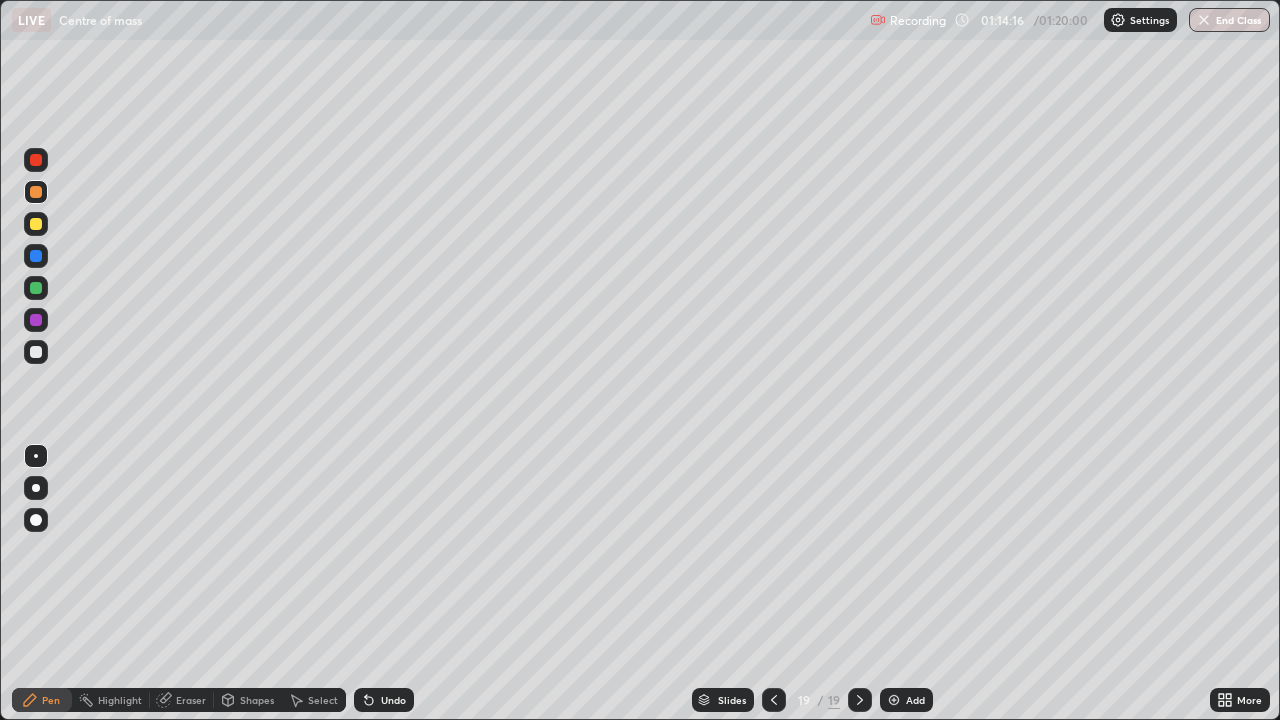 click at bounding box center [36, 224] 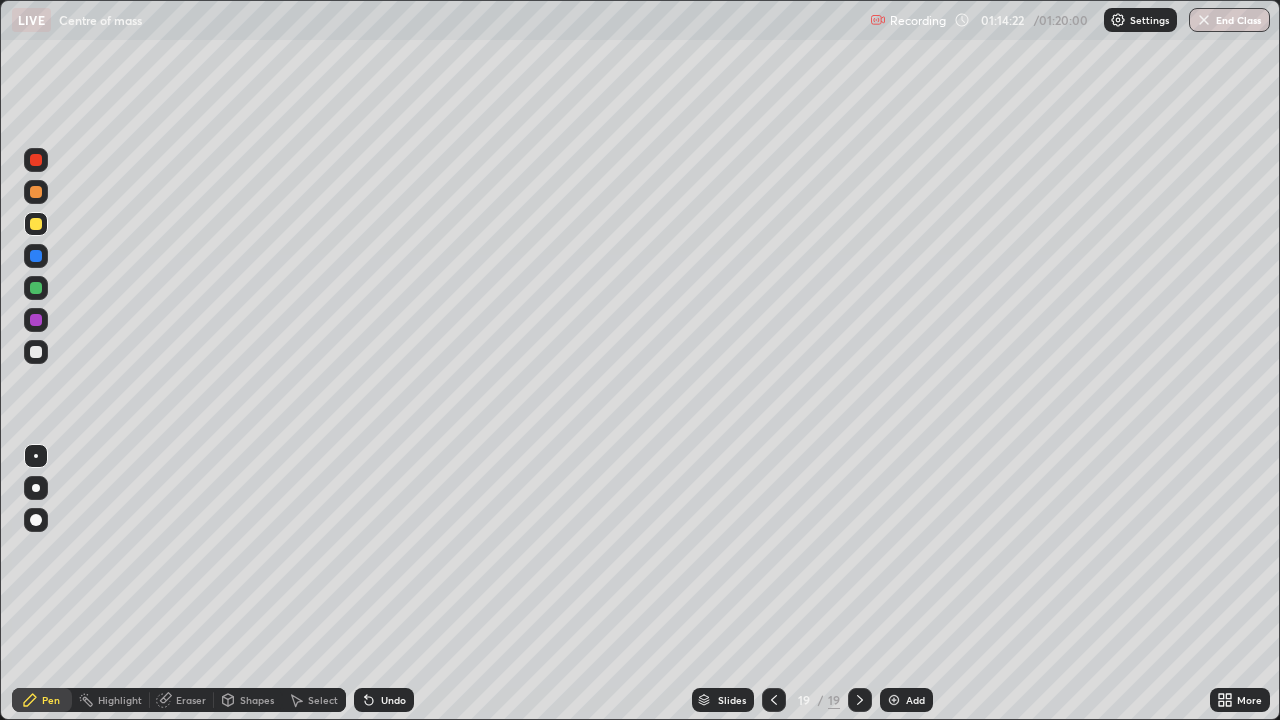 click at bounding box center (36, 288) 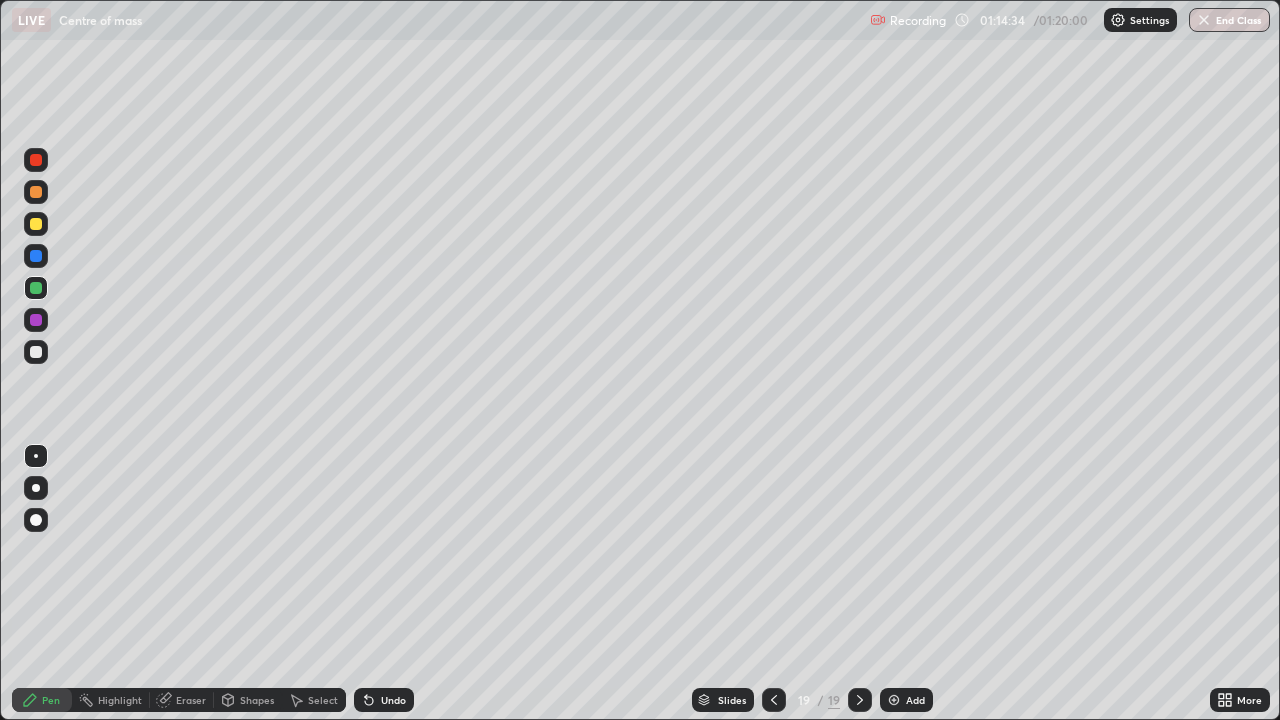 click on "Undo" at bounding box center (393, 700) 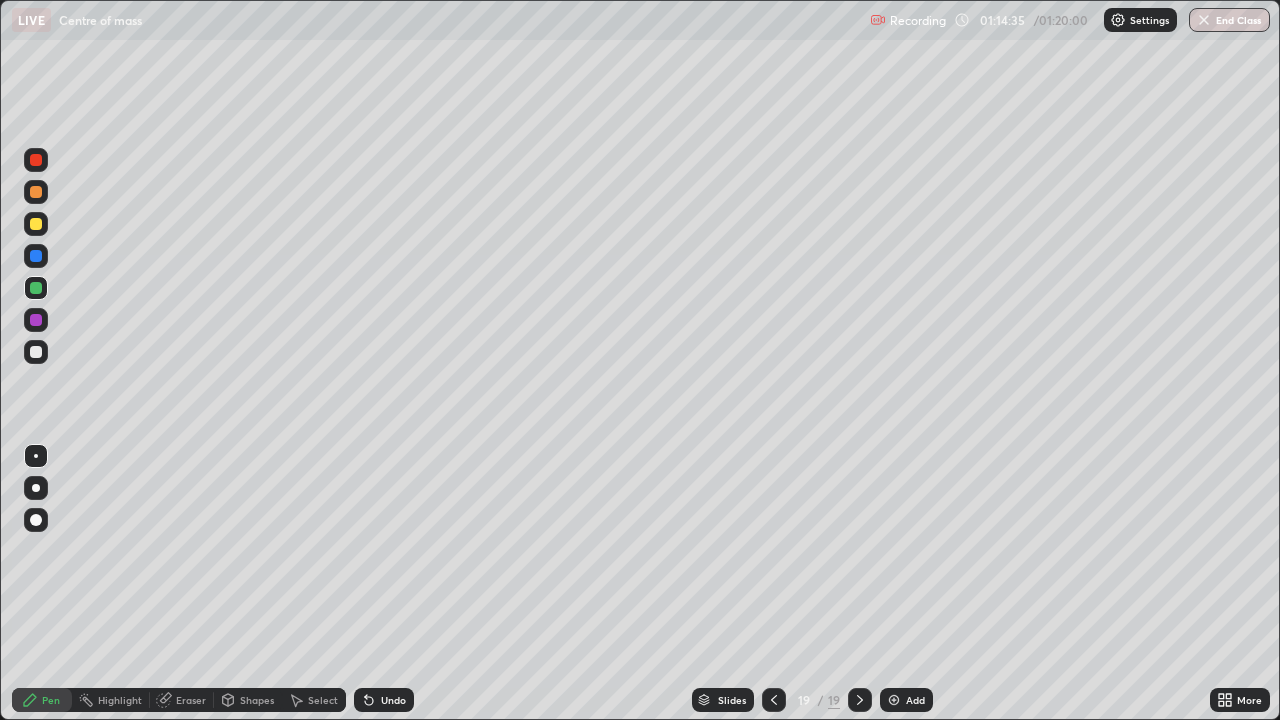 click on "Undo" at bounding box center (384, 700) 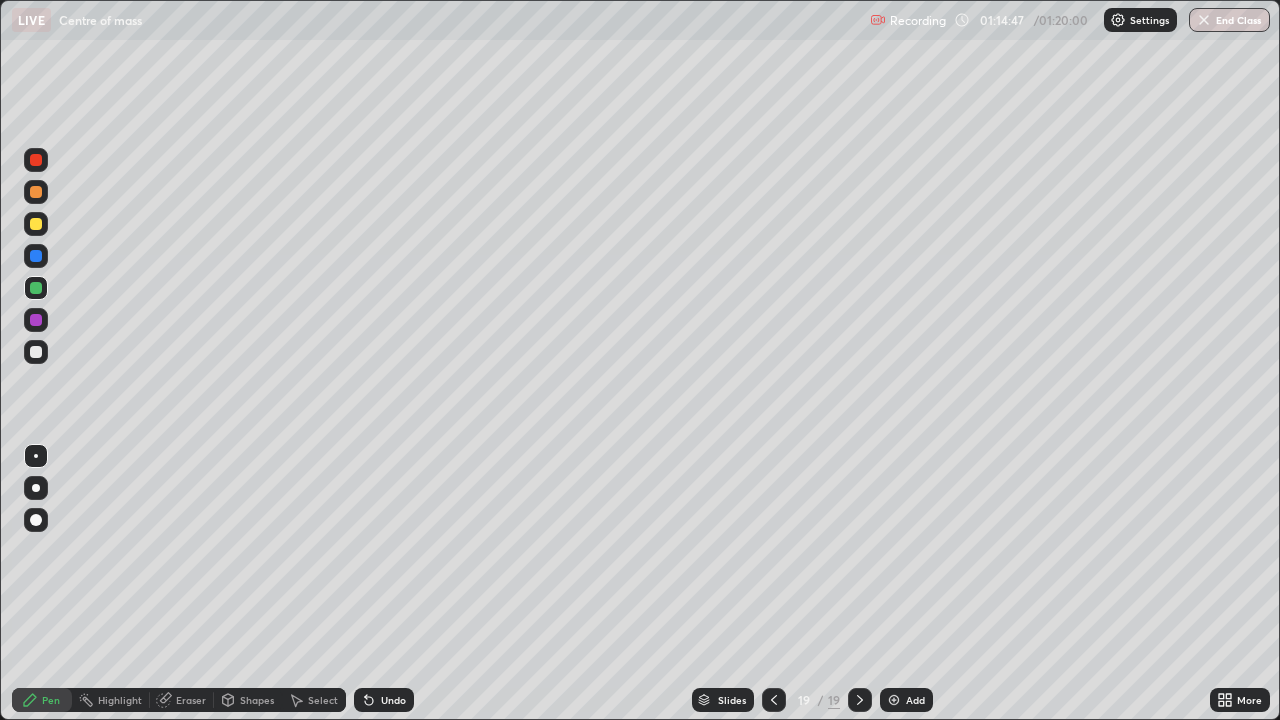 click at bounding box center [36, 352] 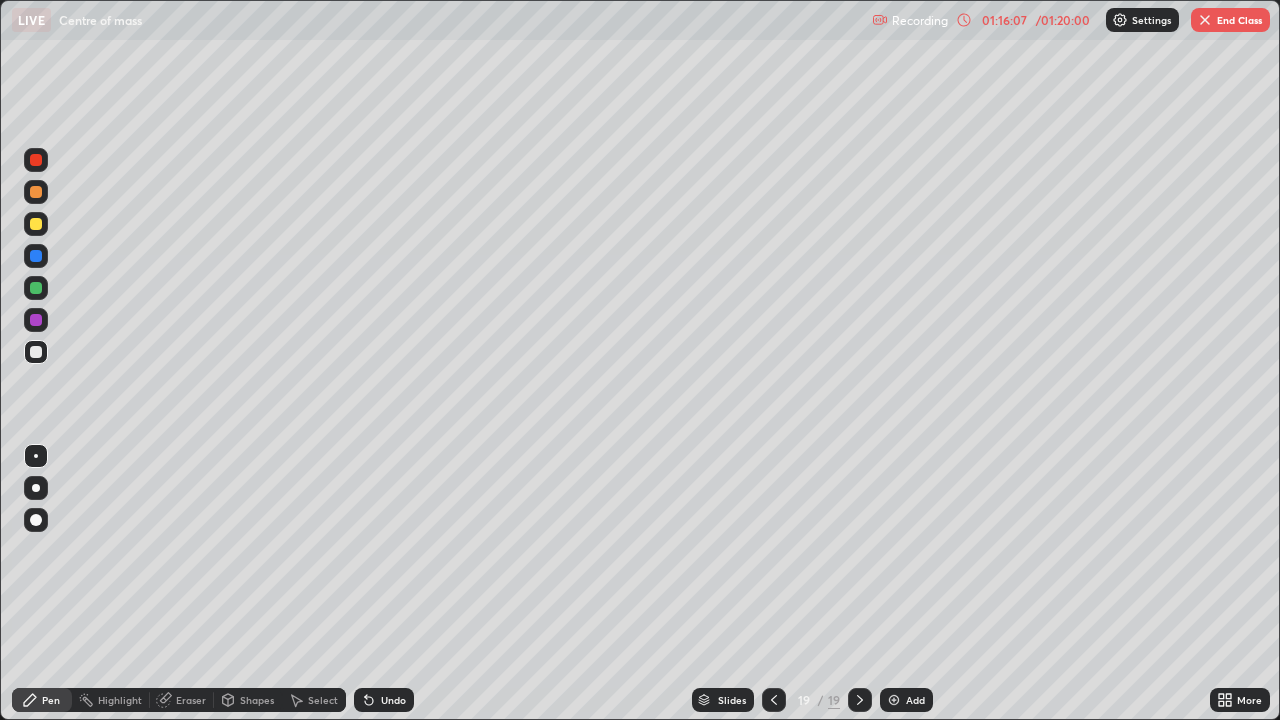 click 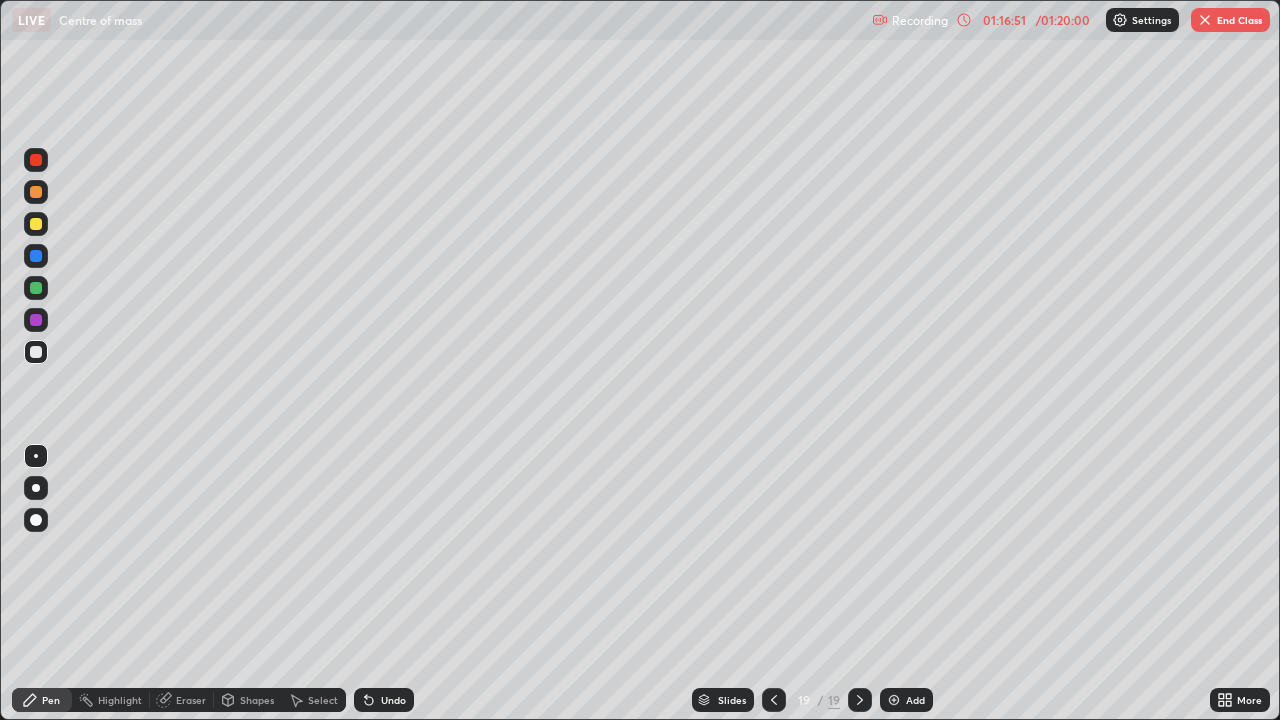click at bounding box center (36, 256) 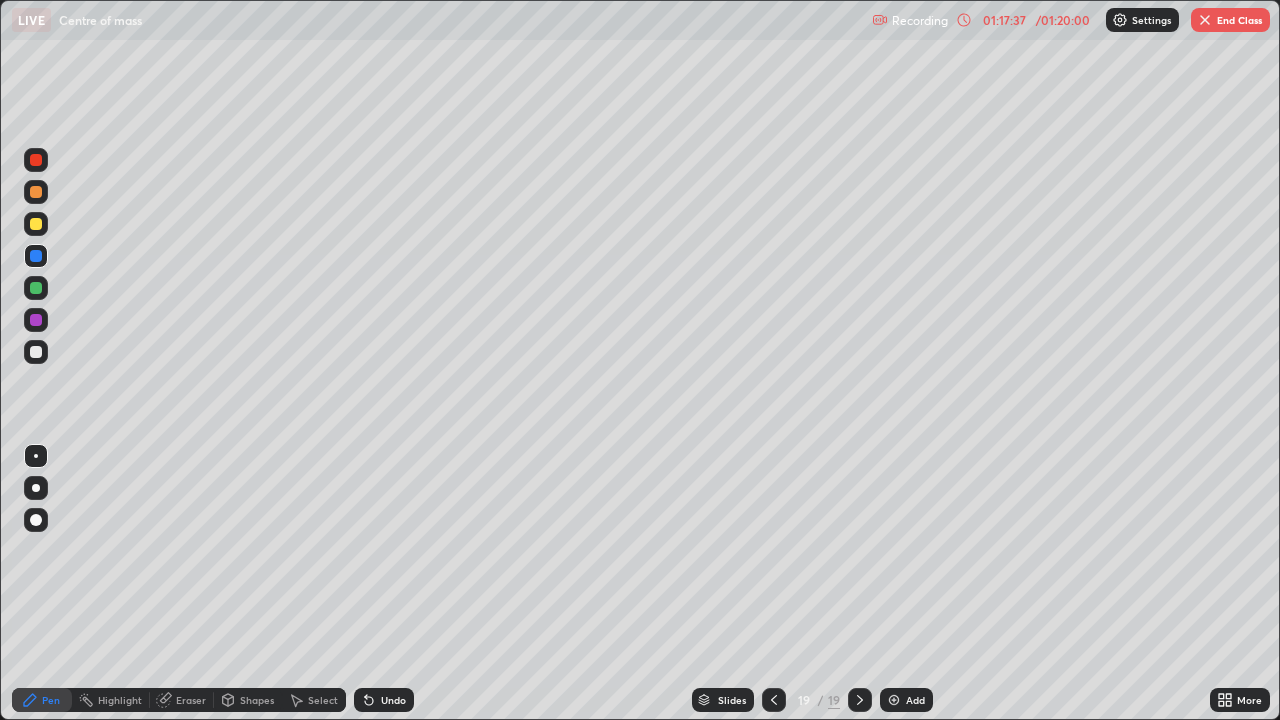 click on "Undo" at bounding box center (384, 700) 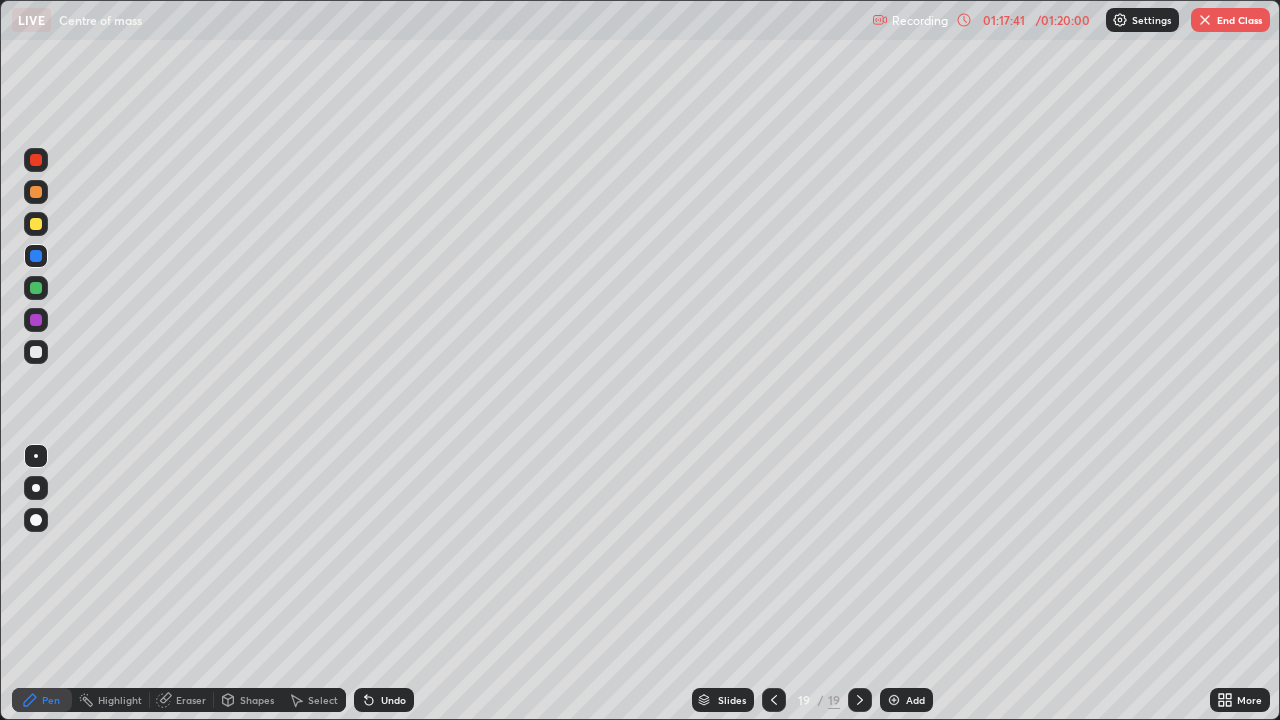 click 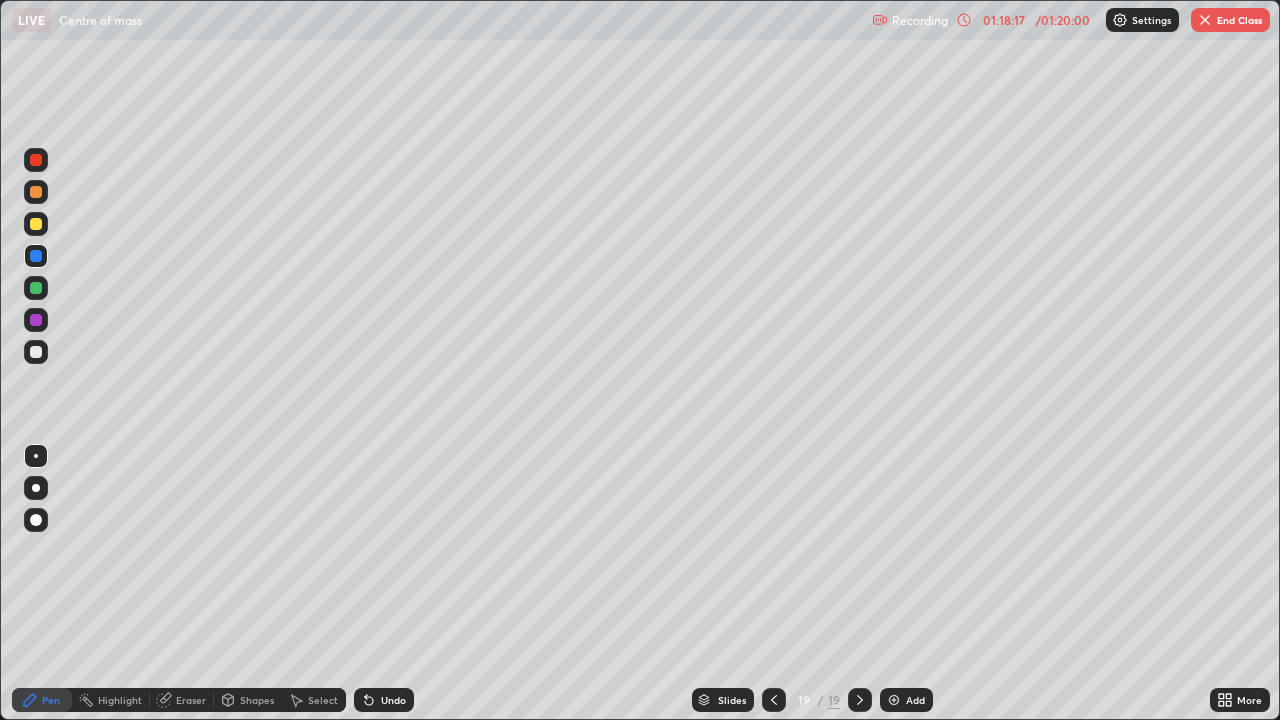 click at bounding box center [36, 192] 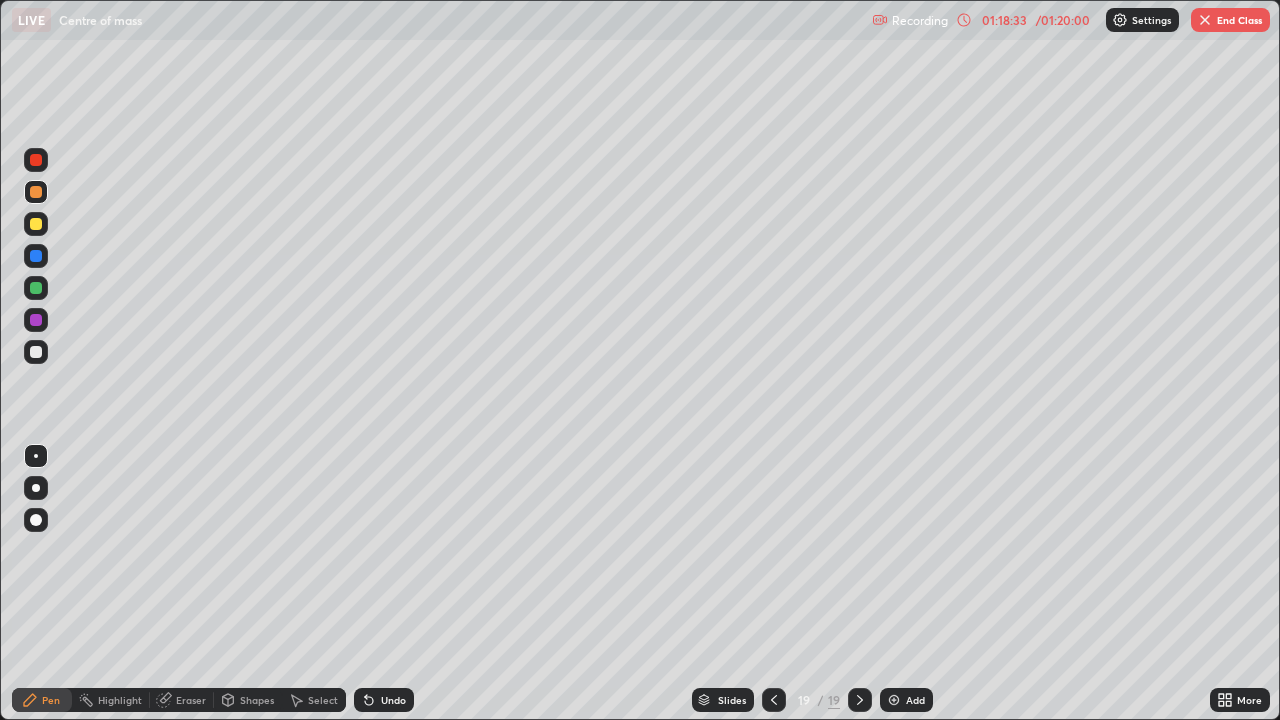 click at bounding box center (36, 288) 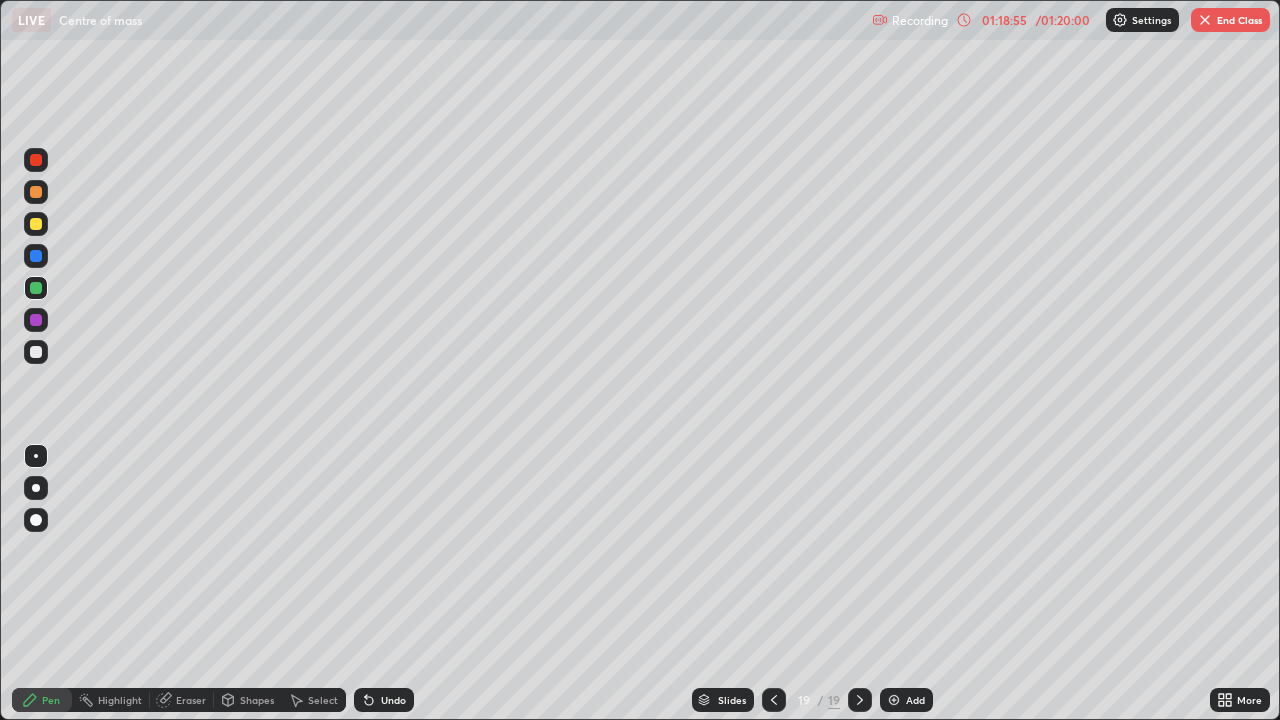 click at bounding box center [36, 352] 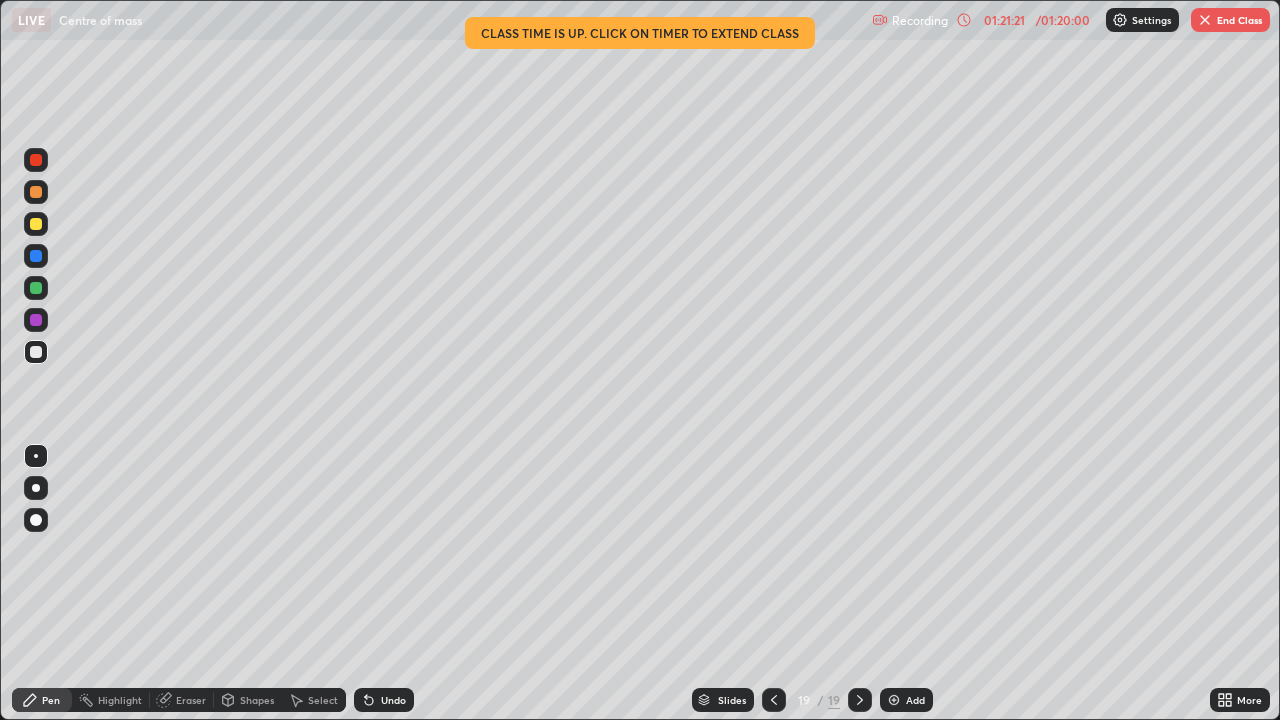 click on "End Class" at bounding box center (1230, 20) 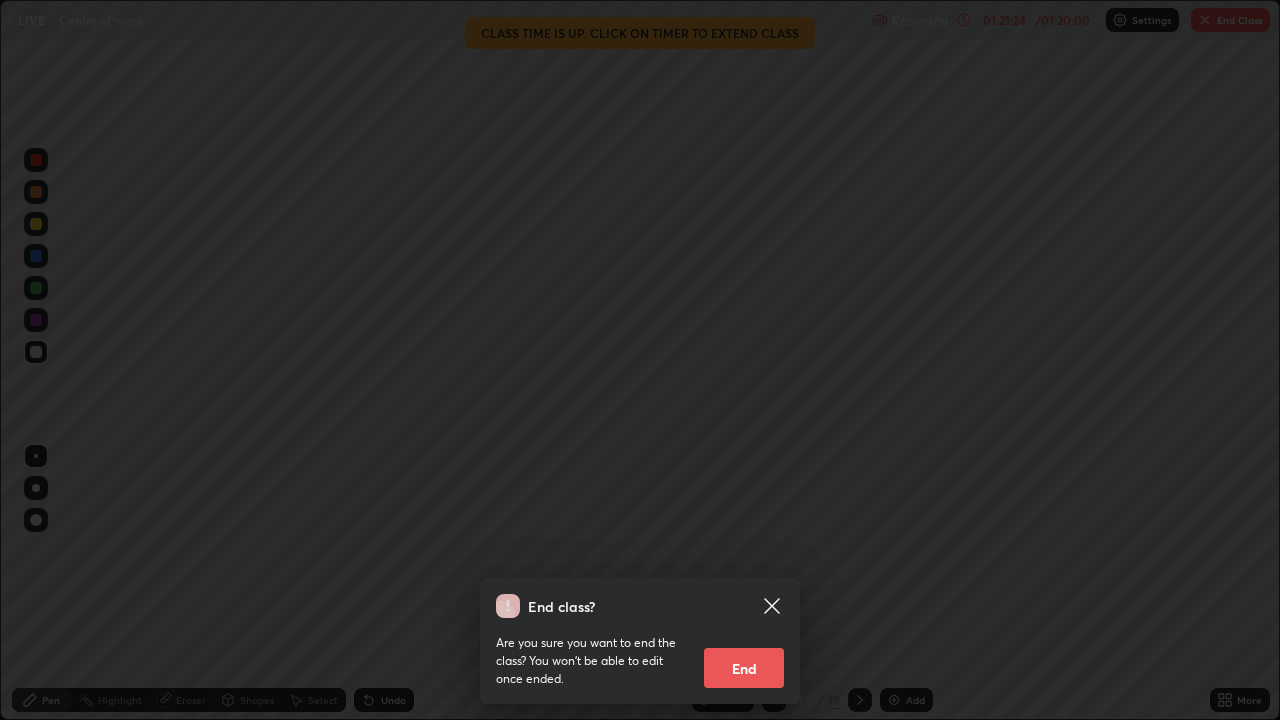 click on "End" at bounding box center [744, 668] 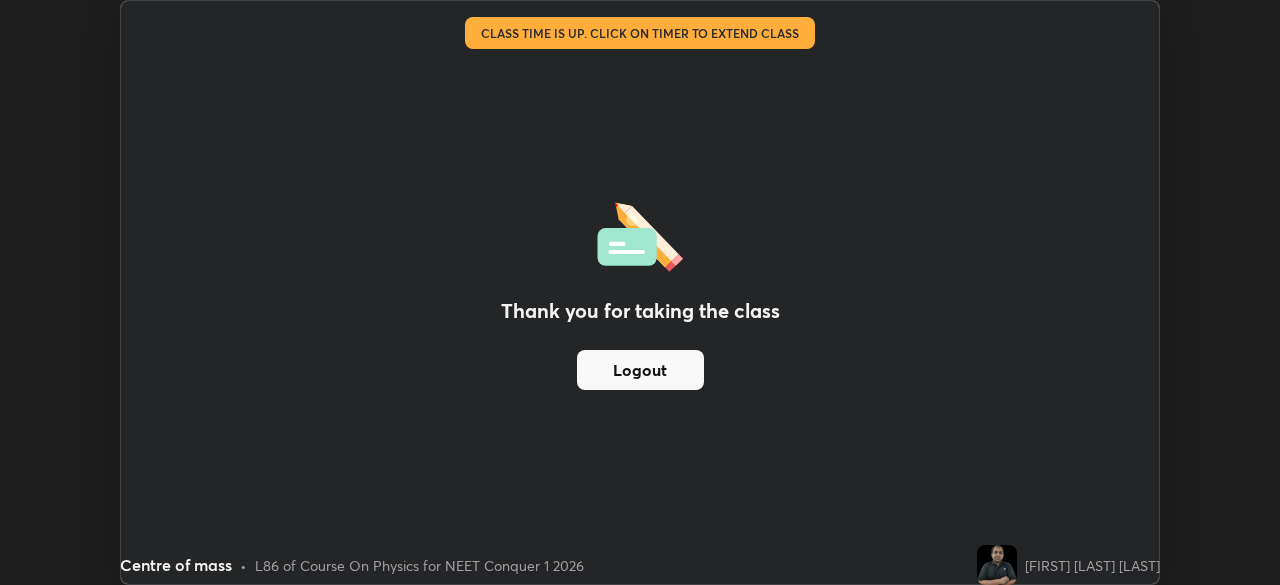 scroll, scrollTop: 585, scrollLeft: 1280, axis: both 